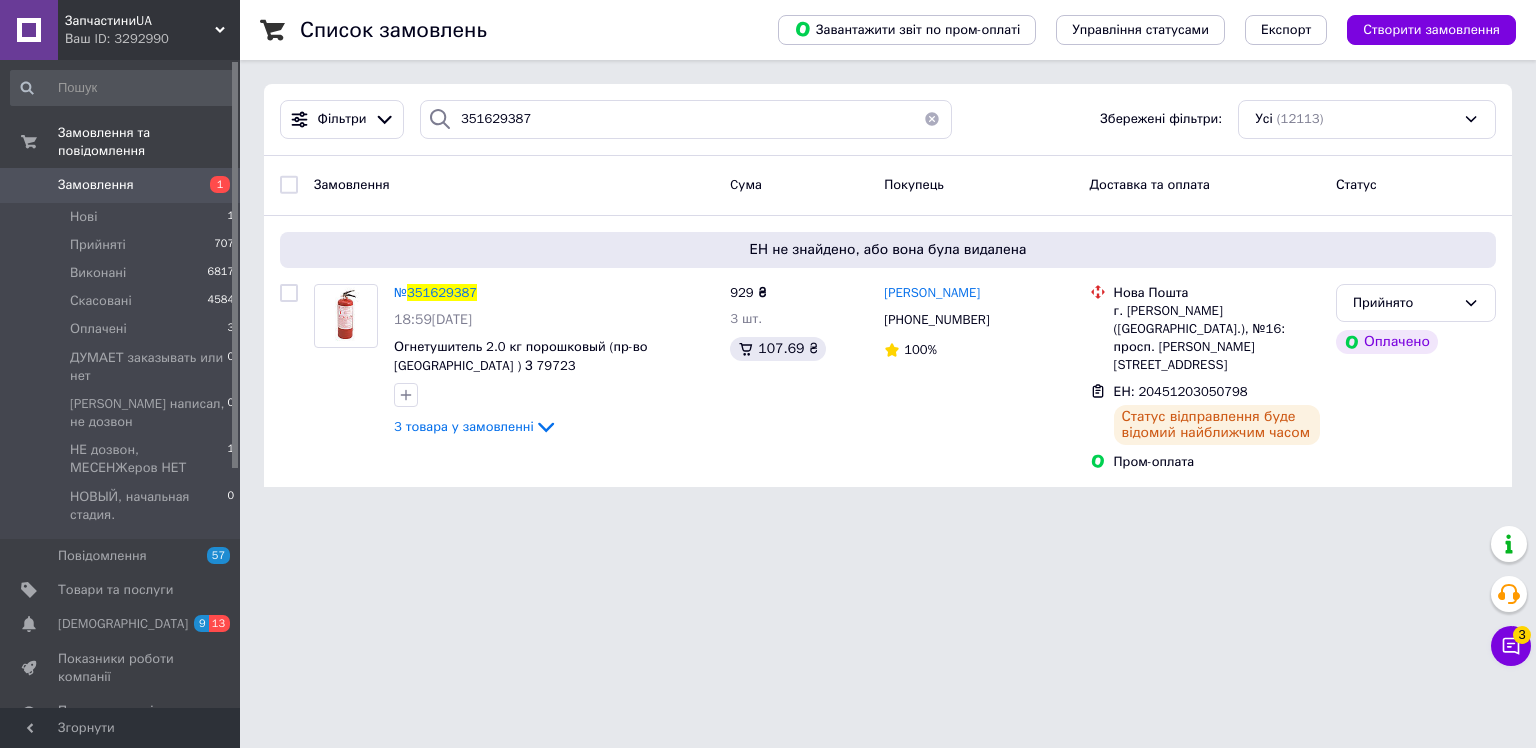 scroll, scrollTop: 0, scrollLeft: 0, axis: both 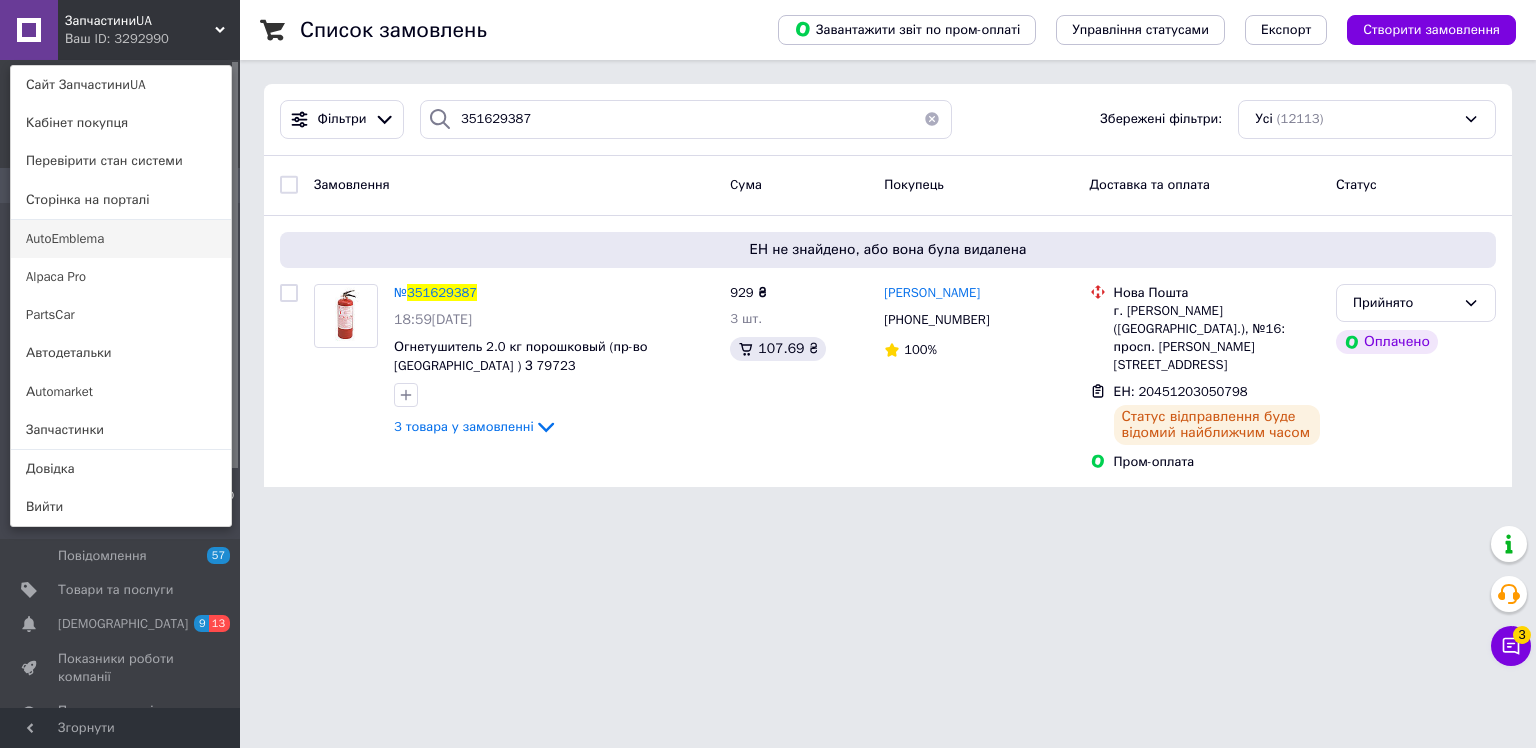 click on "AutoEmblema" at bounding box center (121, 239) 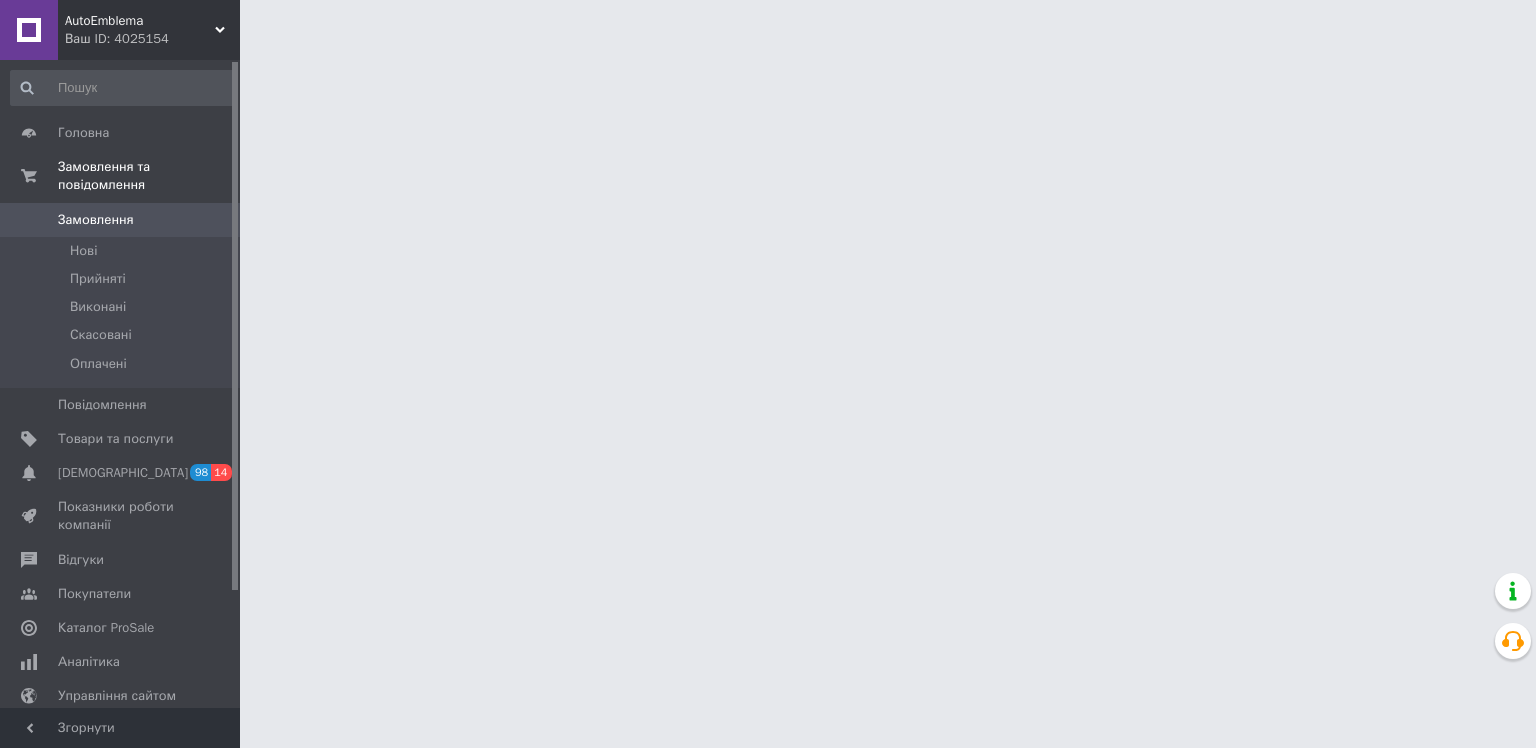 scroll, scrollTop: 0, scrollLeft: 0, axis: both 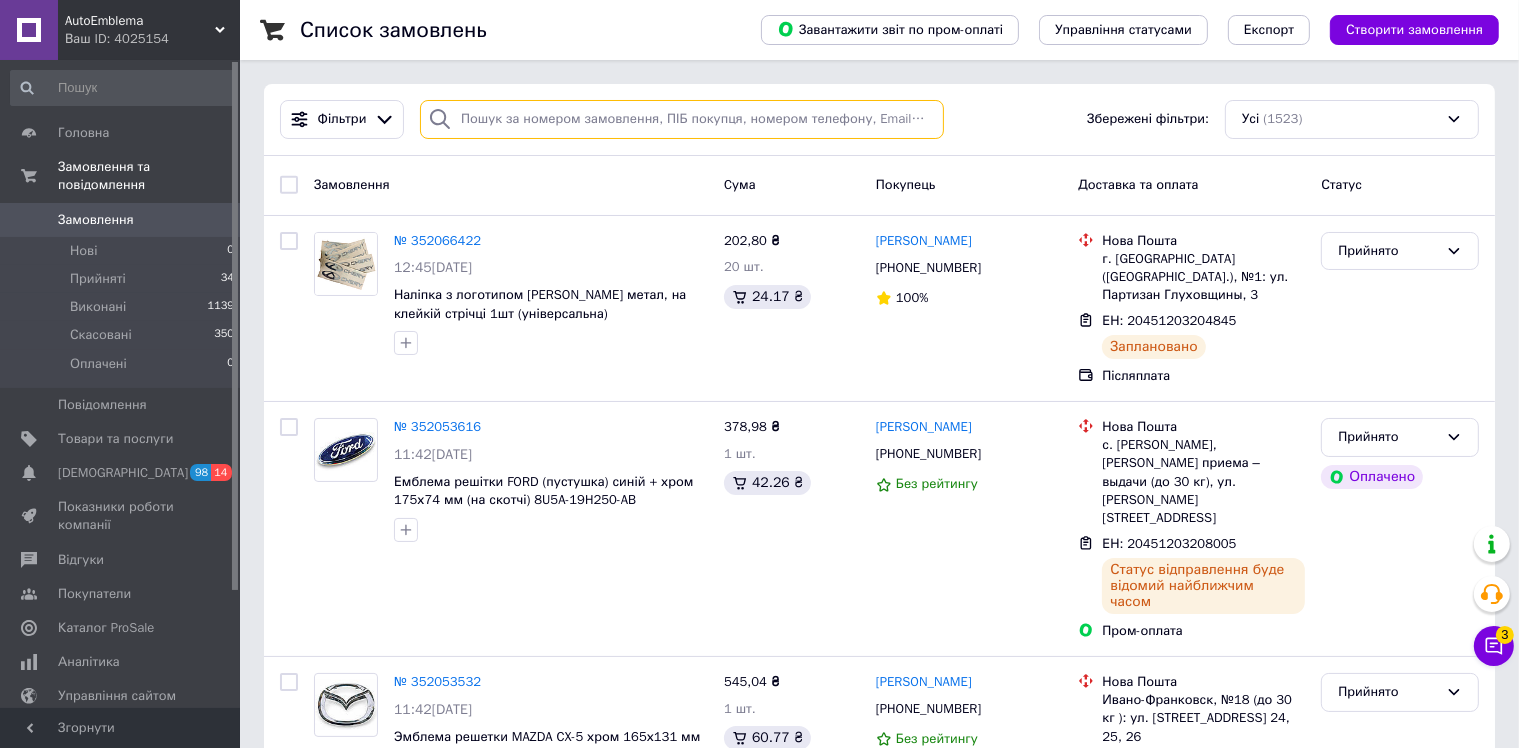 click at bounding box center [682, 119] 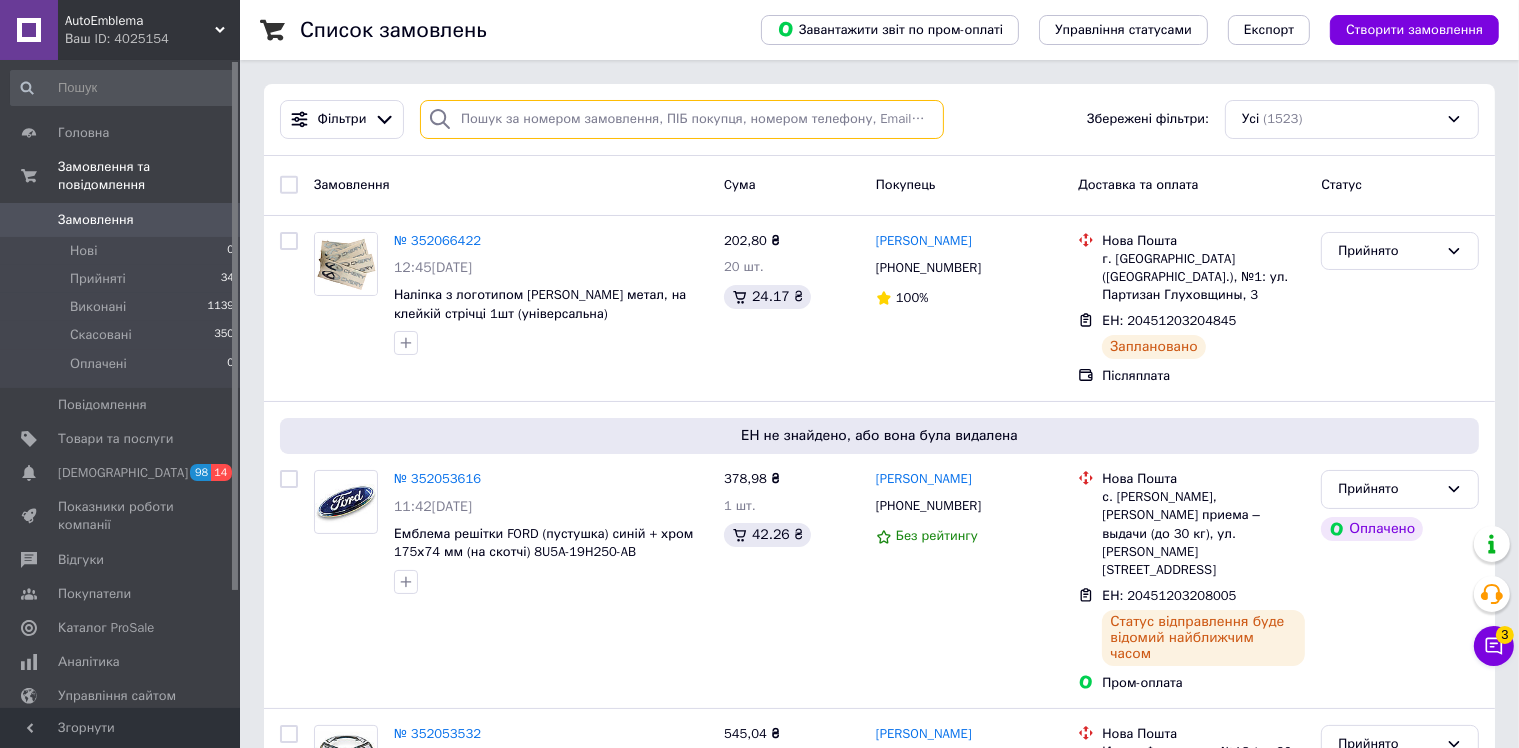 paste on "352053616" 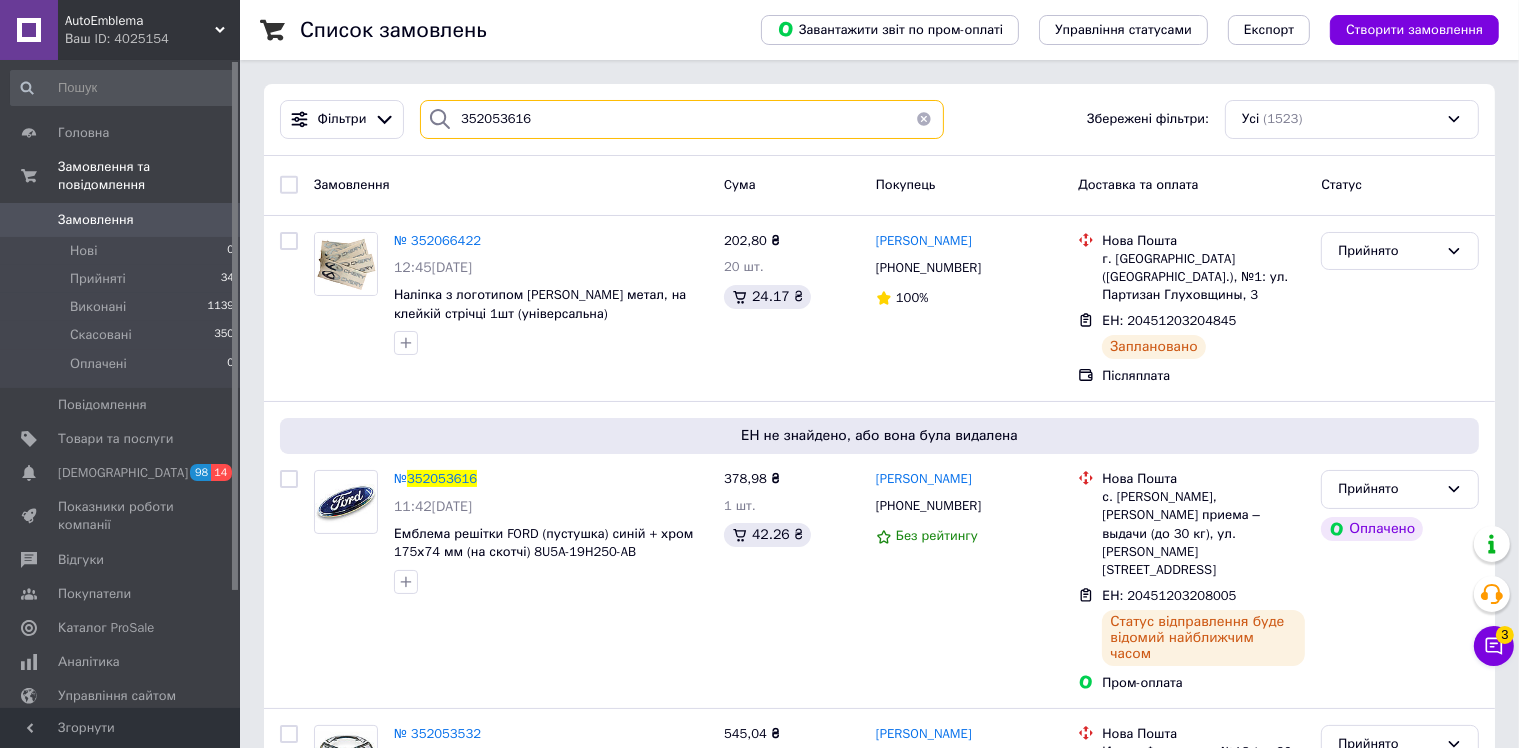 type on "352053616" 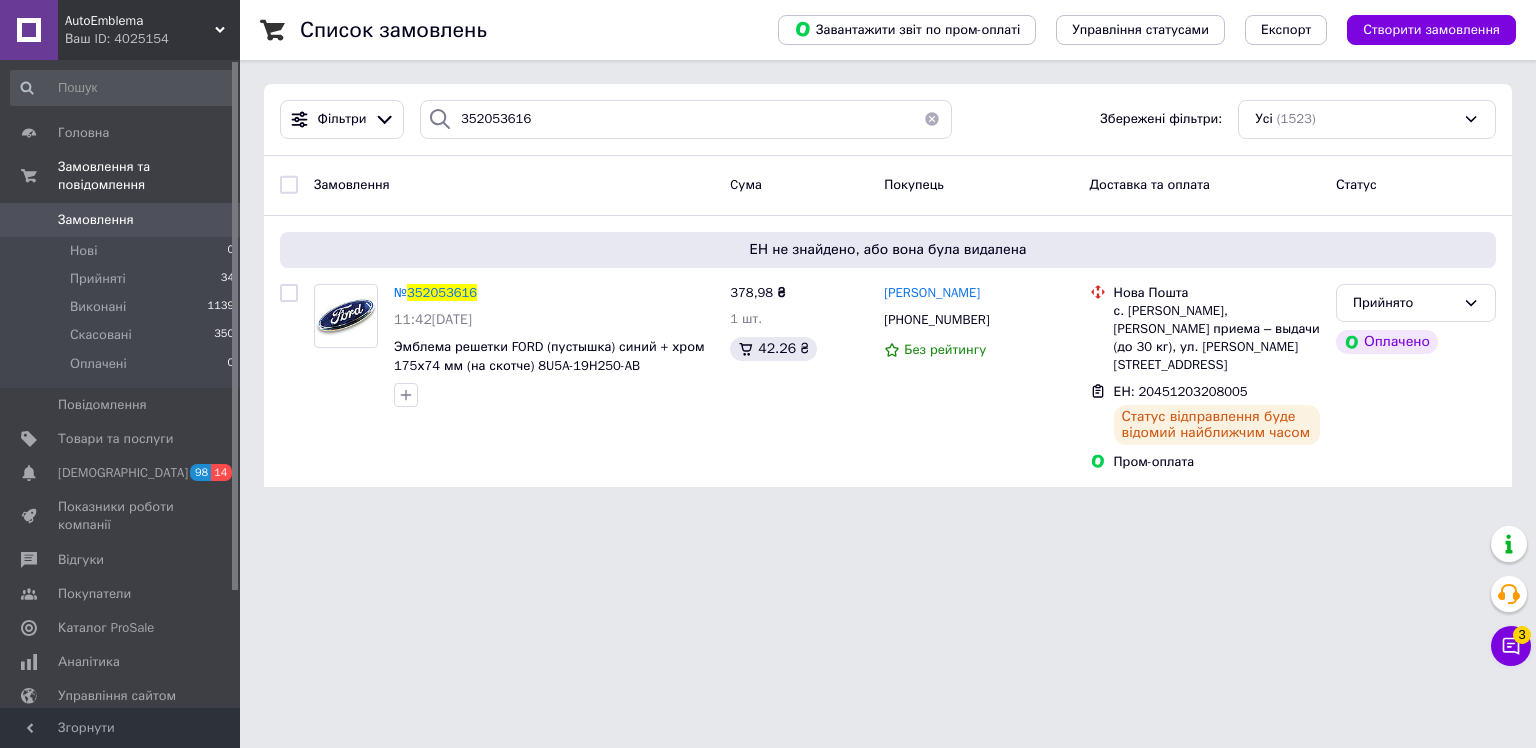 click 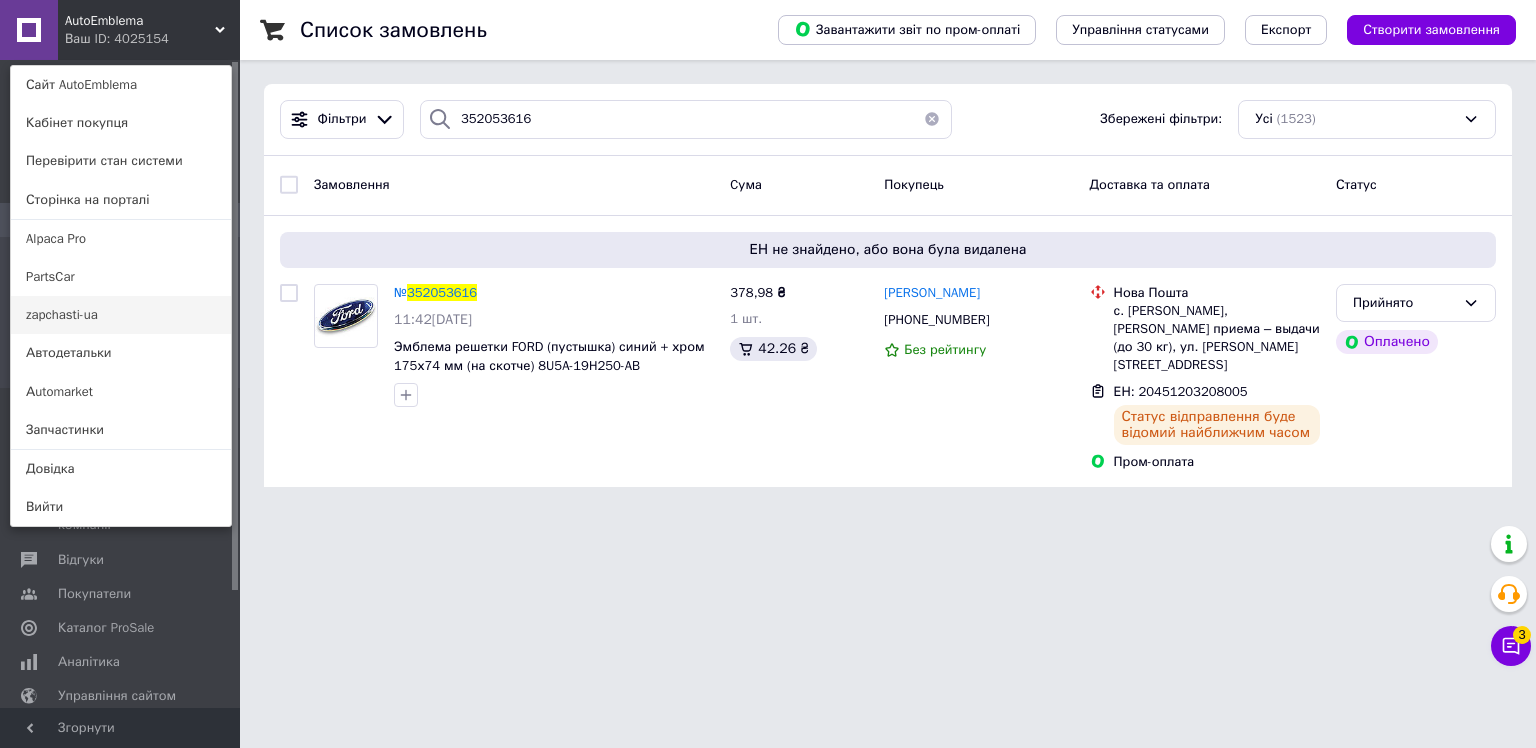click on "zapchasti-ua" at bounding box center (121, 315) 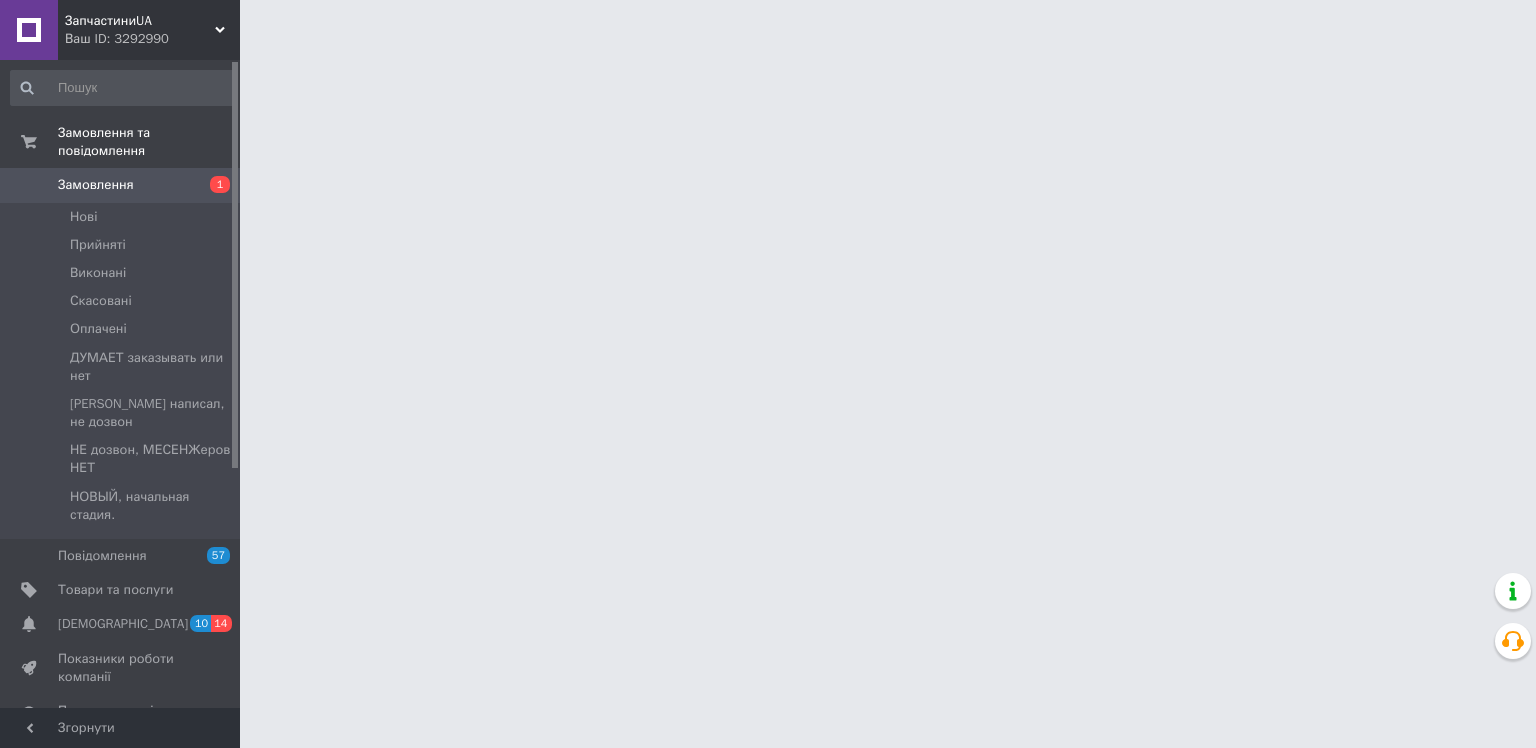 scroll, scrollTop: 0, scrollLeft: 0, axis: both 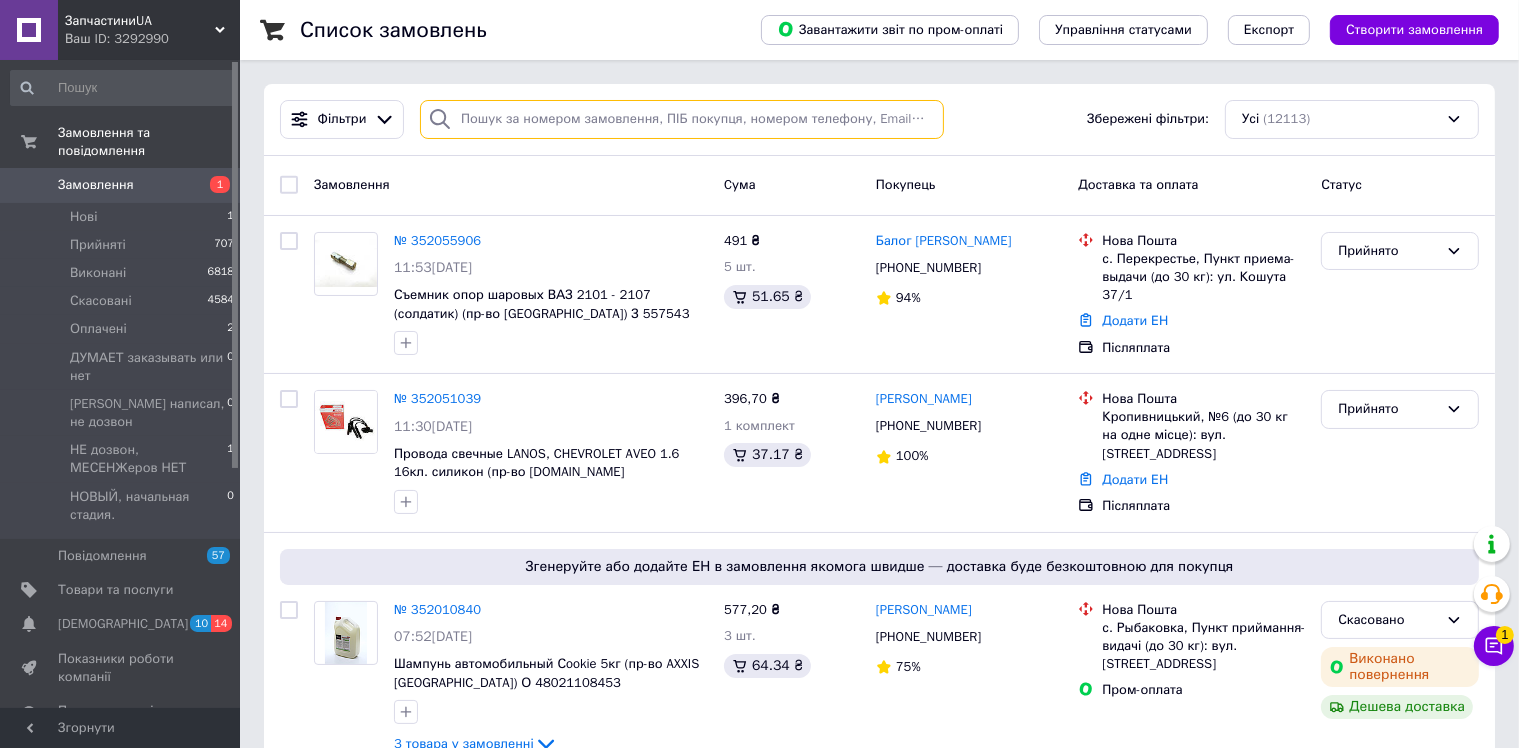 click at bounding box center (682, 119) 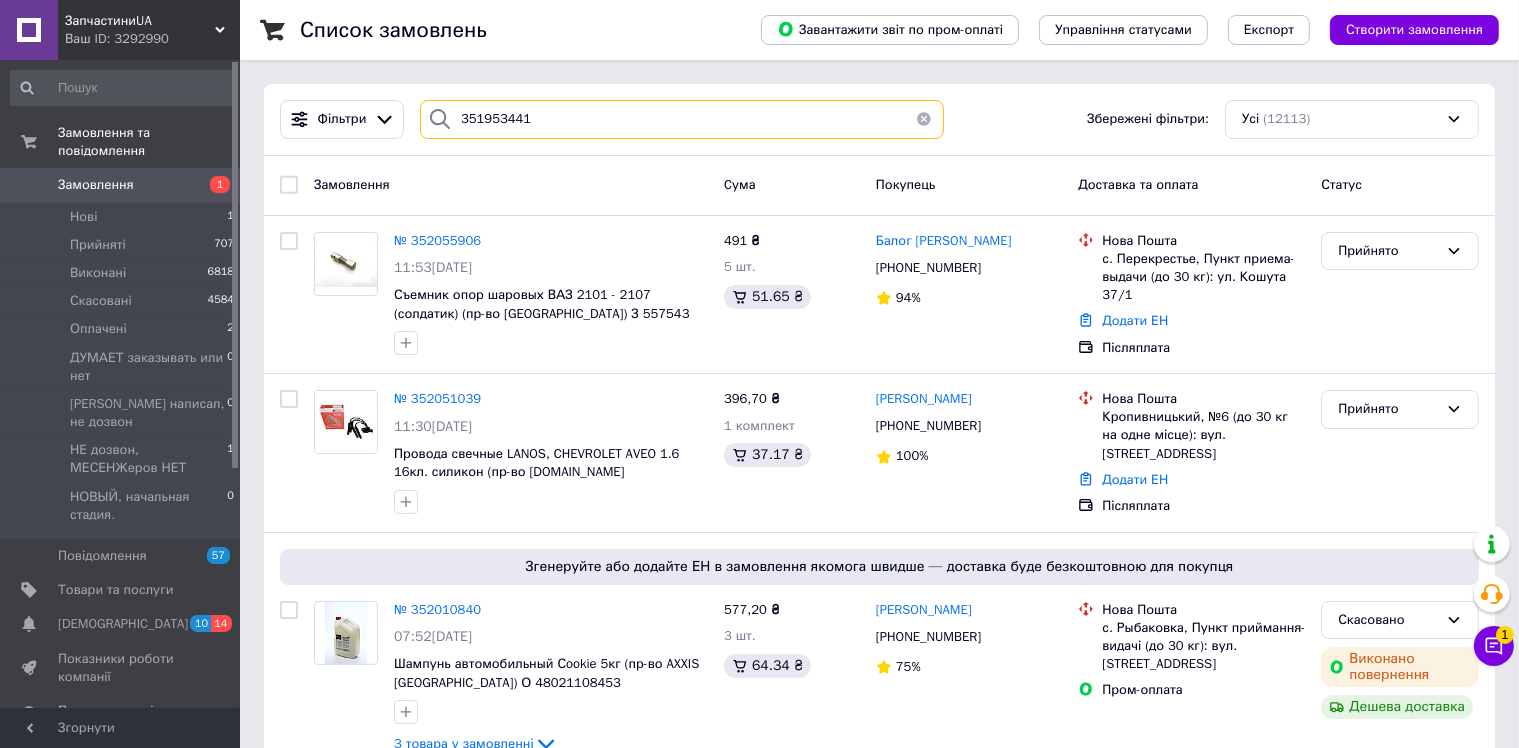 type on "351953441" 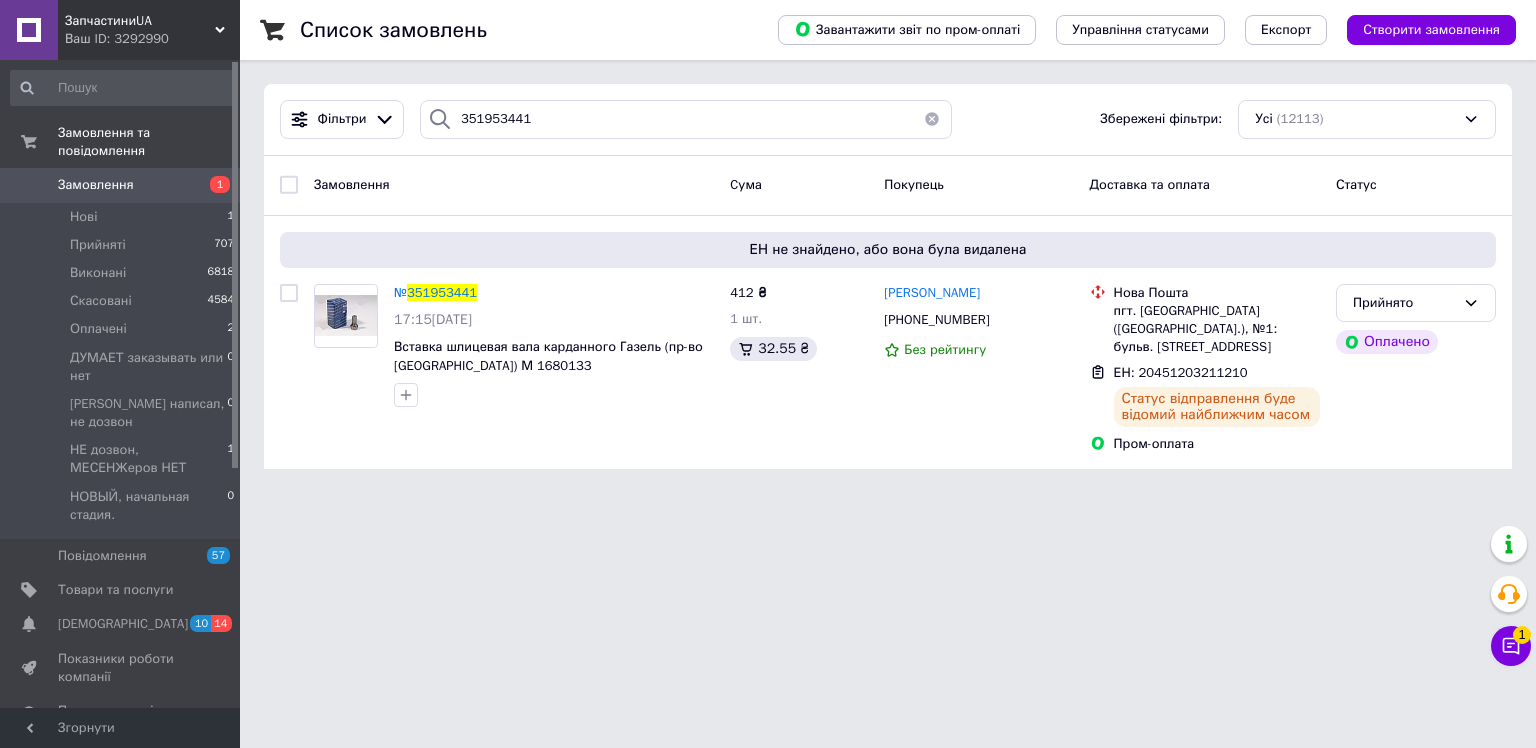 click on "ЗапчастиниUA Ваш ID: 3292990 Сайт ЗапчастиниUA Кабінет покупця Перевірити стан системи Сторінка на порталі AutoEmblema Alpaca Pro PartsCar Автодетальки Аutomarket Запчастинки Довідка Вийти Замовлення та повідомлення Замовлення 1 Нові 1 Прийняті 707 Виконані 6818 Скасовані 4584 Оплачені 2 ДУМАЕТ заказывать или нет 0 МЕСЕНЖ написал, не дозвон 0 НЕ дозвон, МЕСЕНЖеров НЕТ 1 НОВЫЙ, начальная стадия. 0 Повідомлення 57 Товари та послуги Сповіщення 10 14 Показники роботи компанії Панель управління Відгуки Покупатели Каталог ProSale Аналітика   Усі" at bounding box center (768, 246) 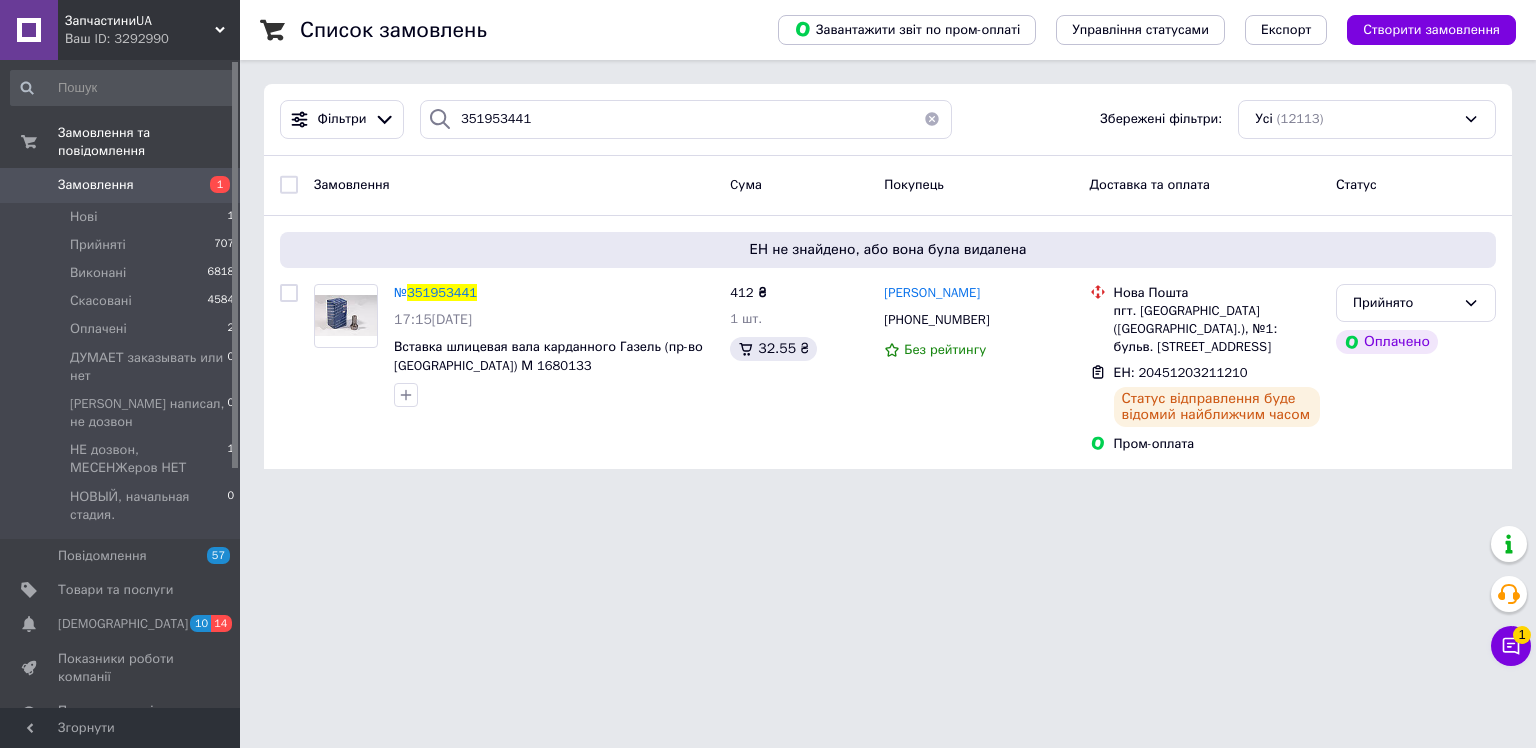 click on "ЗапчастиниUA Ваш ID: 3292990" at bounding box center [149, 30] 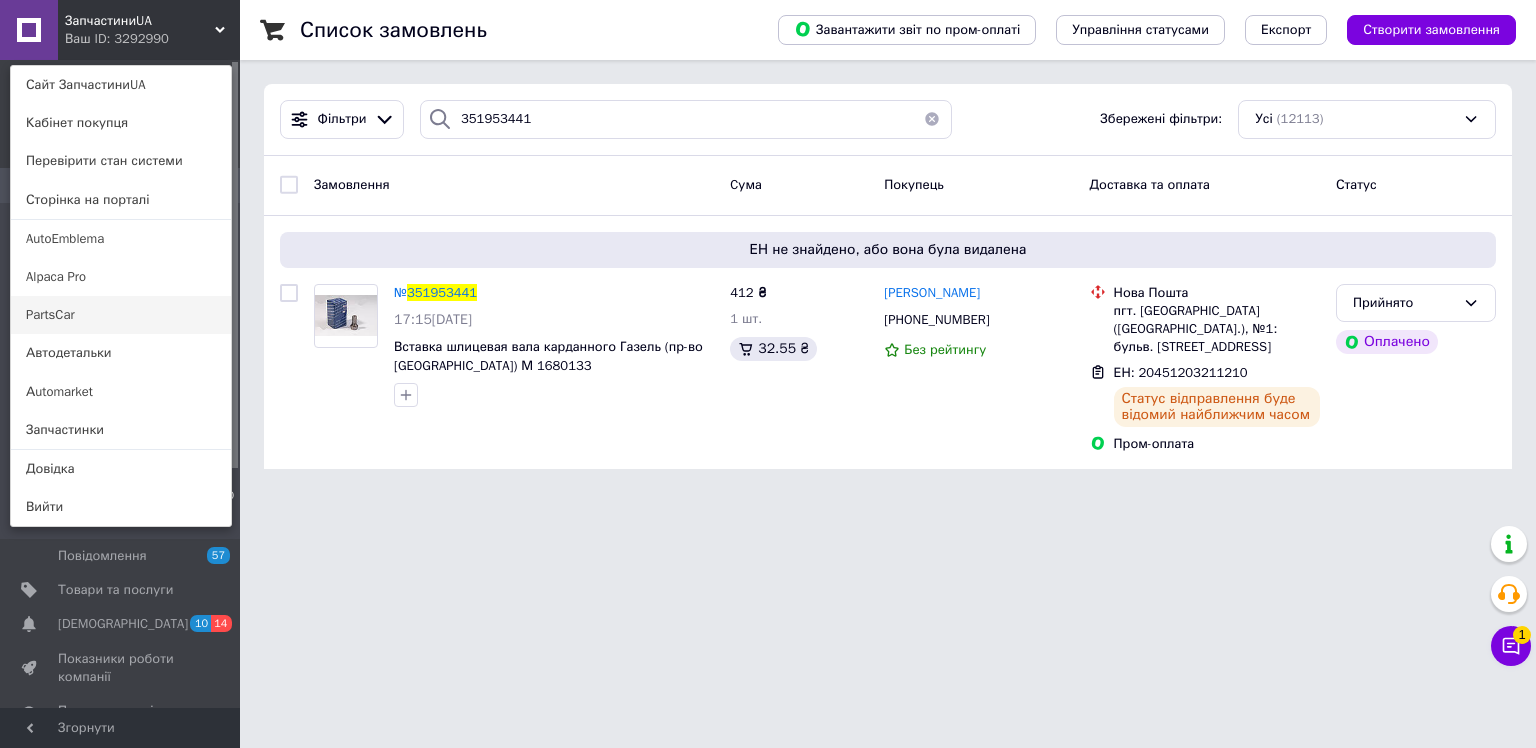 click on "PartsCar" at bounding box center (121, 315) 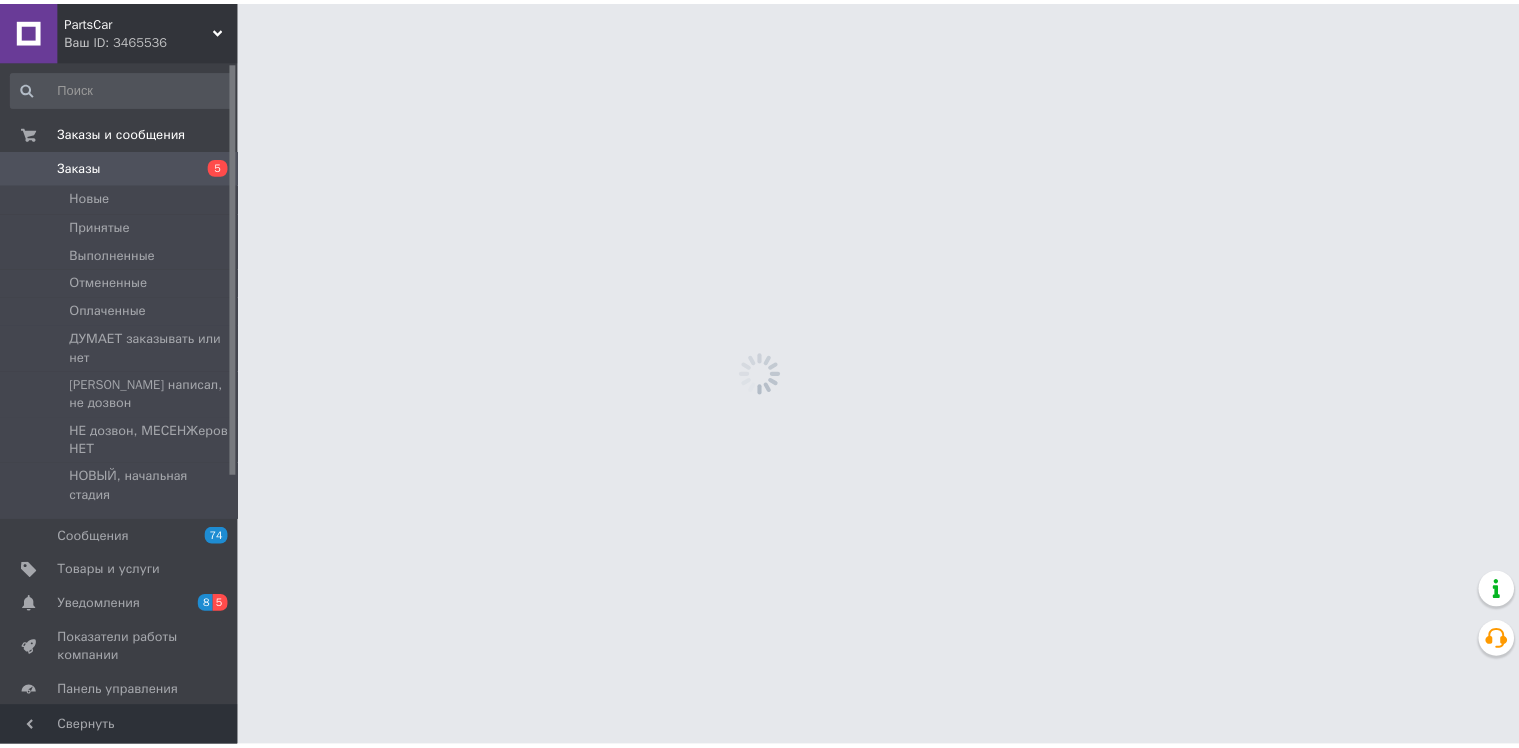 scroll, scrollTop: 0, scrollLeft: 0, axis: both 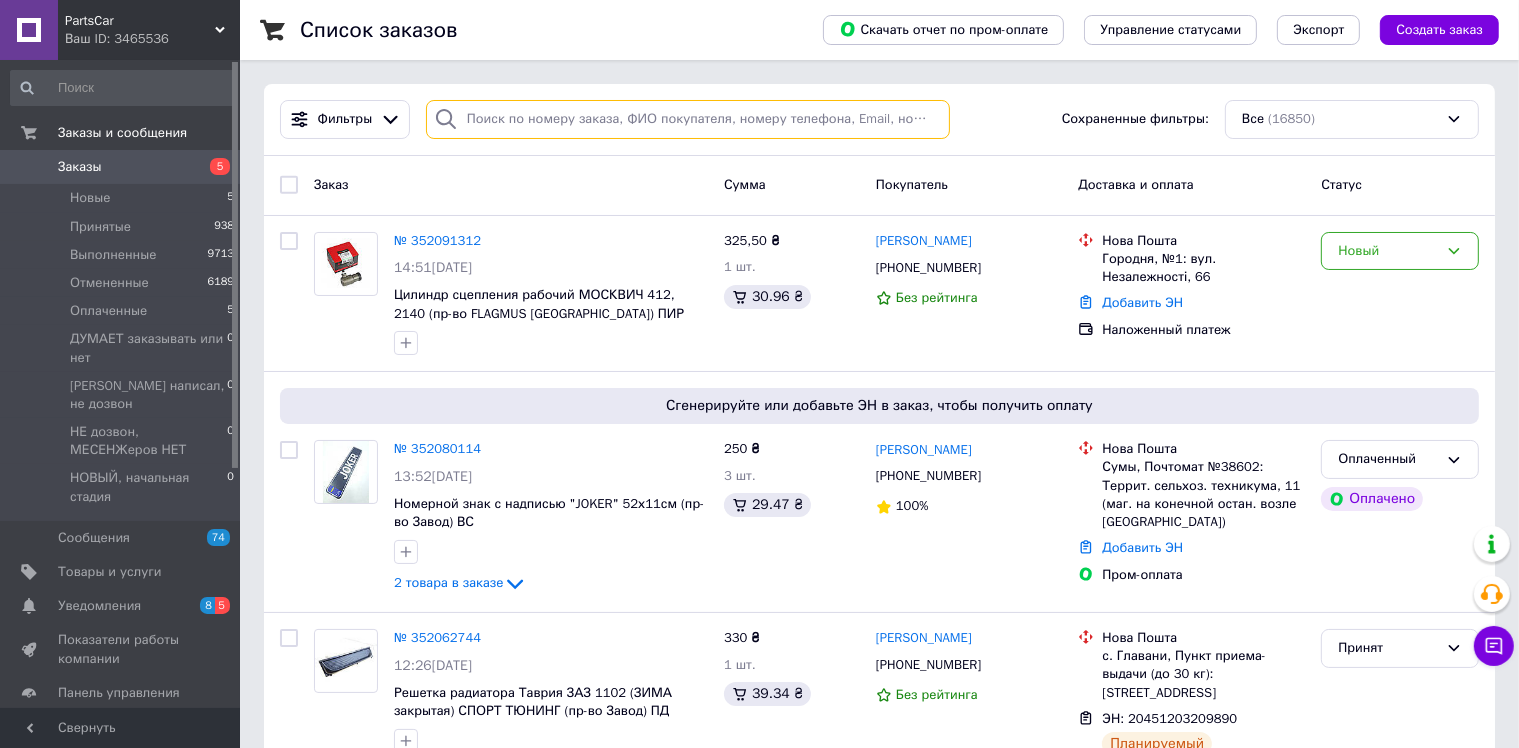 click at bounding box center (688, 119) 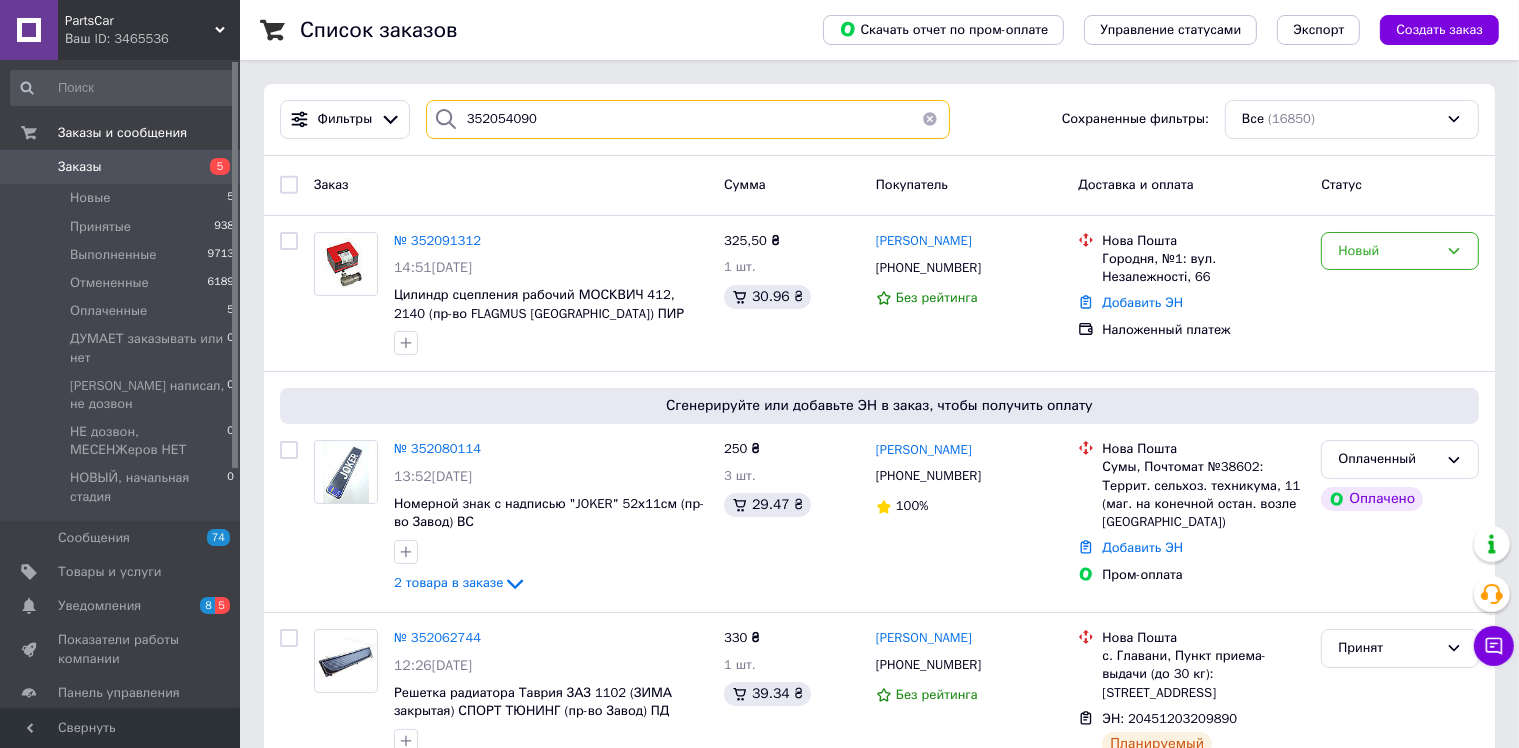 type on "352054090" 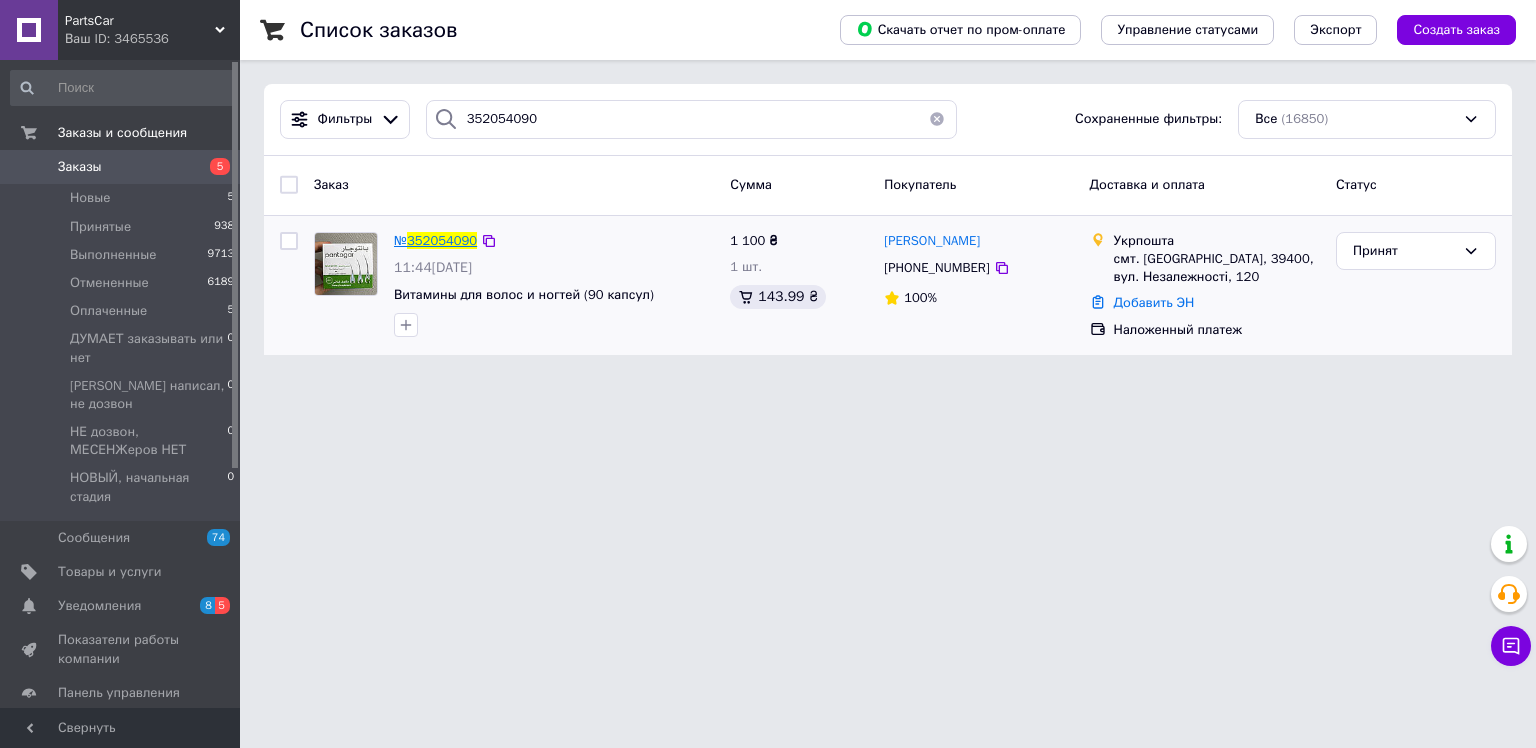 click on "352054090" at bounding box center [442, 240] 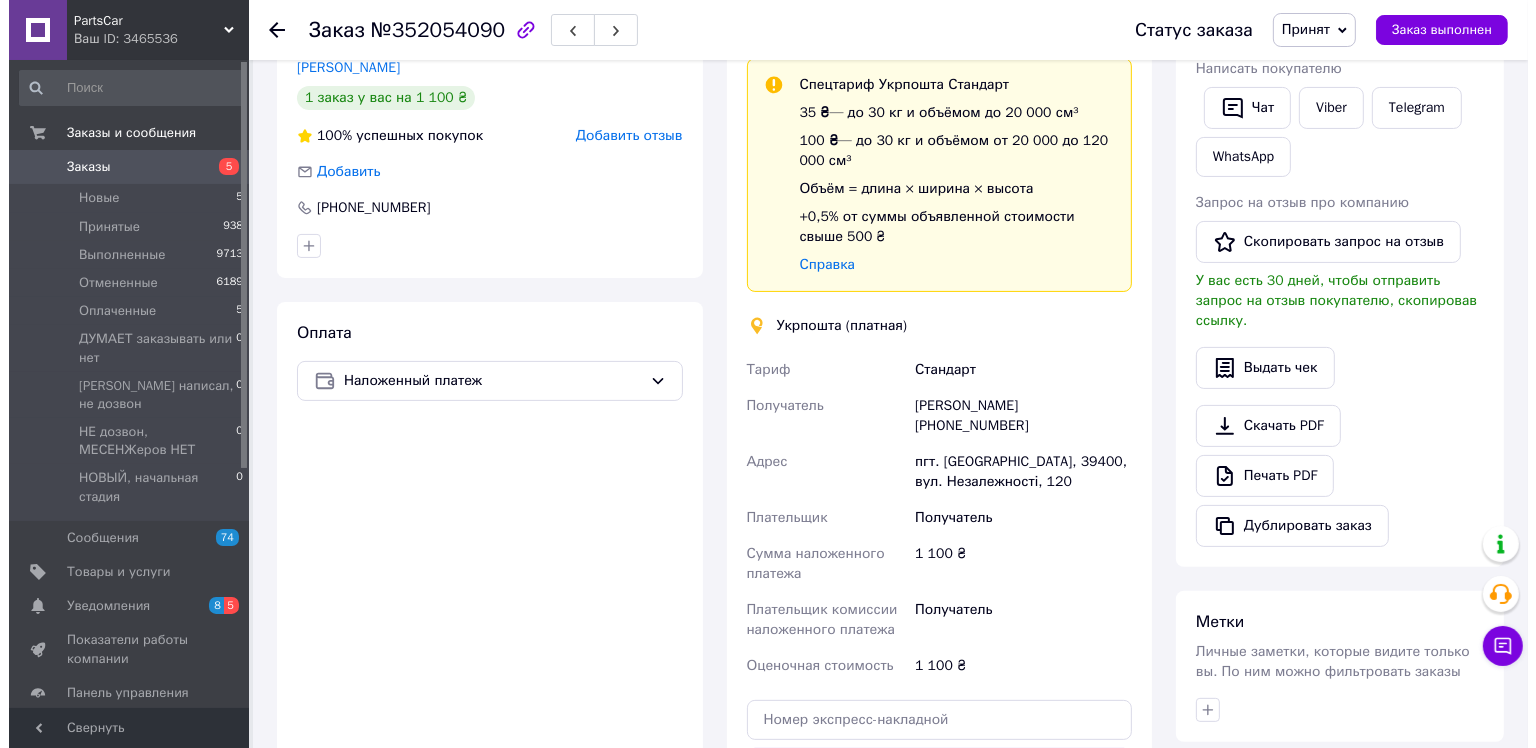 scroll, scrollTop: 100, scrollLeft: 0, axis: vertical 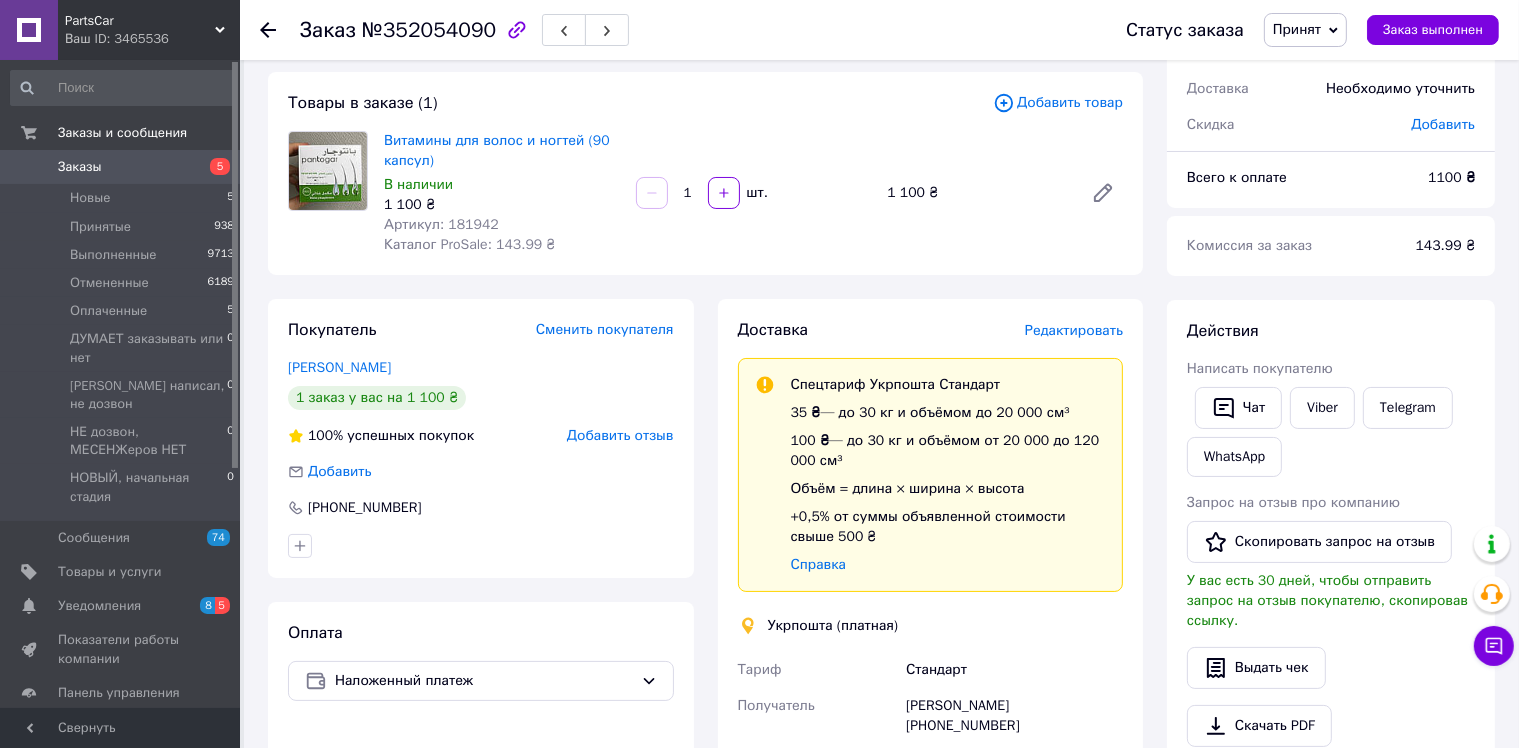 click on "Редактировать" at bounding box center (1074, 330) 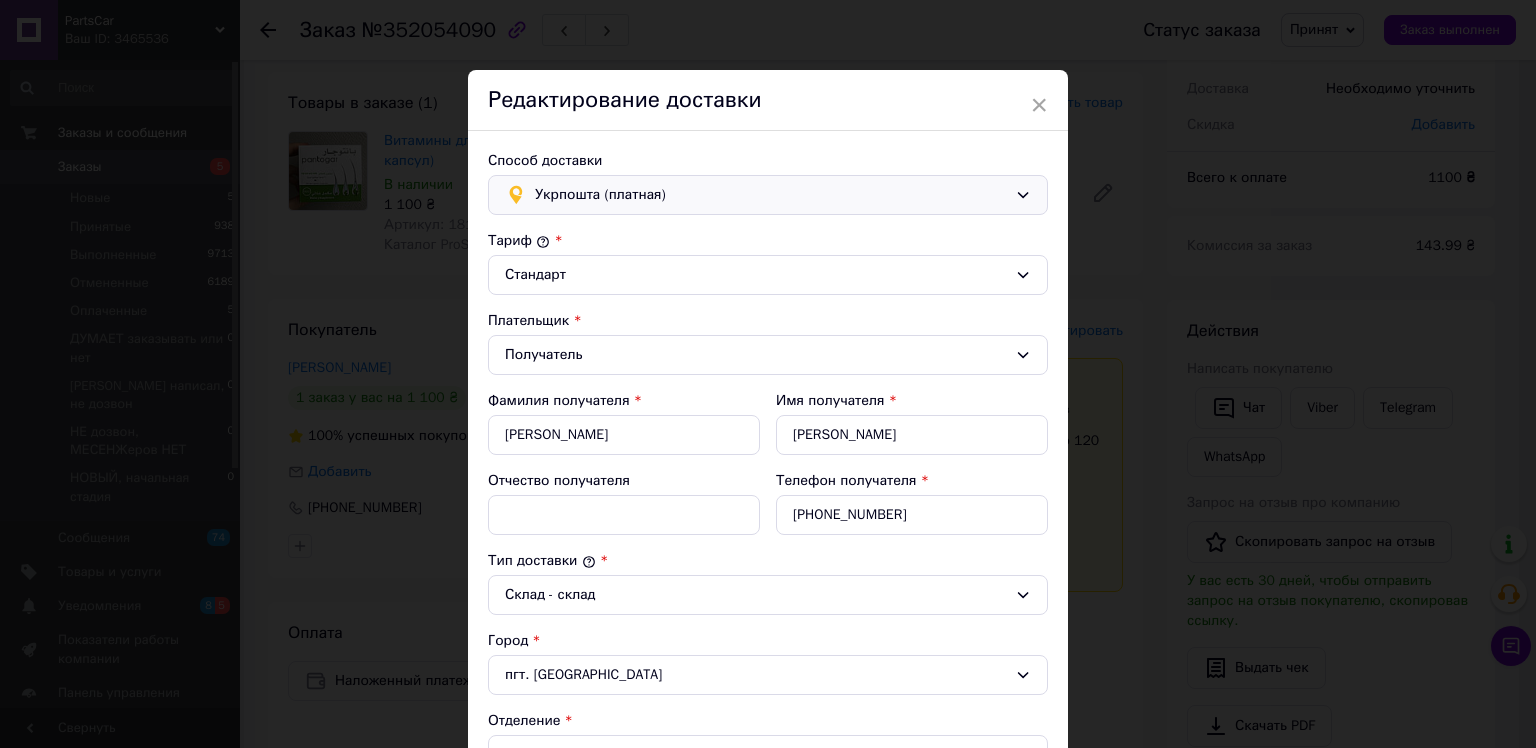 click on "Укрпошта (платная)" at bounding box center (771, 195) 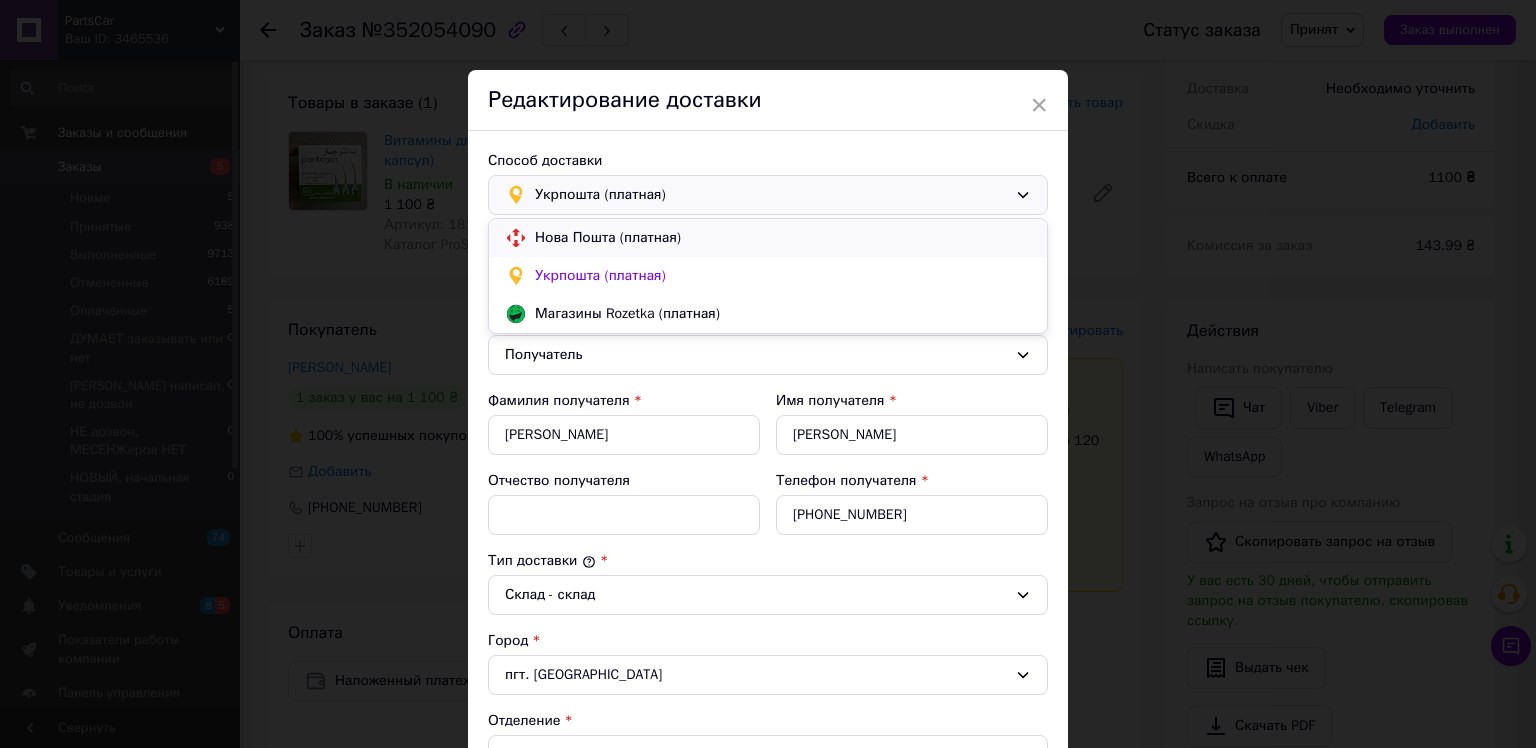 click on "Нова Пошта (платная)" at bounding box center [783, 238] 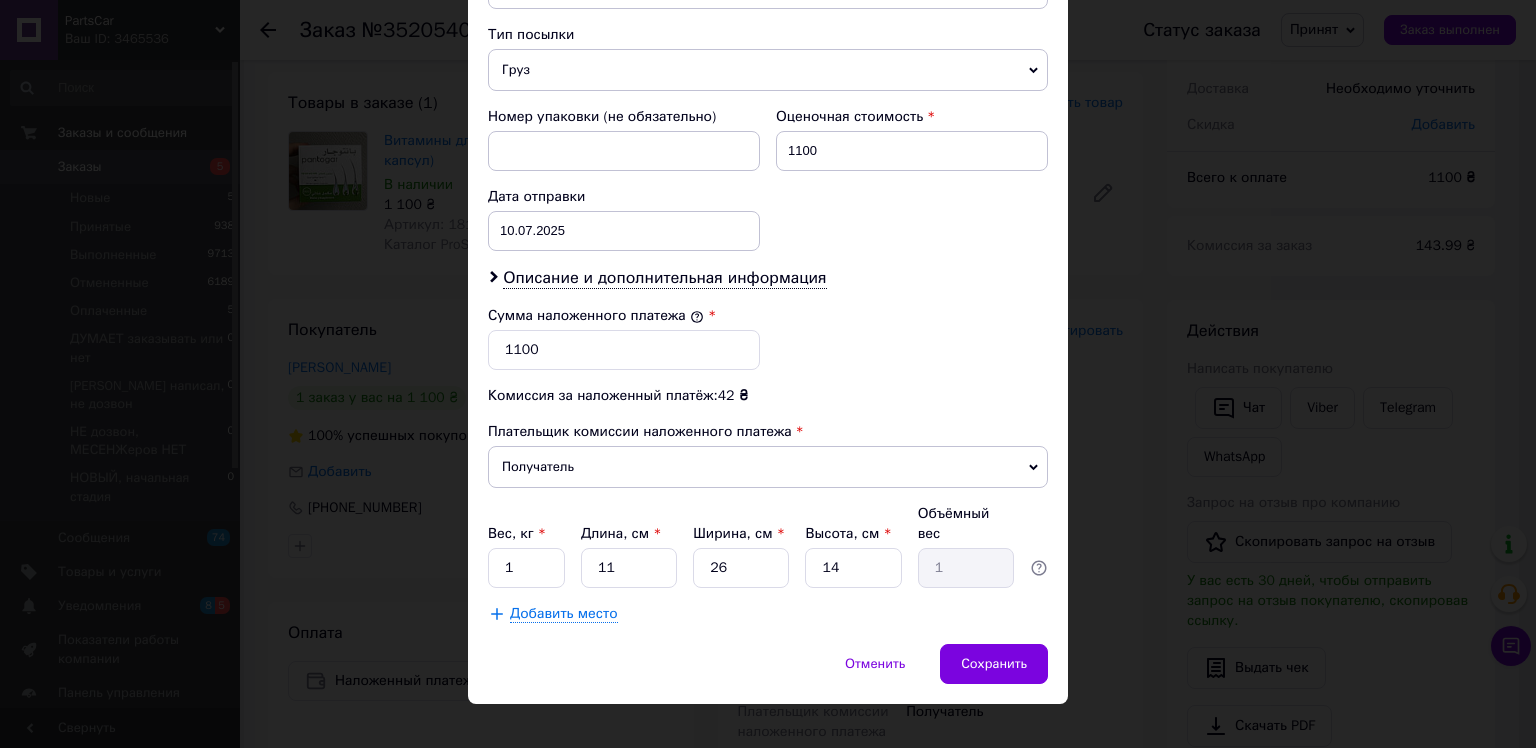 scroll, scrollTop: 392, scrollLeft: 0, axis: vertical 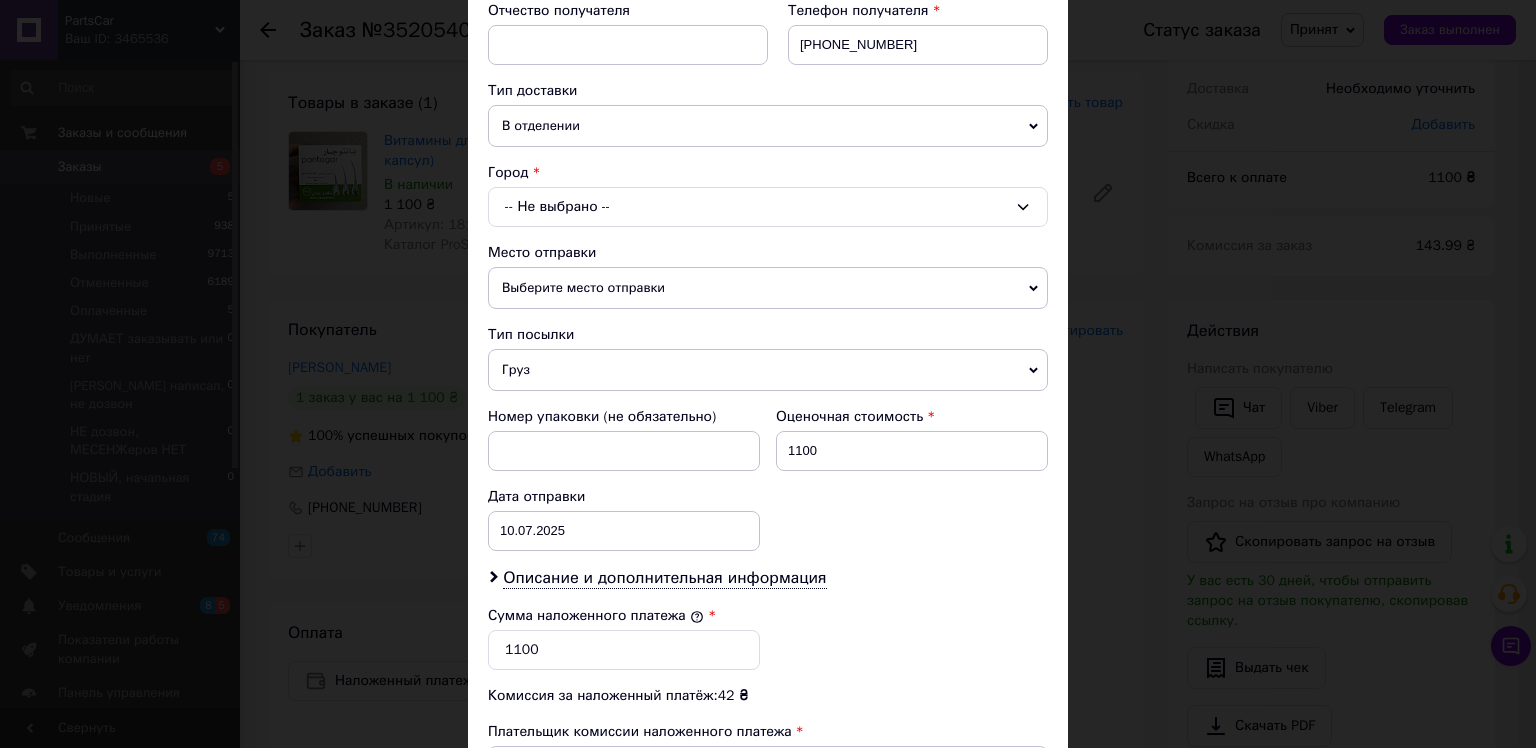 click on "Выберите место отправки" at bounding box center (768, 288) 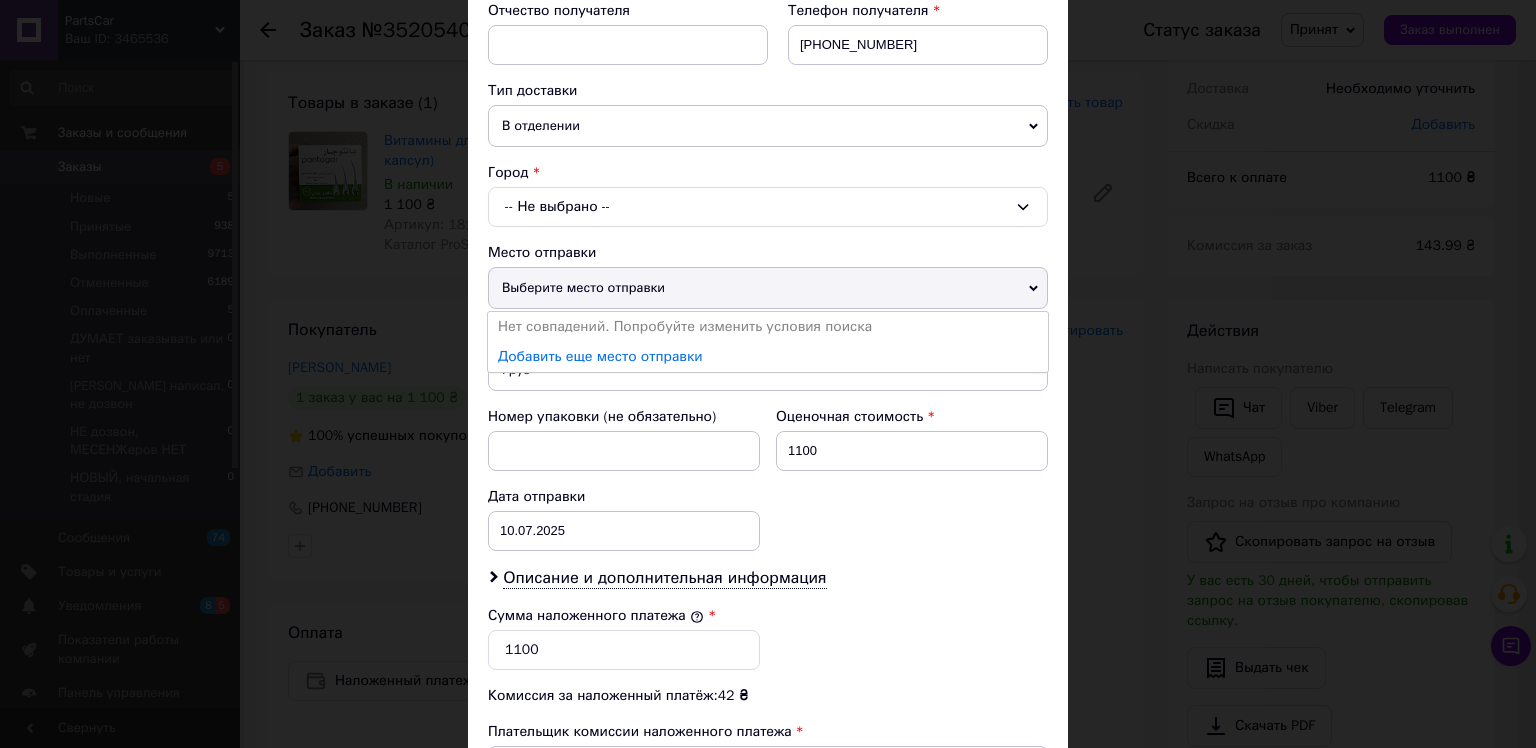 click on "Выберите место отправки" at bounding box center [768, 288] 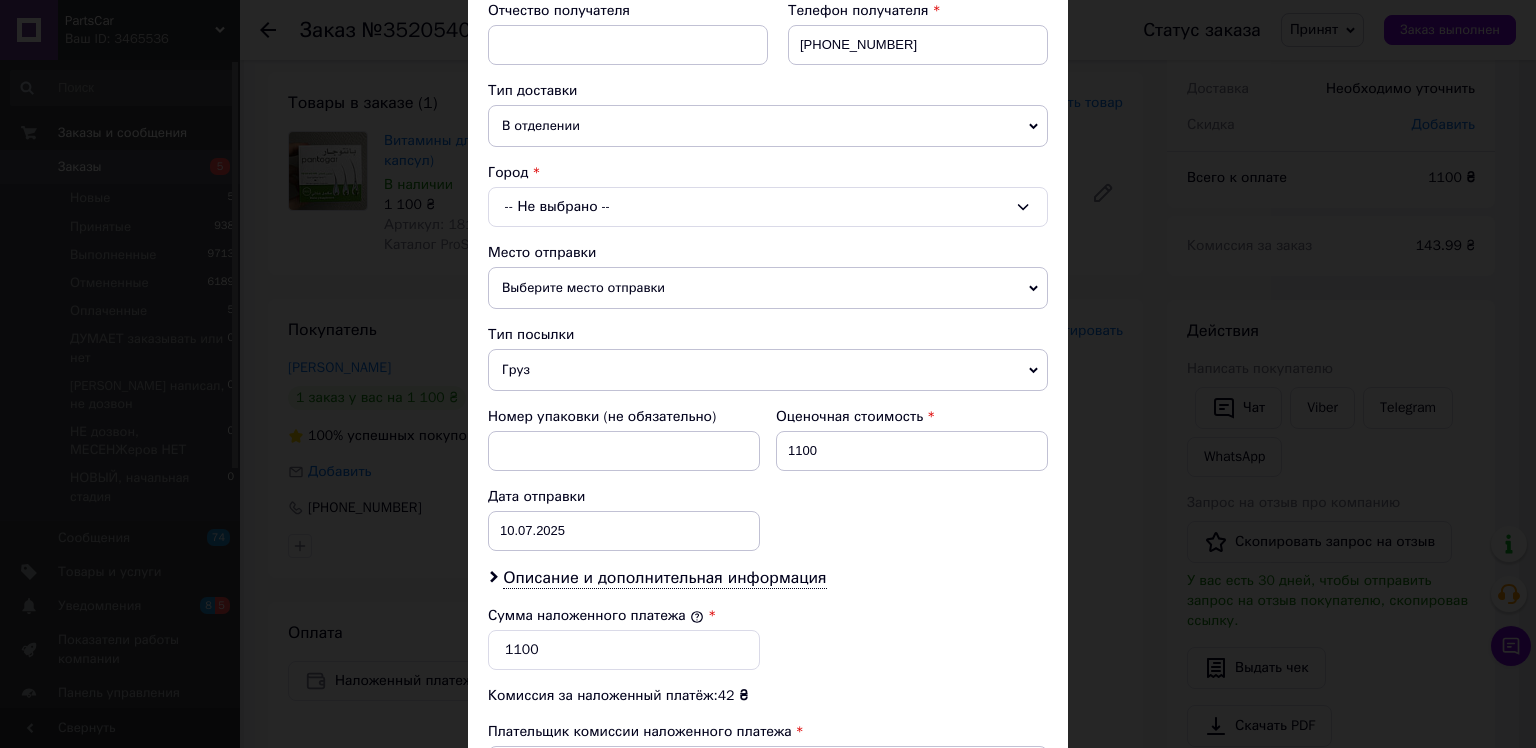 click on "-- Не выбрано --" at bounding box center (768, 207) 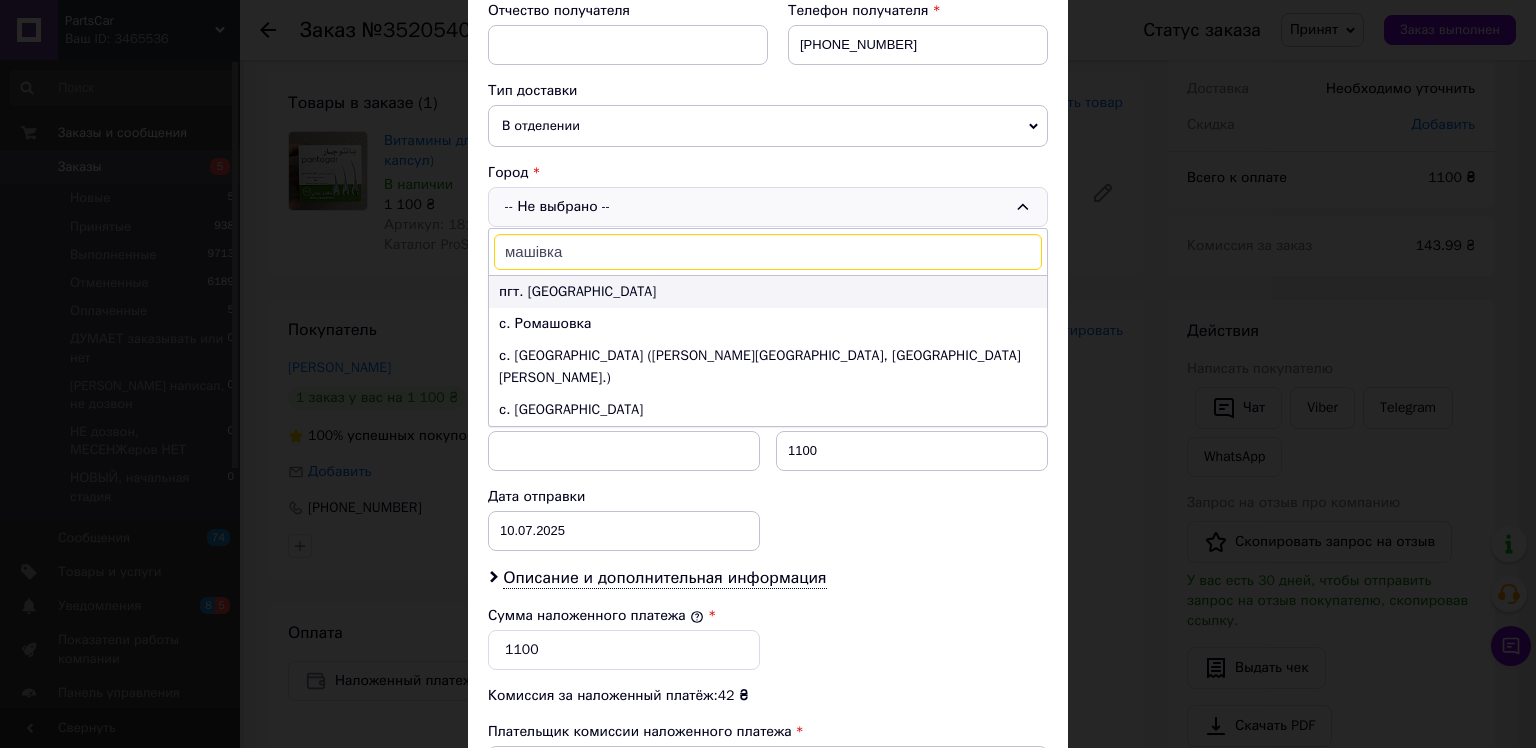 type on "машівка" 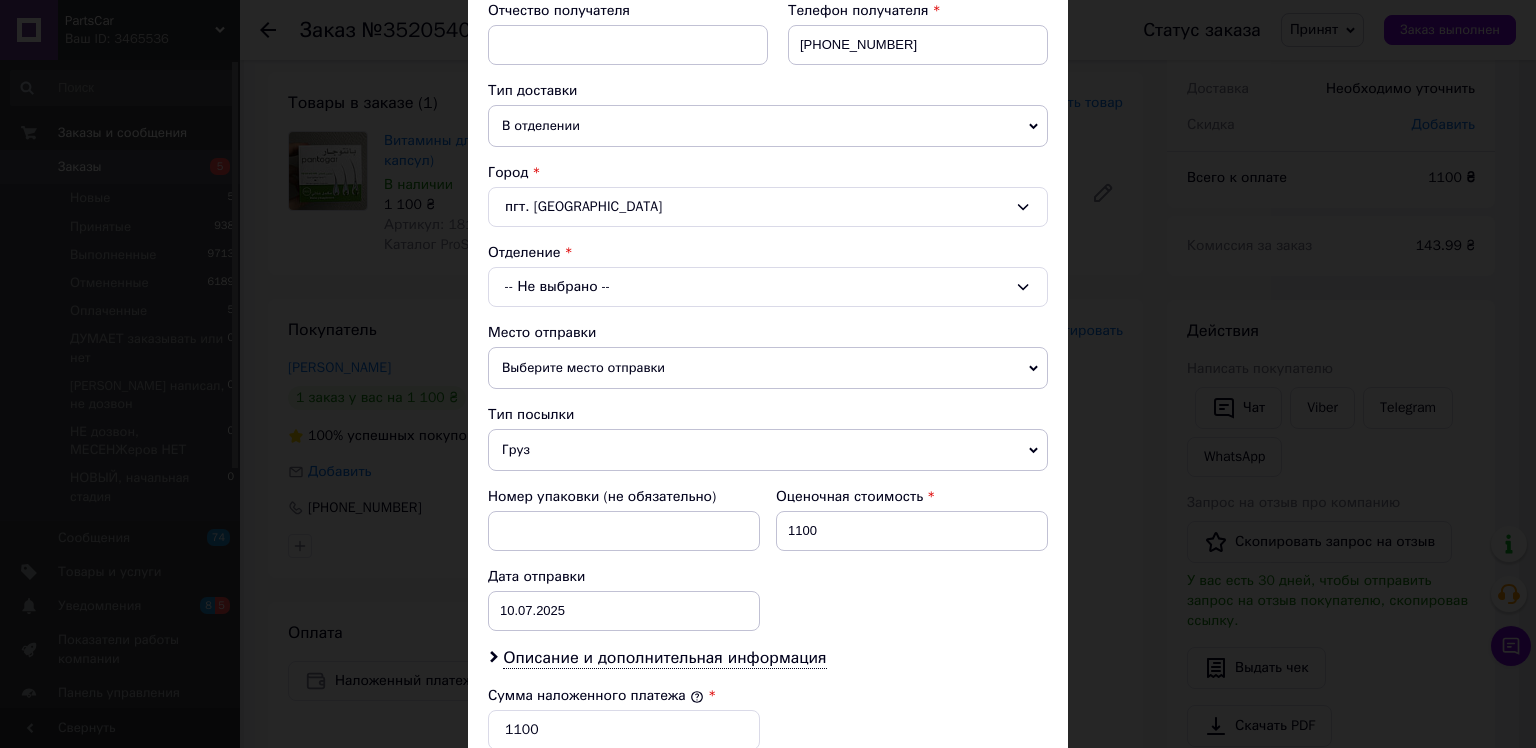 click on "-- Не выбрано --" at bounding box center (768, 287) 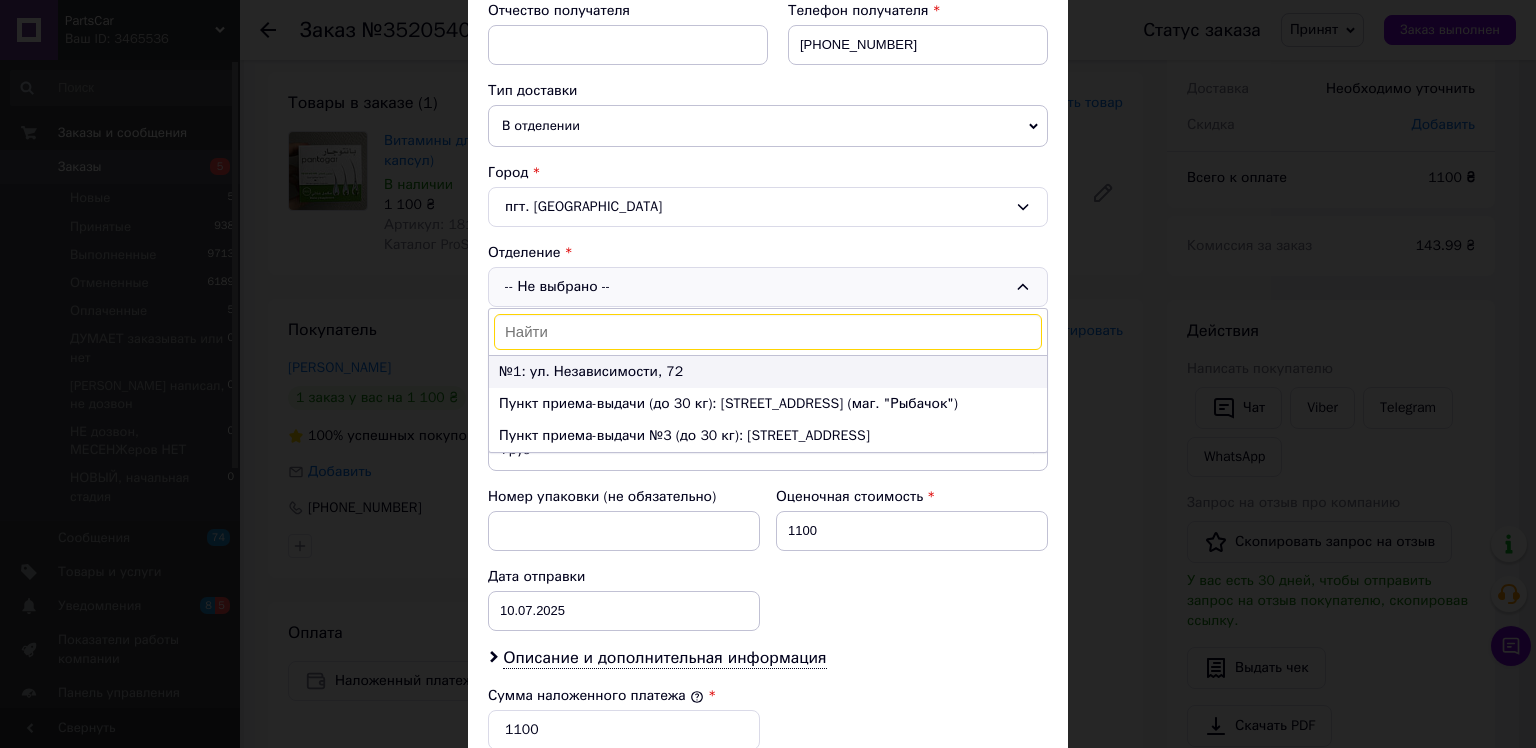 click on "№1: ул. Независимости, 72" at bounding box center [768, 372] 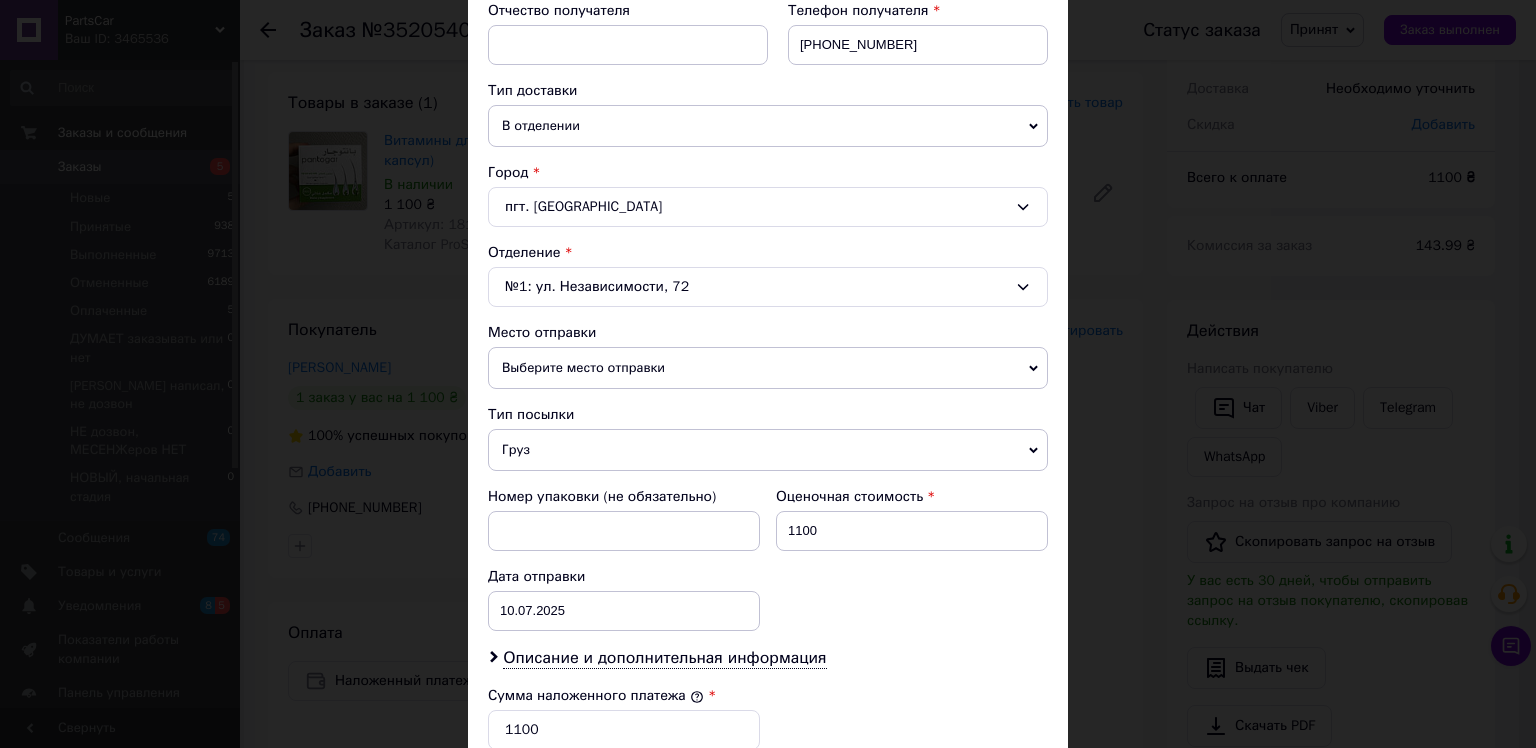 scroll, scrollTop: 772, scrollLeft: 0, axis: vertical 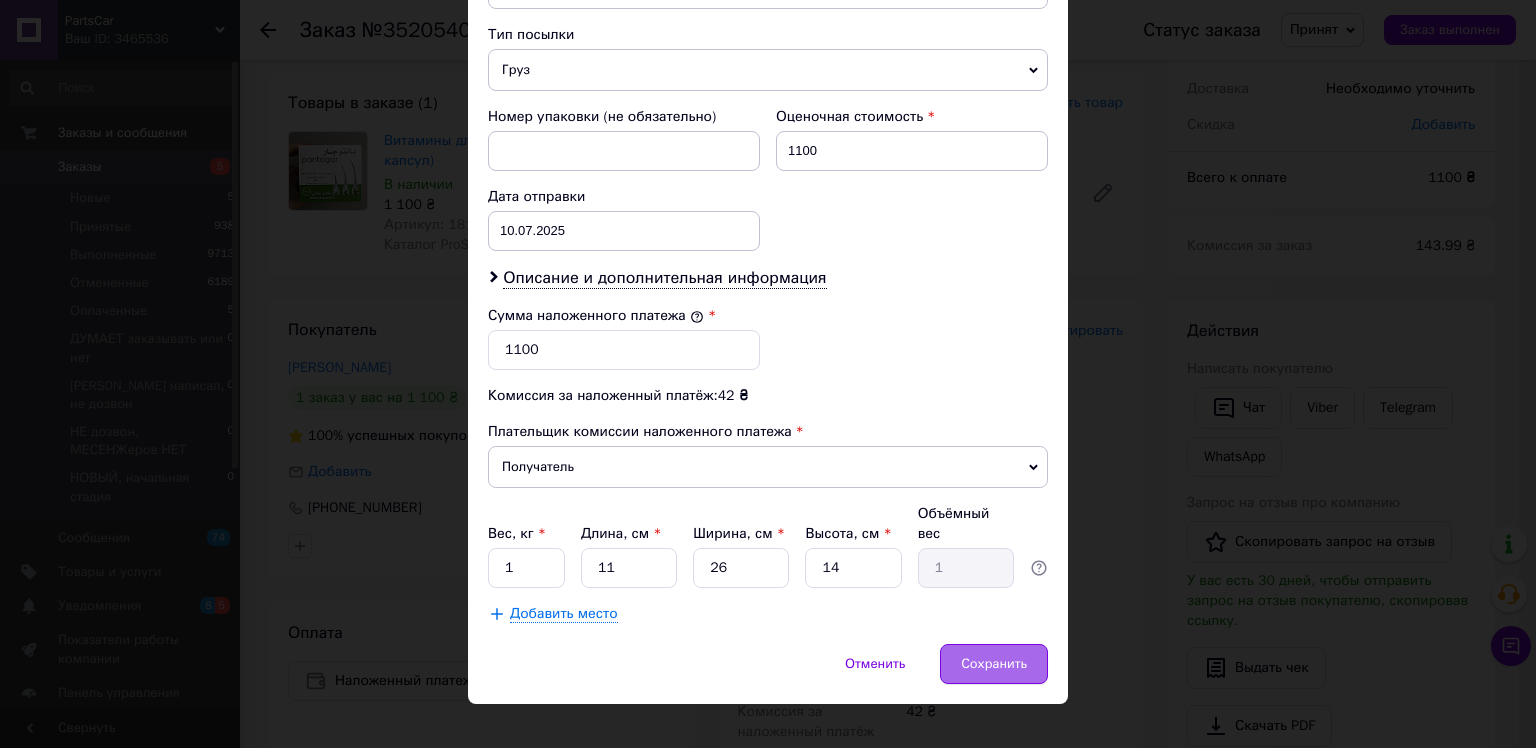 click on "Сохранить" at bounding box center (994, 664) 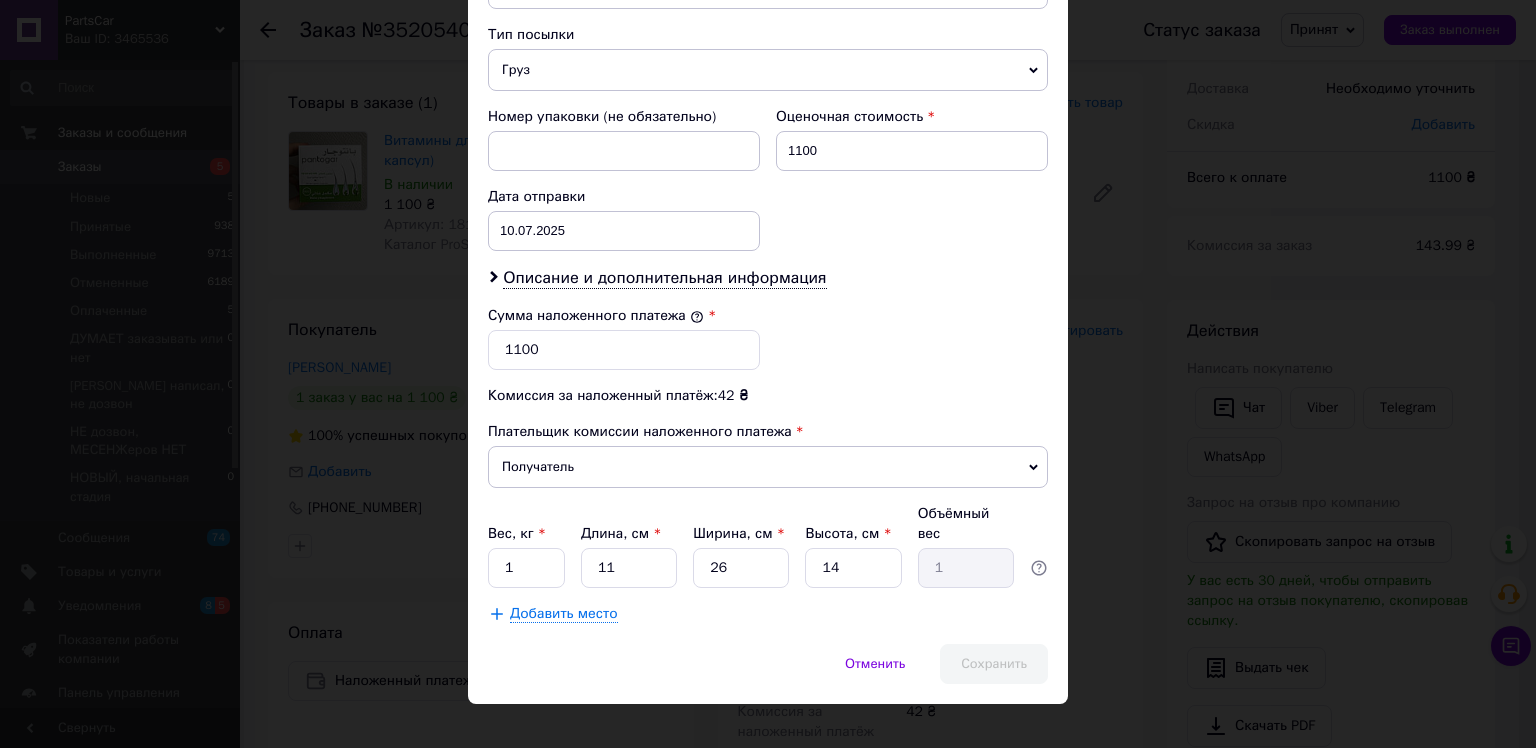 scroll, scrollTop: 382, scrollLeft: 0, axis: vertical 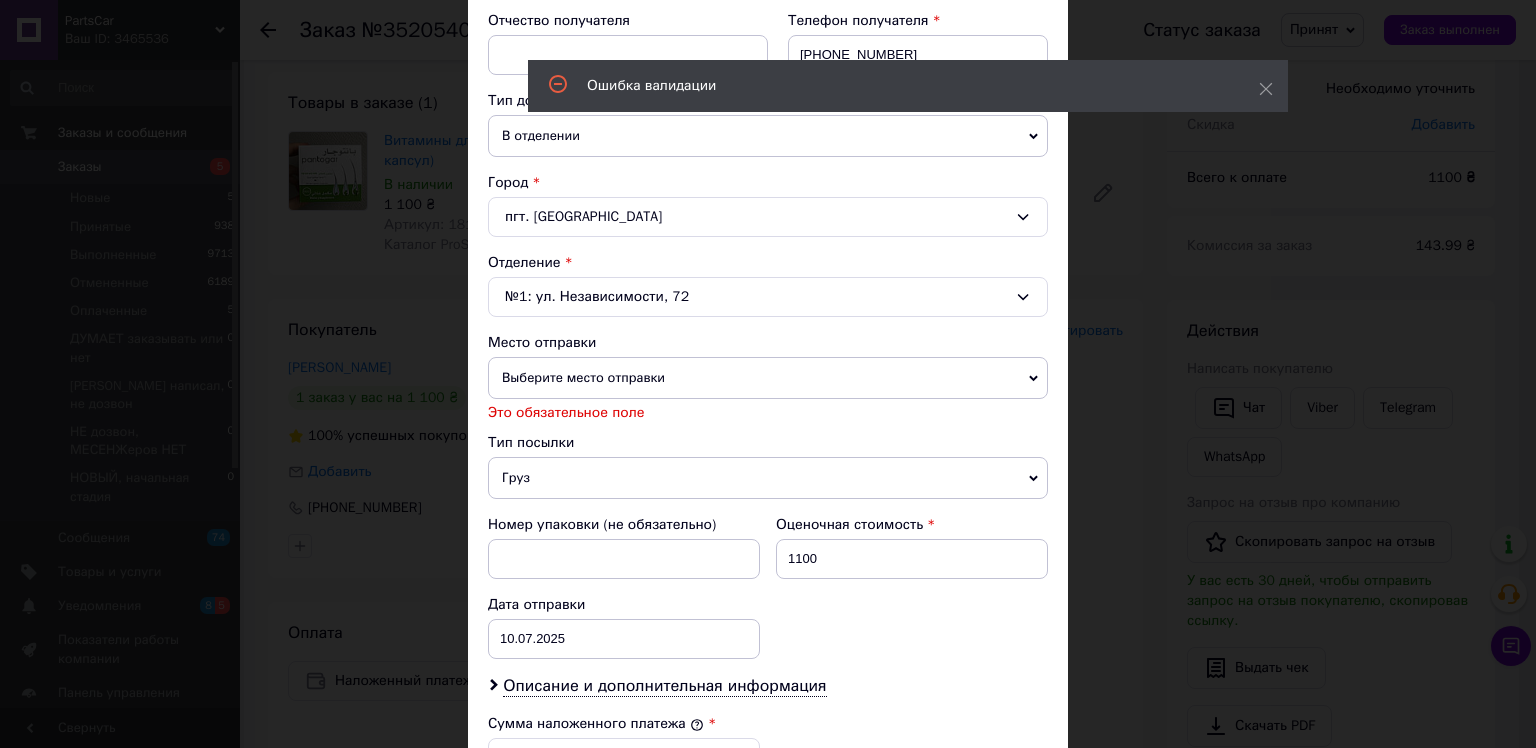click on "Выберите место отправки" at bounding box center (768, 378) 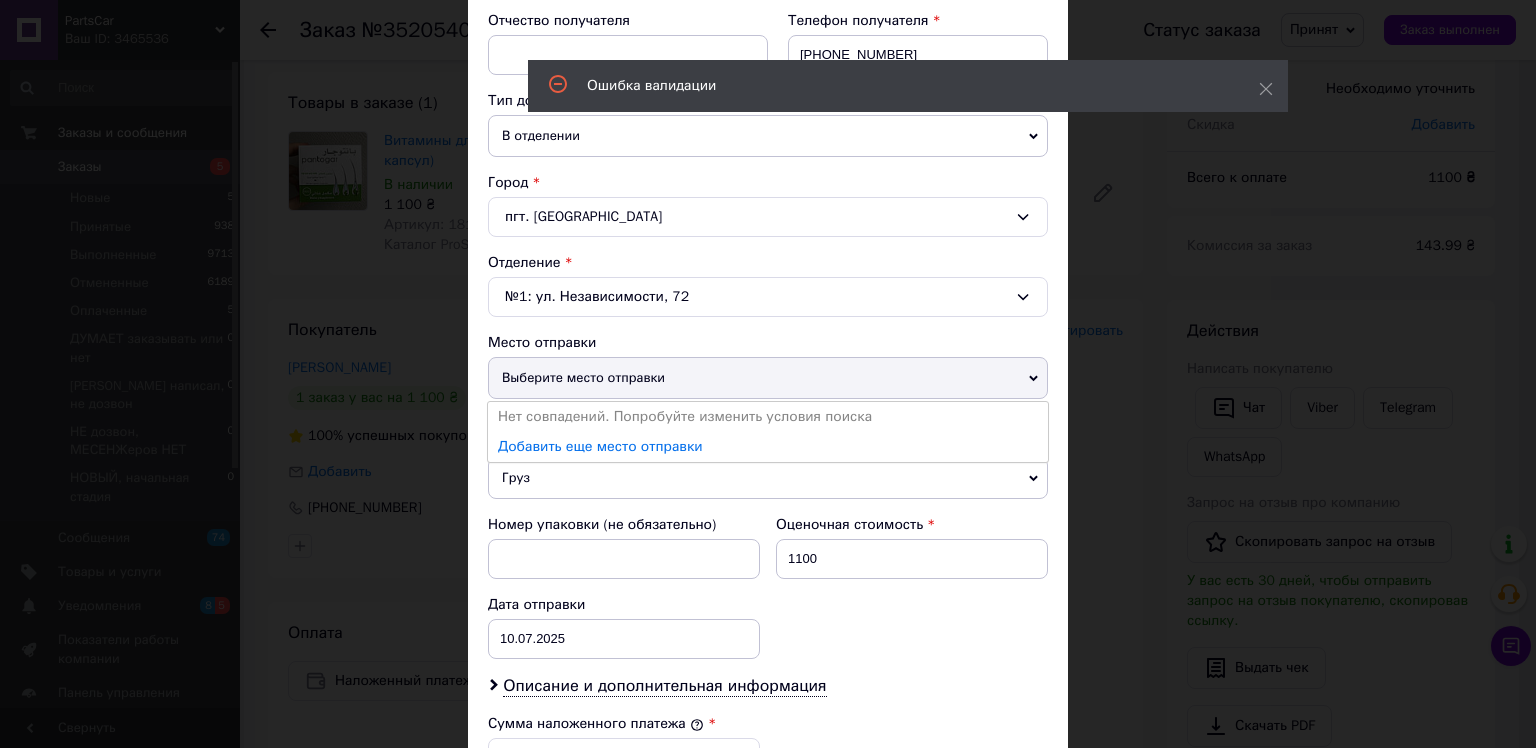 click on "Выберите место отправки" at bounding box center (768, 378) 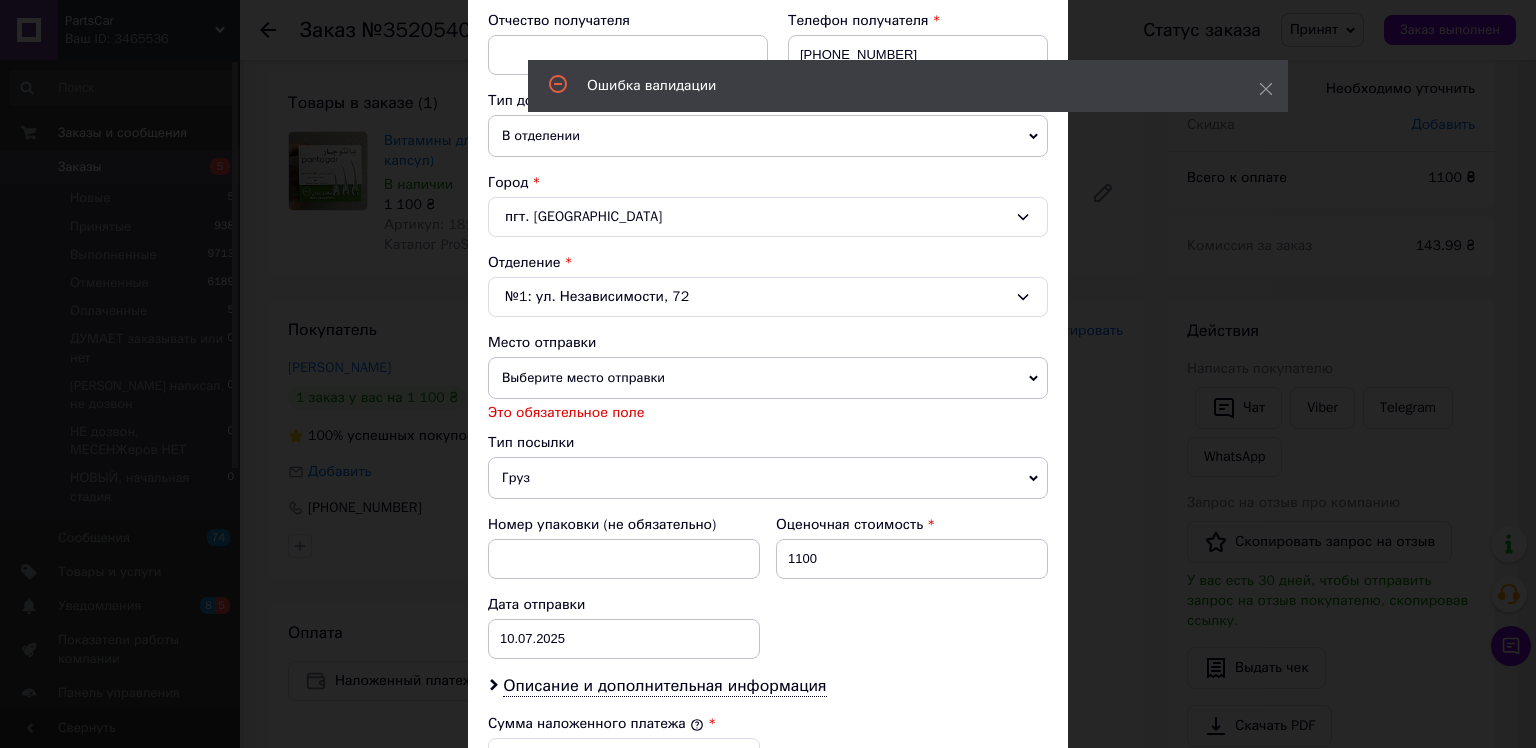 click on "Выберите место отправки" at bounding box center (768, 378) 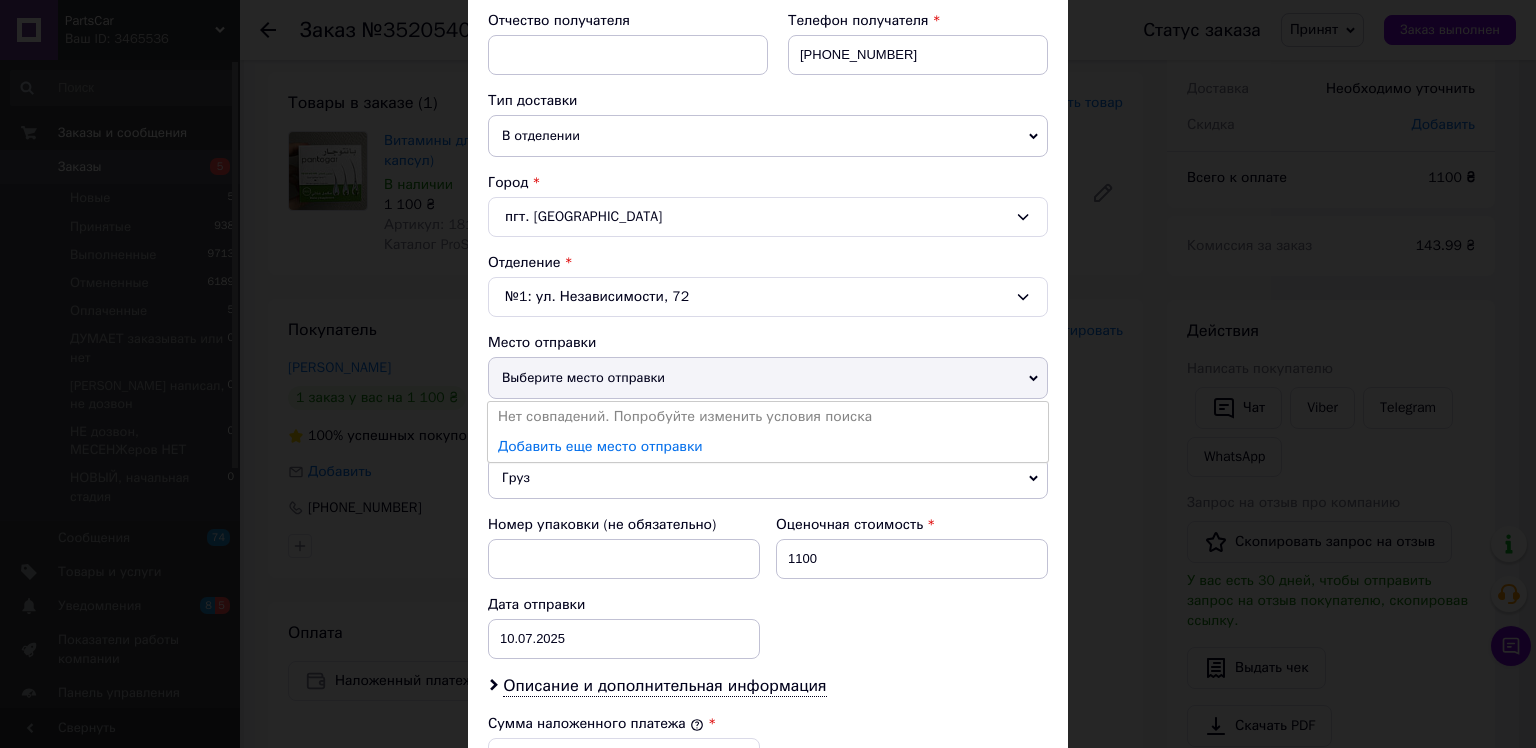 scroll, scrollTop: 282, scrollLeft: 0, axis: vertical 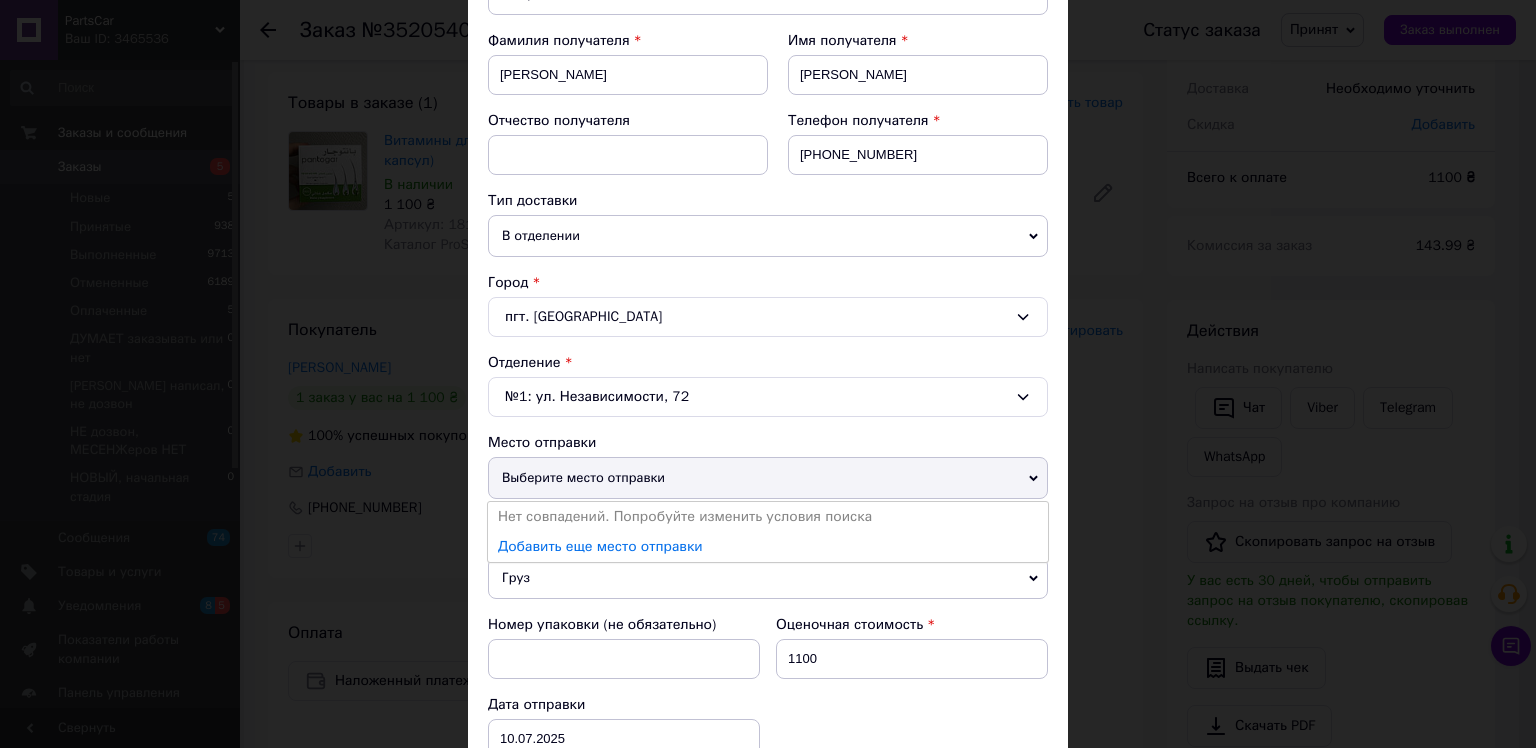 click on "пгт. Машевка" at bounding box center [768, 317] 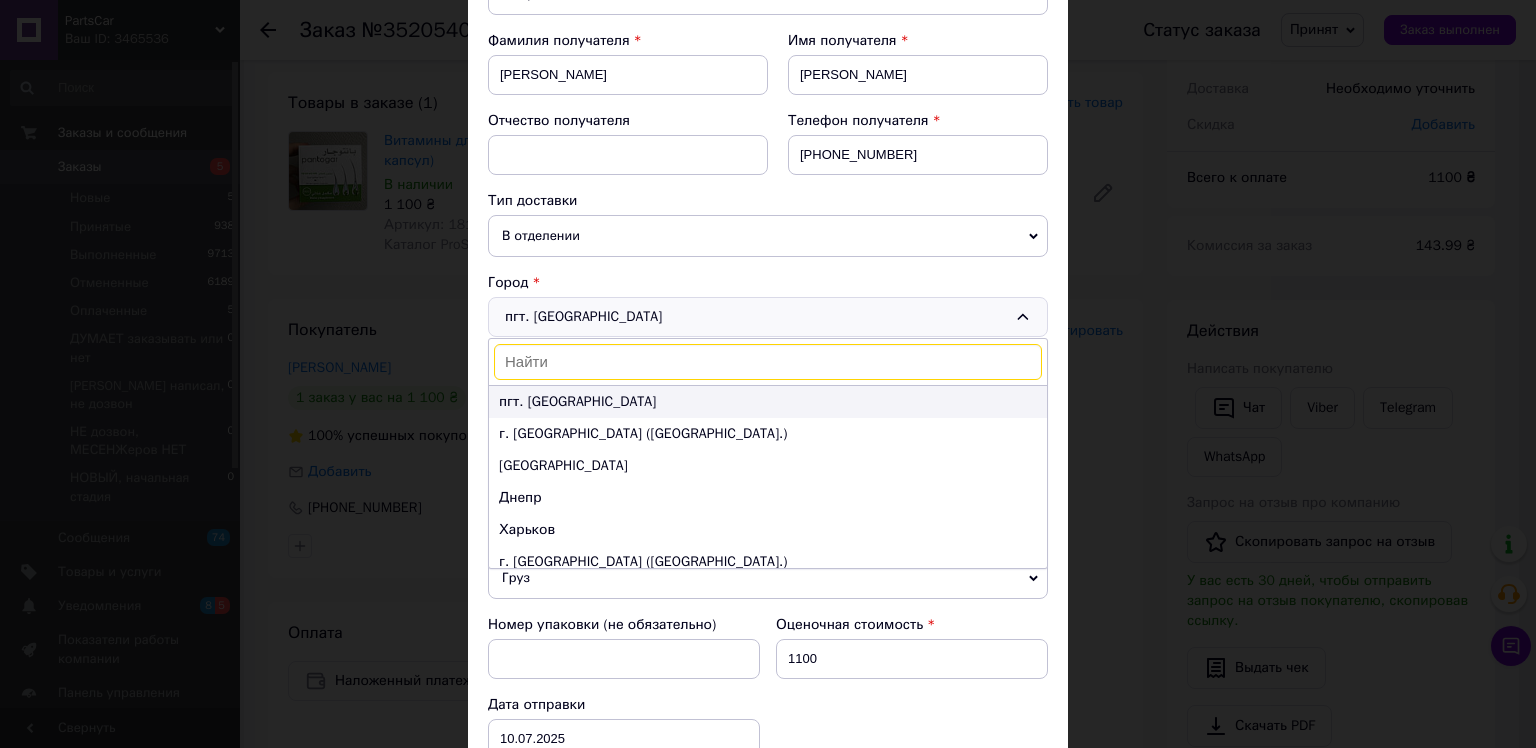 click on "пгт. Машевка" at bounding box center (577, 401) 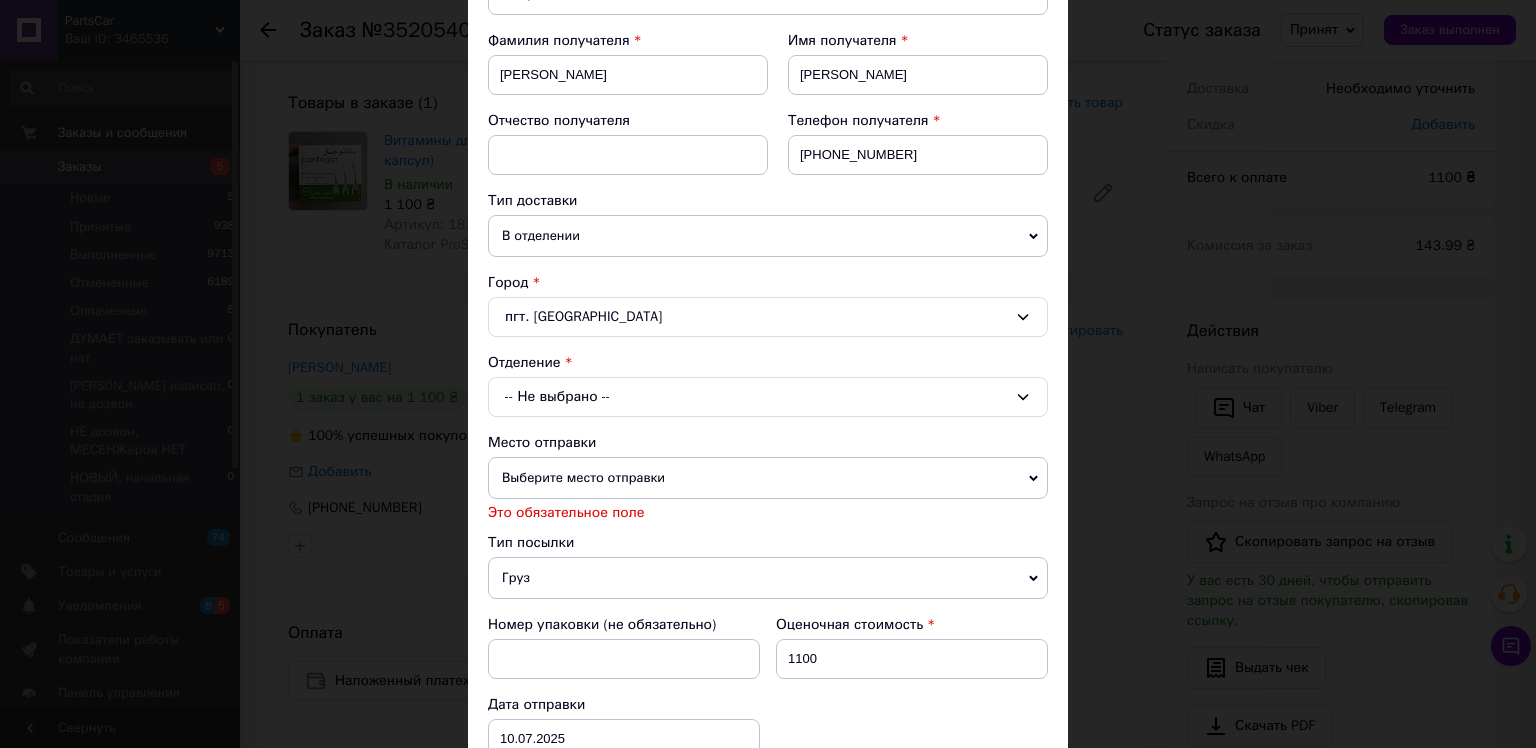 click on "-- Не выбрано --" at bounding box center [768, 397] 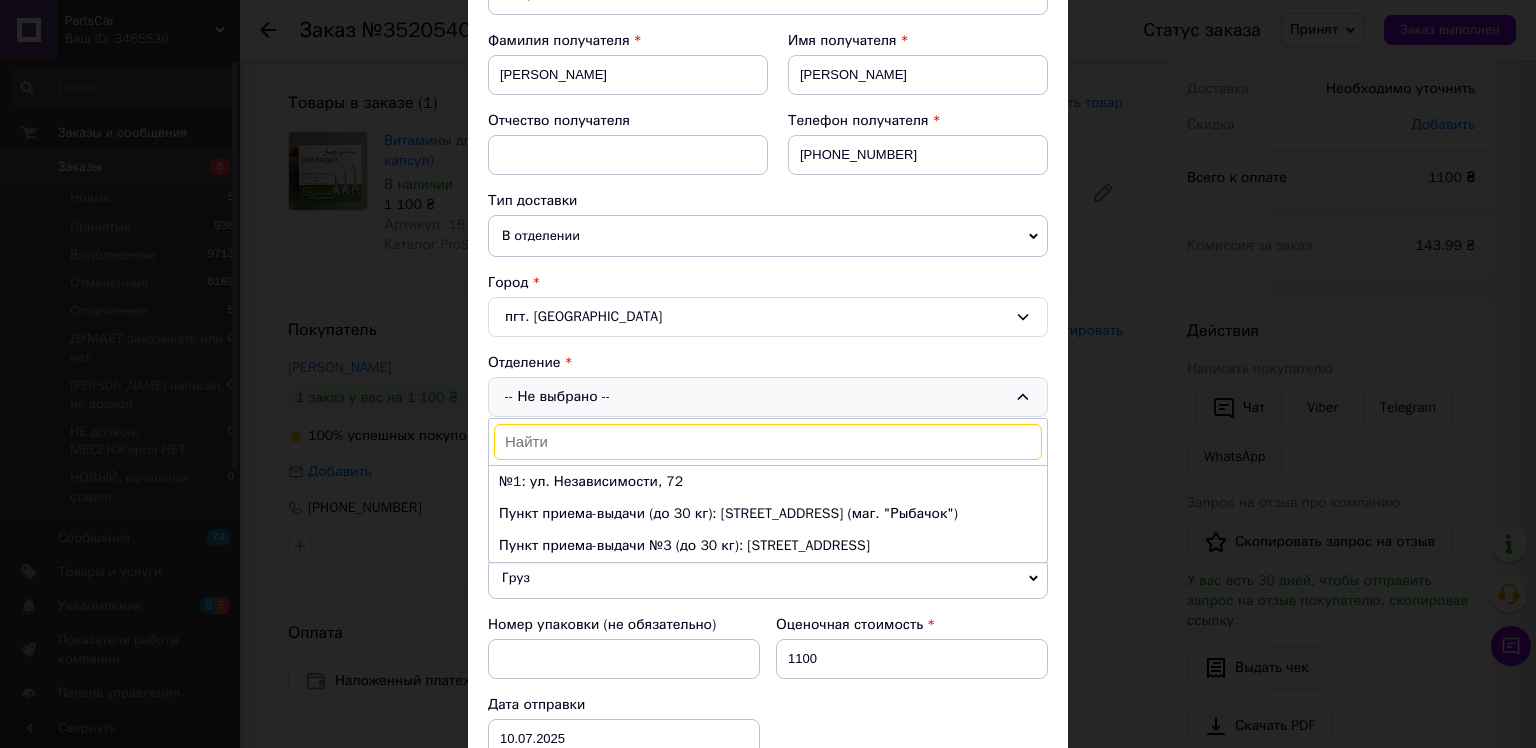 click on "№1: ул. Независимости, 72" at bounding box center (768, 482) 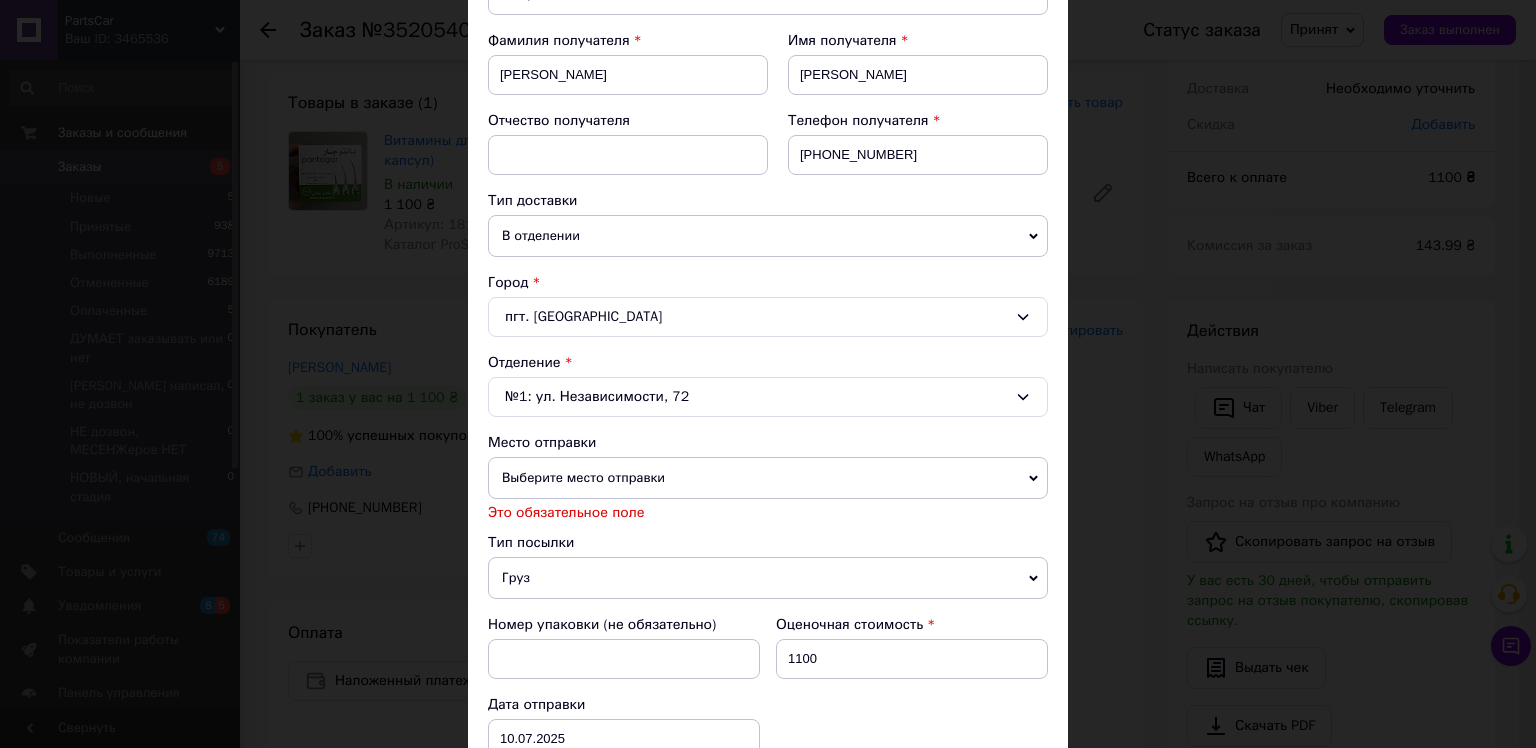 click on "Выберите место отправки" at bounding box center [768, 478] 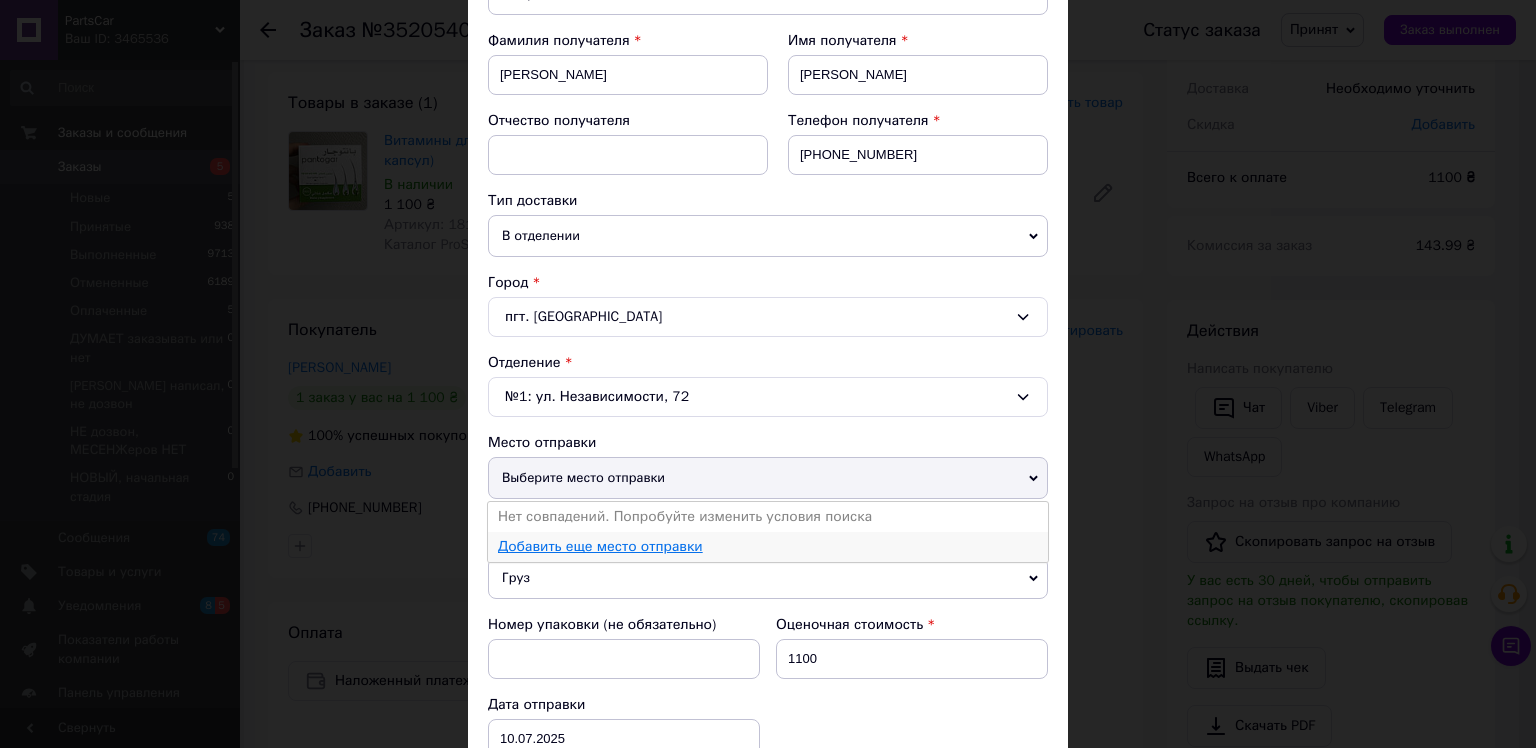 click on "Добавить еще место отправки" at bounding box center (600, 546) 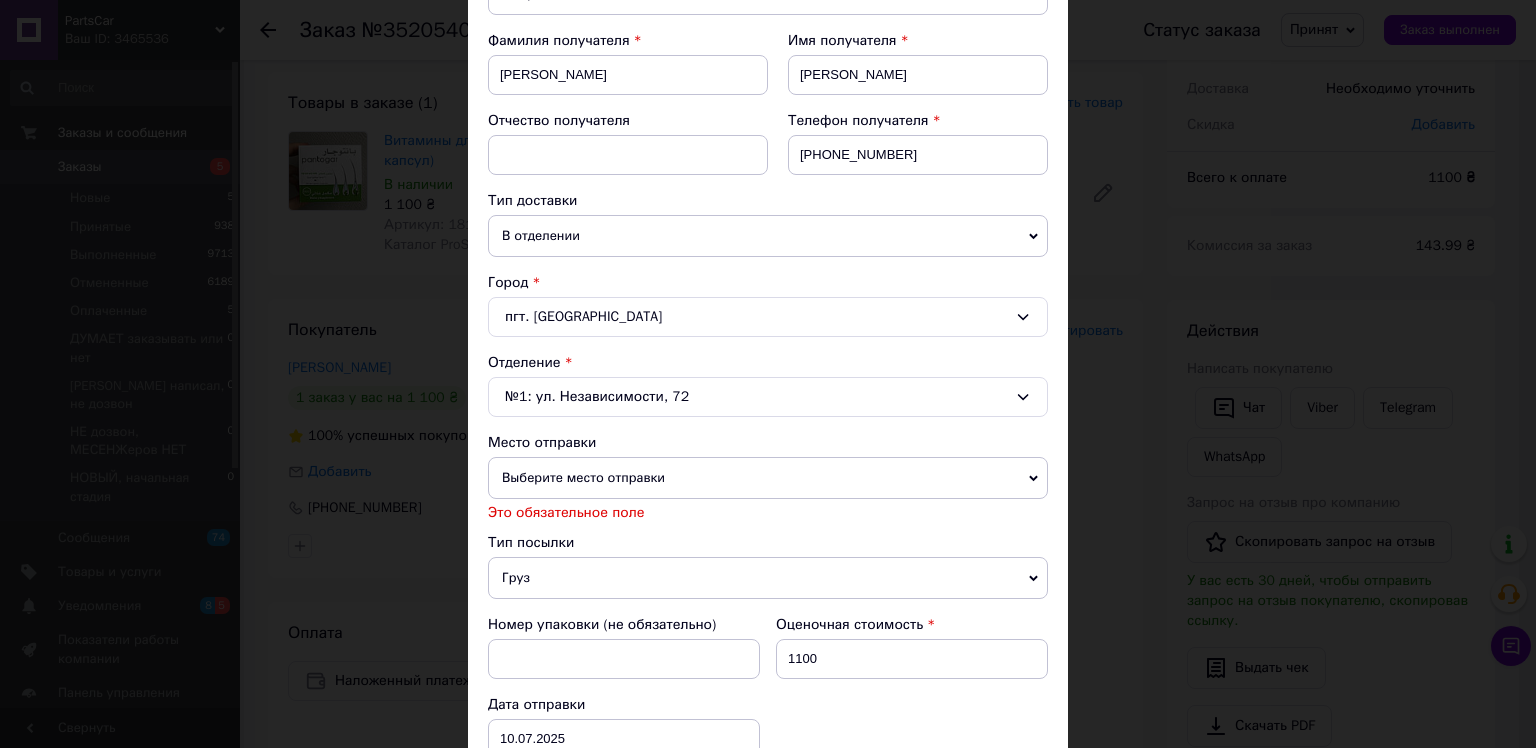 click on "Выберите место отправки" at bounding box center (768, 478) 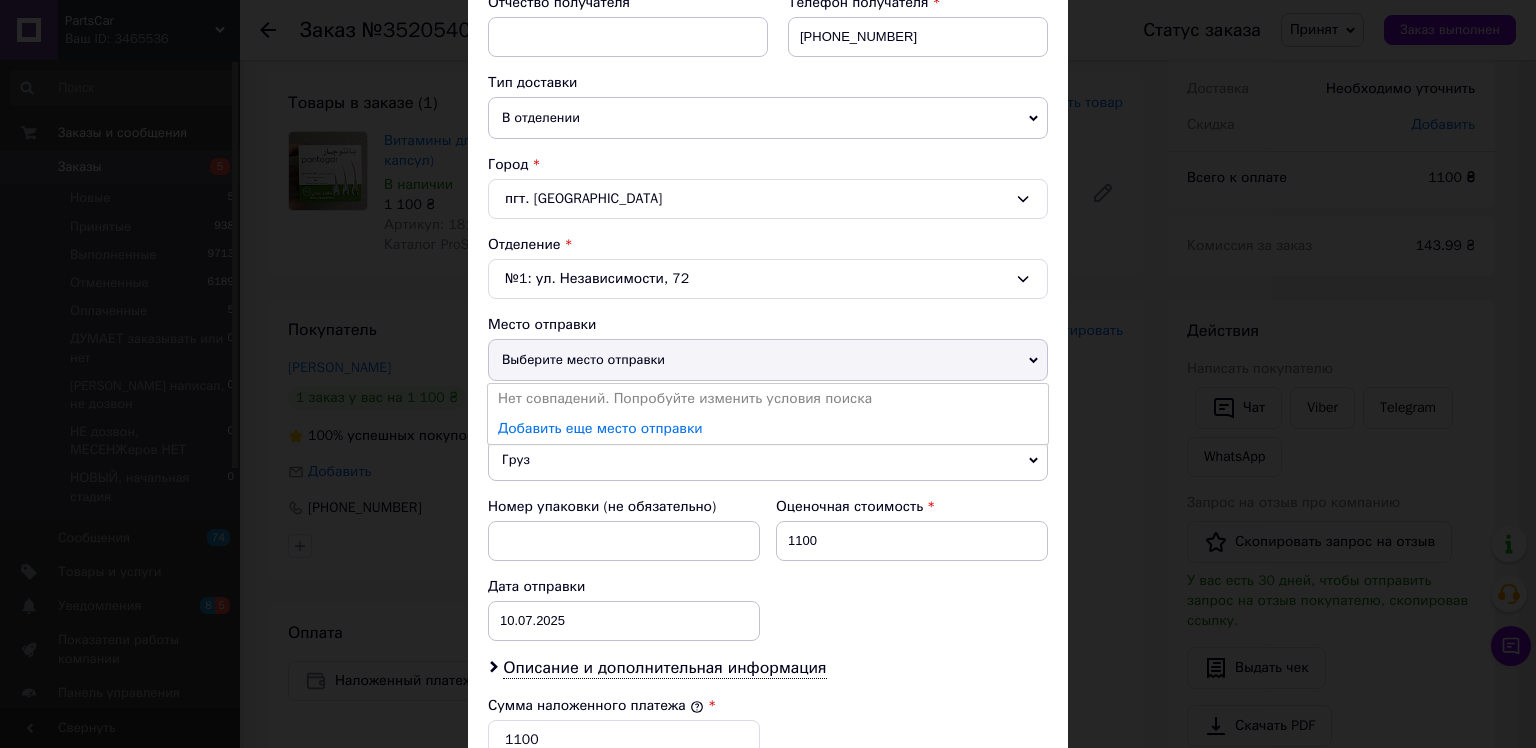scroll, scrollTop: 789, scrollLeft: 0, axis: vertical 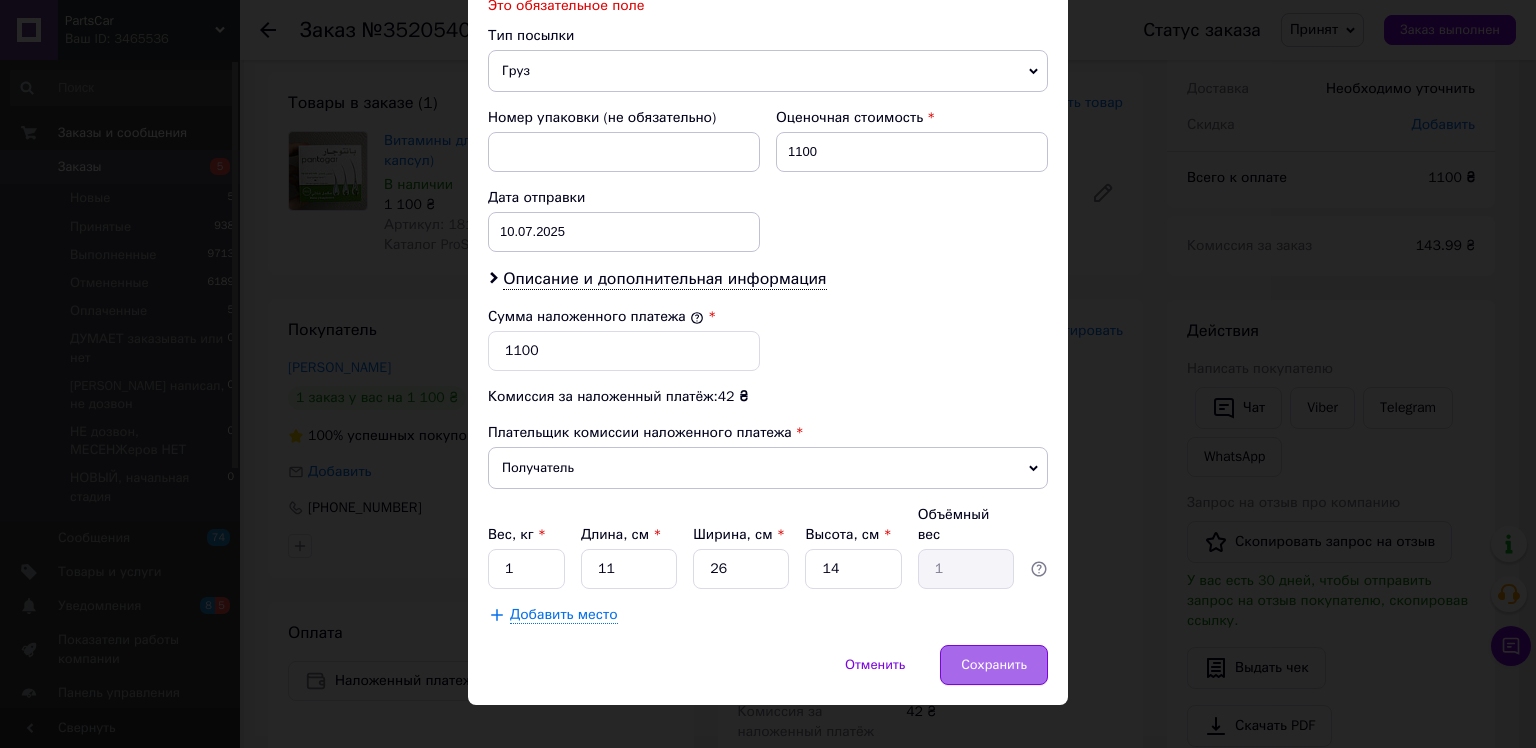 click on "Сохранить" at bounding box center [994, 665] 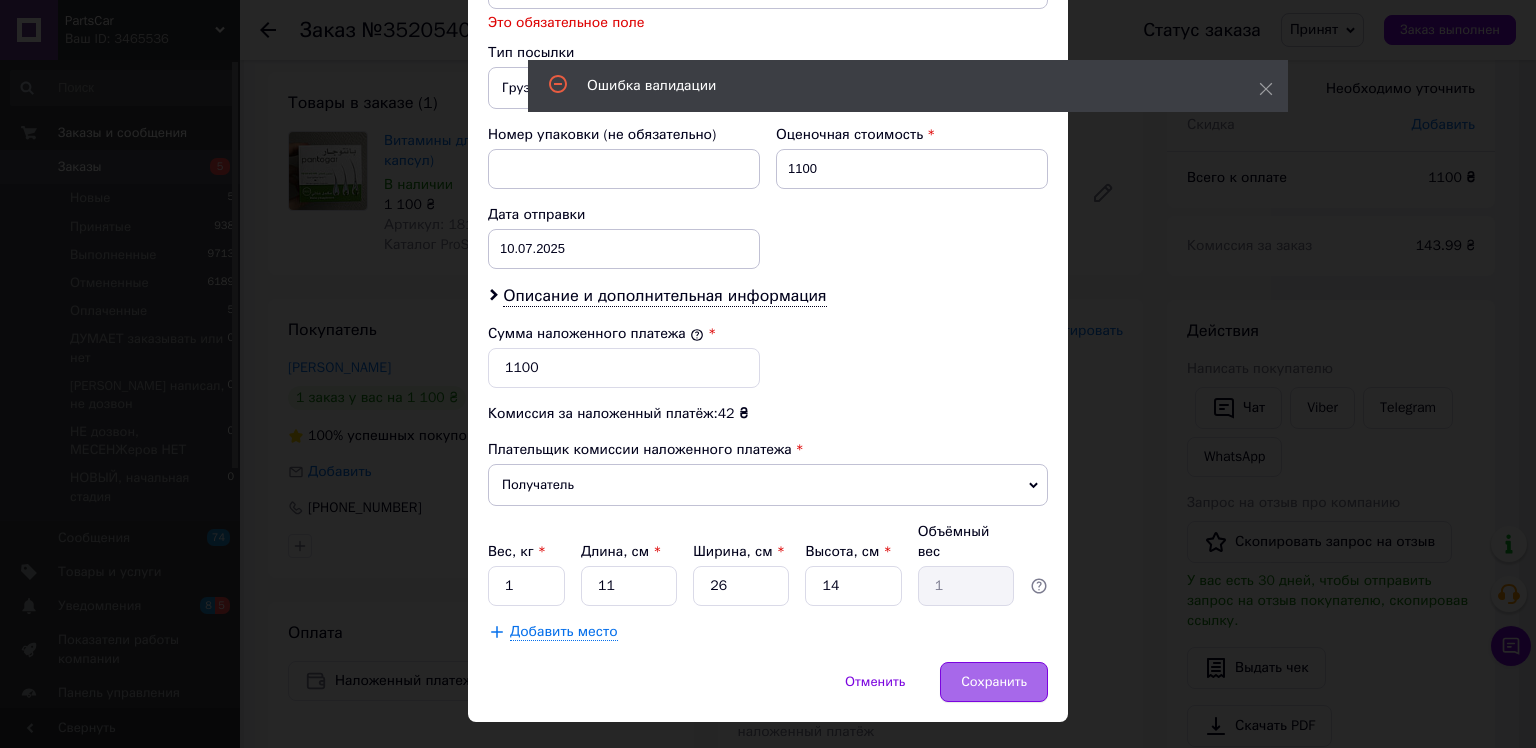 scroll, scrollTop: 382, scrollLeft: 0, axis: vertical 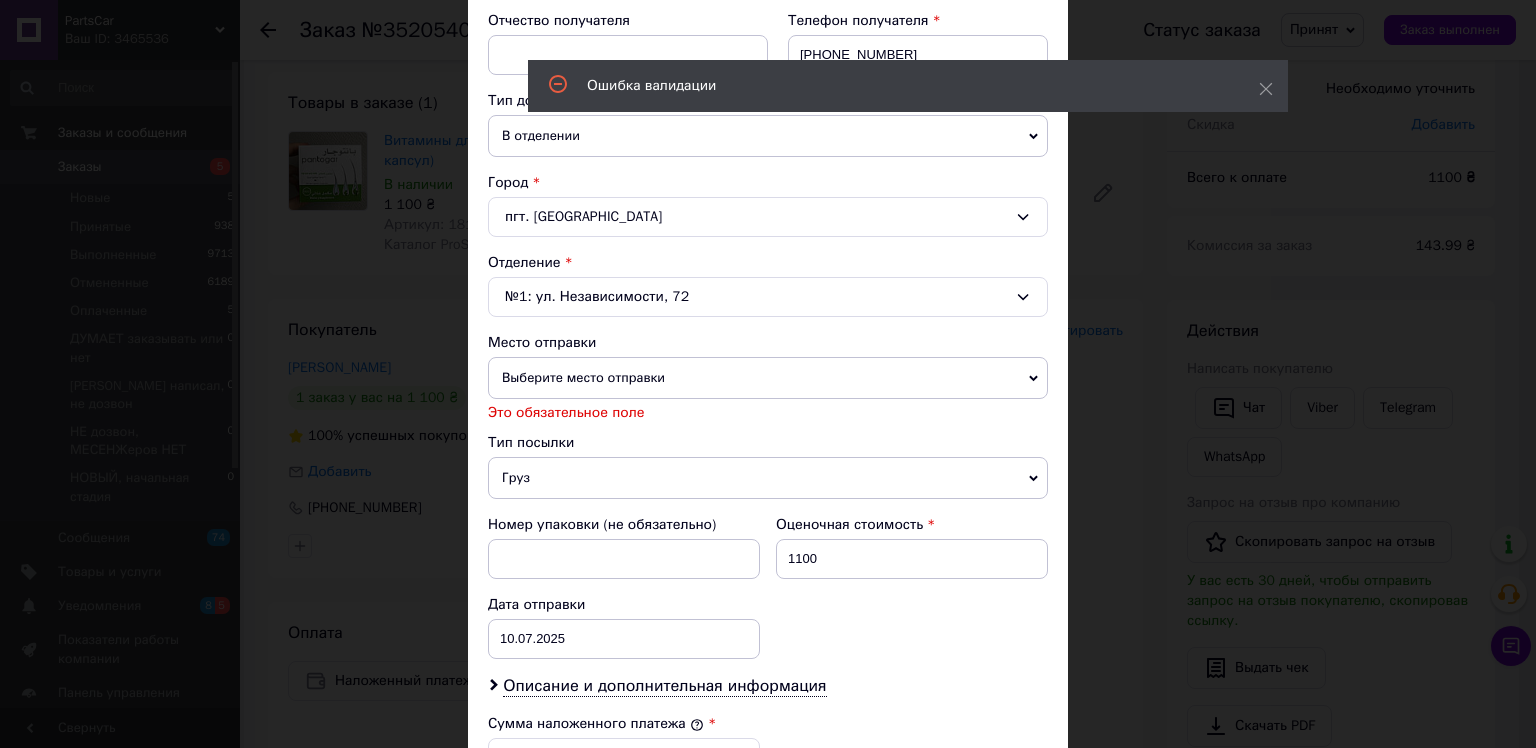click on "Выберите место отправки" at bounding box center (768, 378) 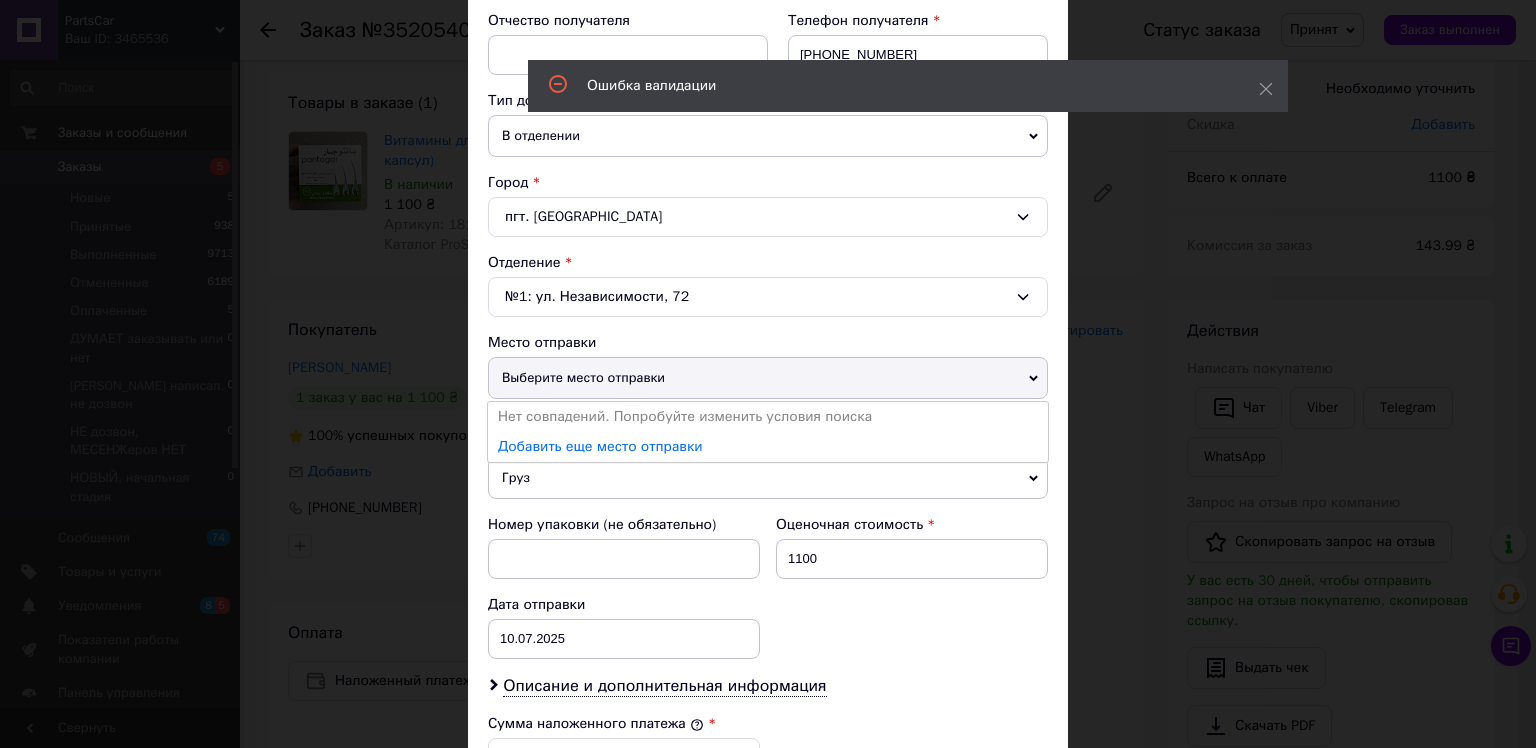 click on "Выберите место отправки" at bounding box center (768, 378) 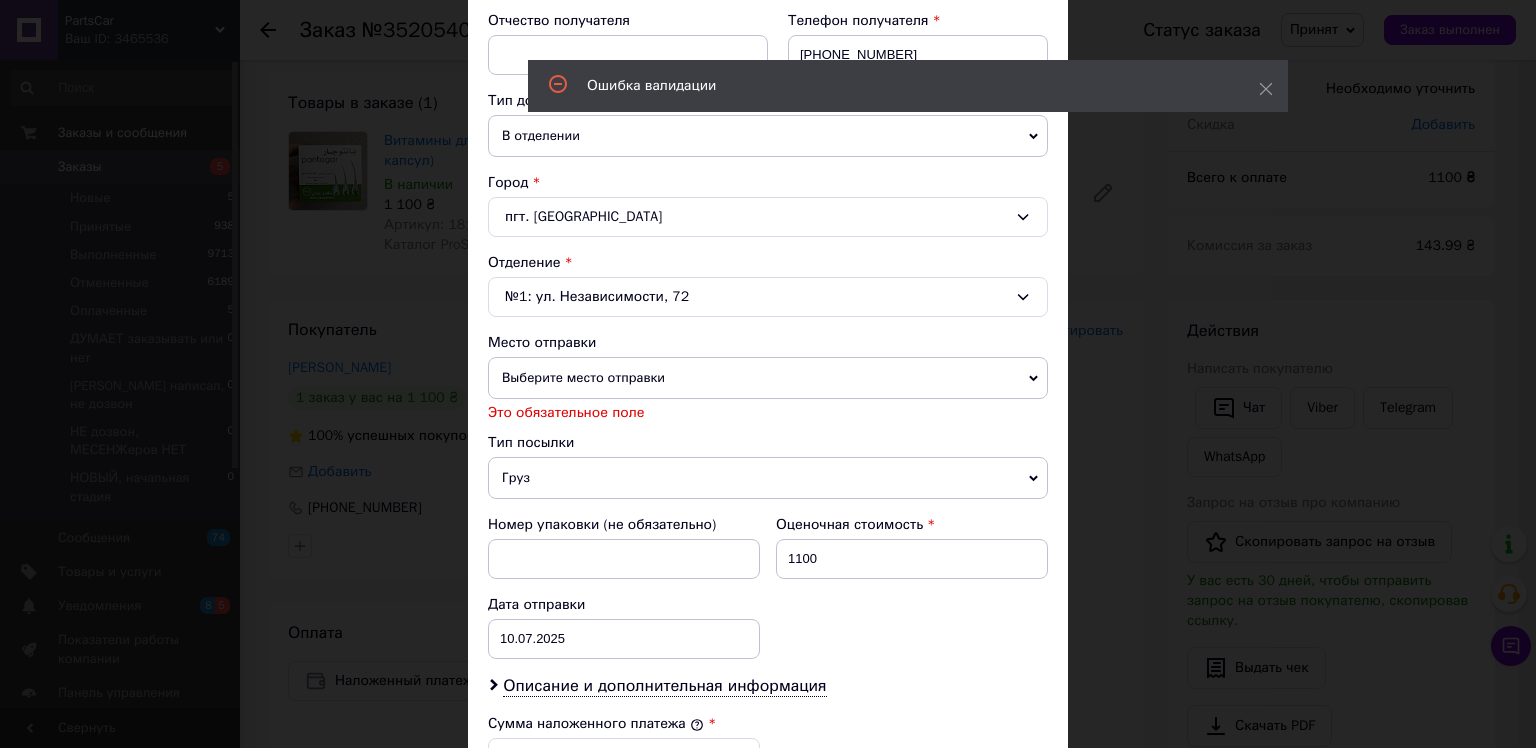 click on "Выберите место отправки" at bounding box center [768, 378] 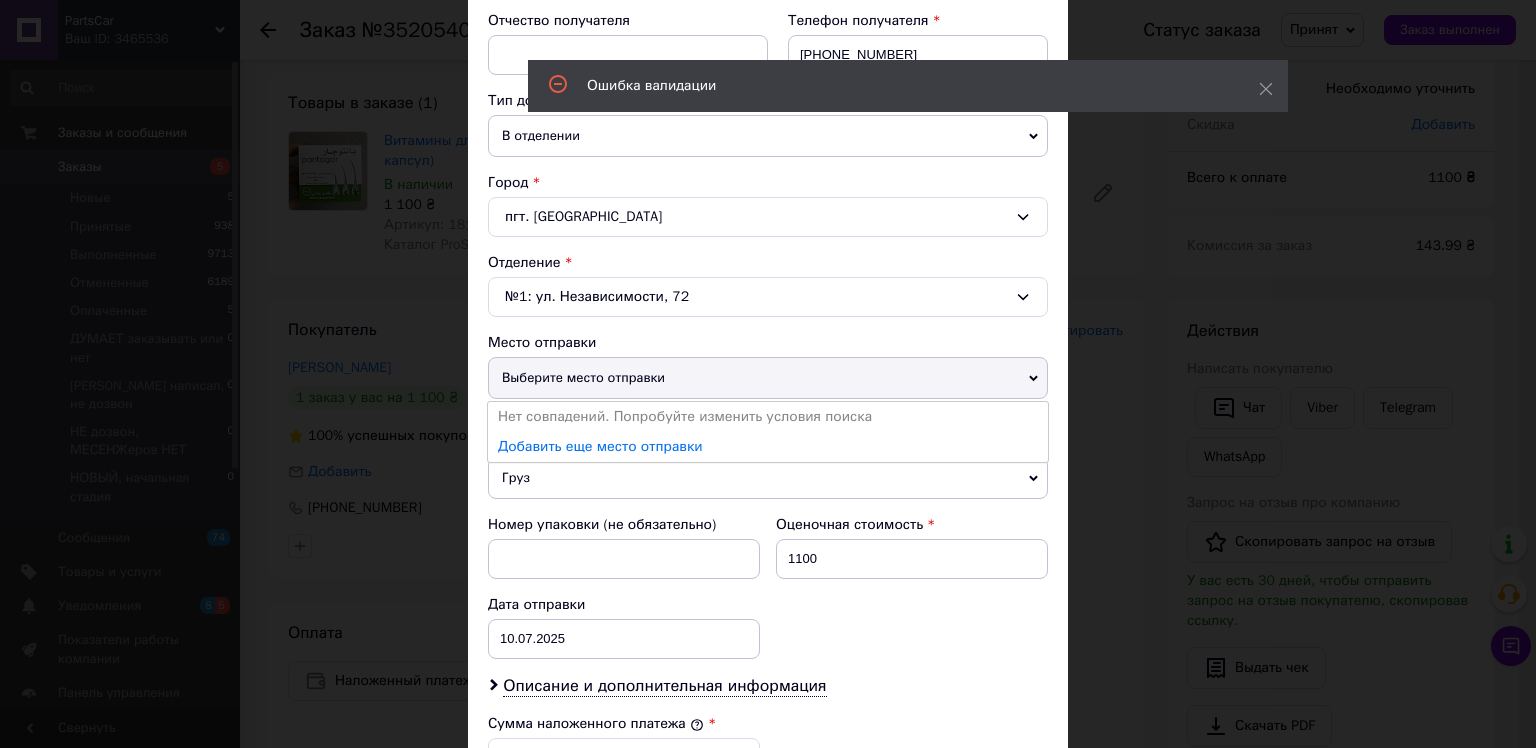 click on "Выберите место отправки" at bounding box center [768, 378] 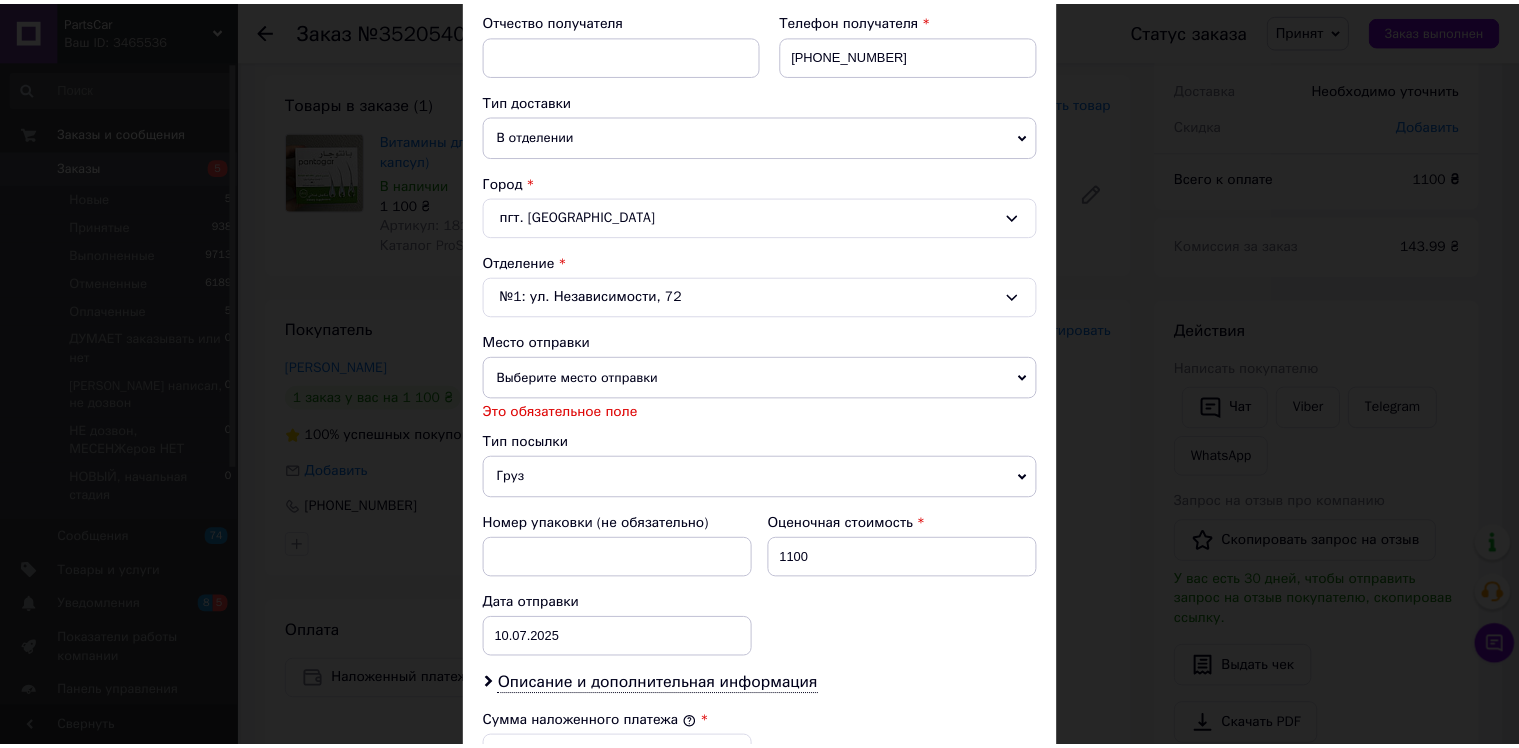 scroll, scrollTop: 0, scrollLeft: 0, axis: both 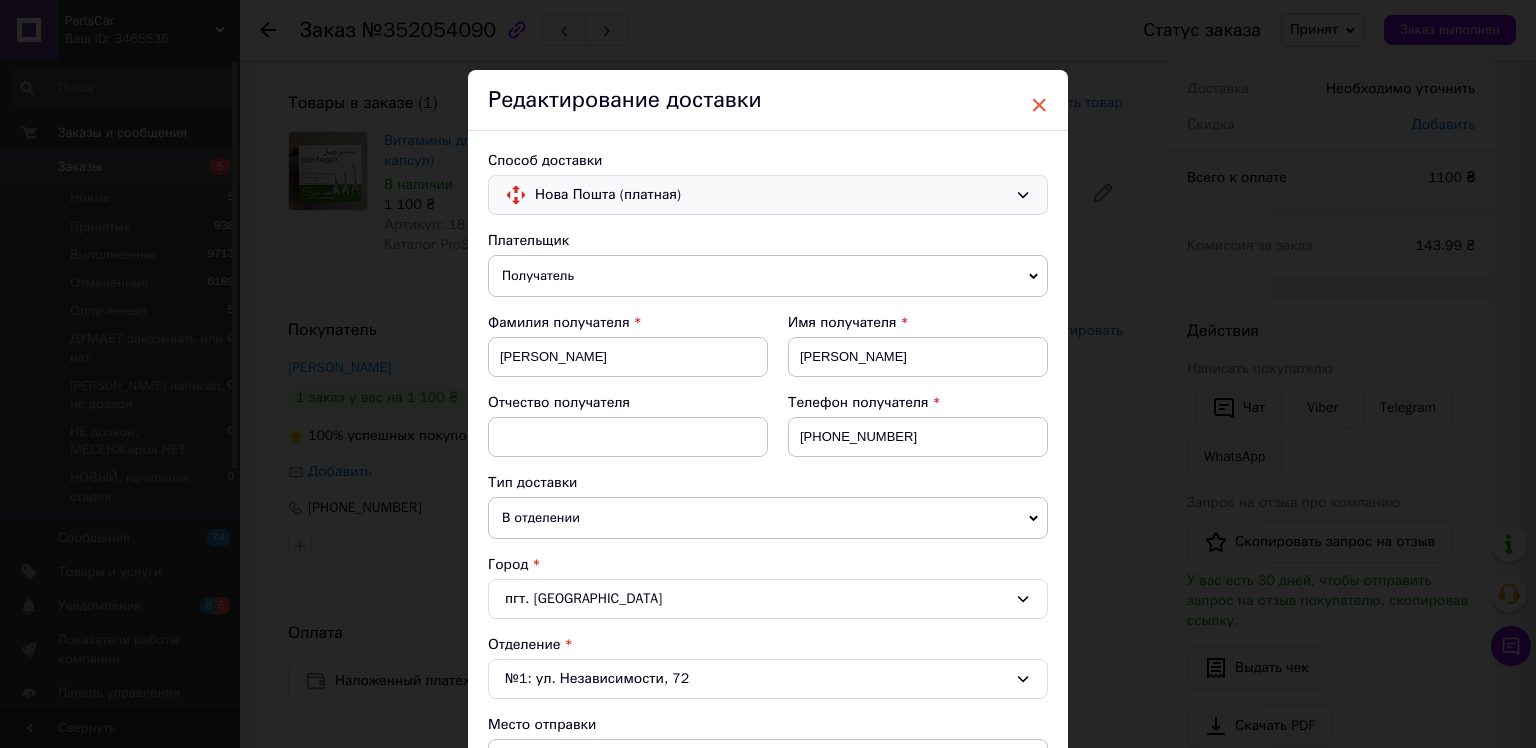 click on "×" at bounding box center [1039, 105] 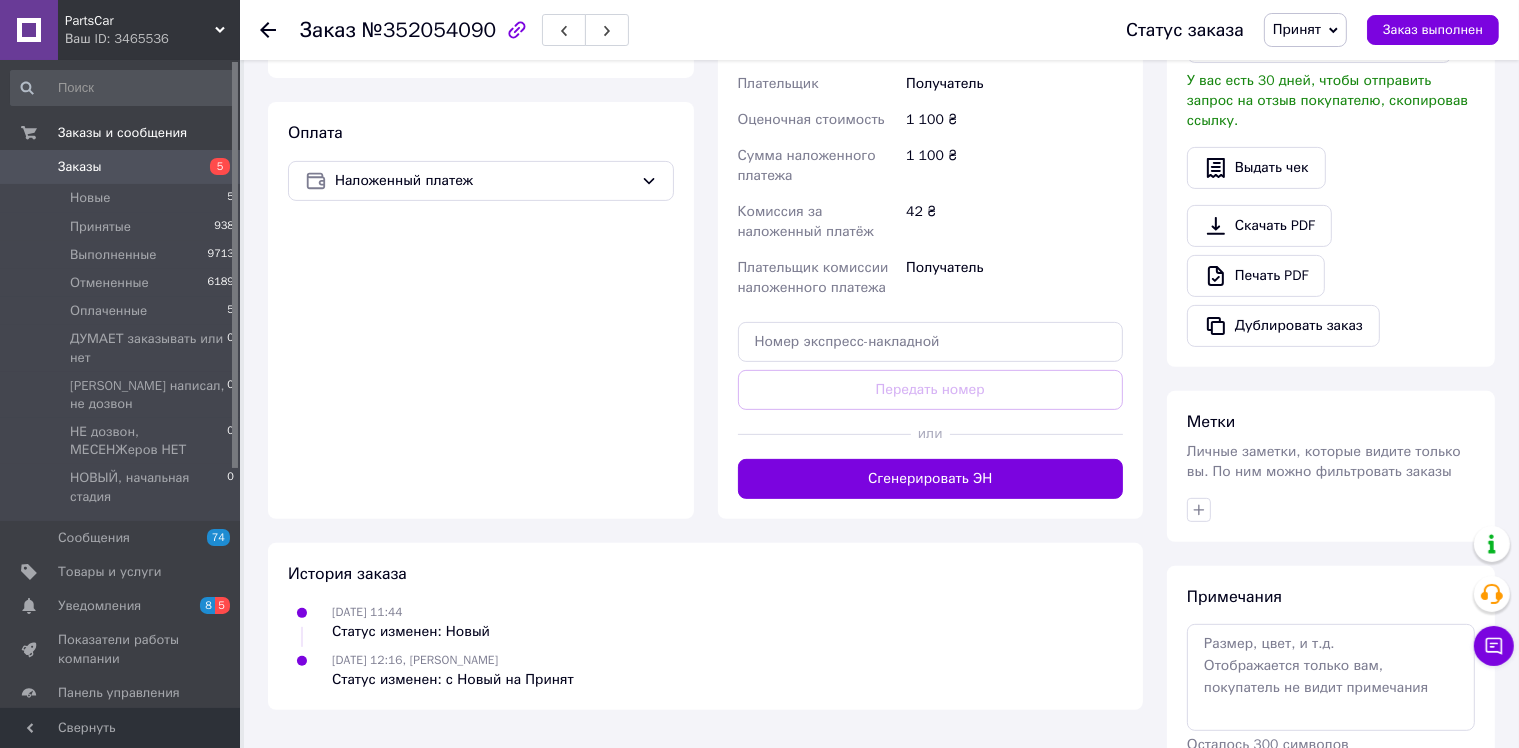 scroll, scrollTop: 684, scrollLeft: 0, axis: vertical 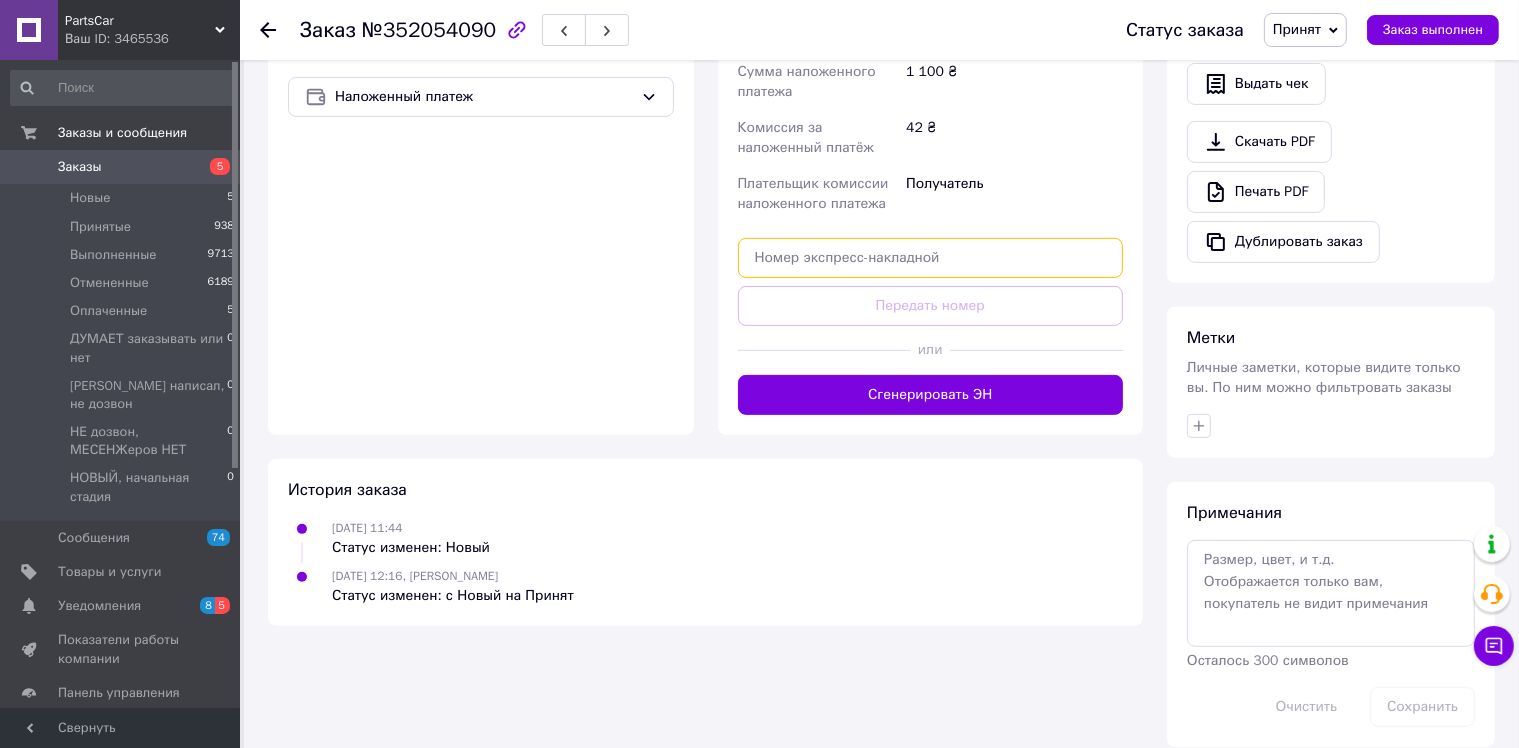 click at bounding box center (931, 258) 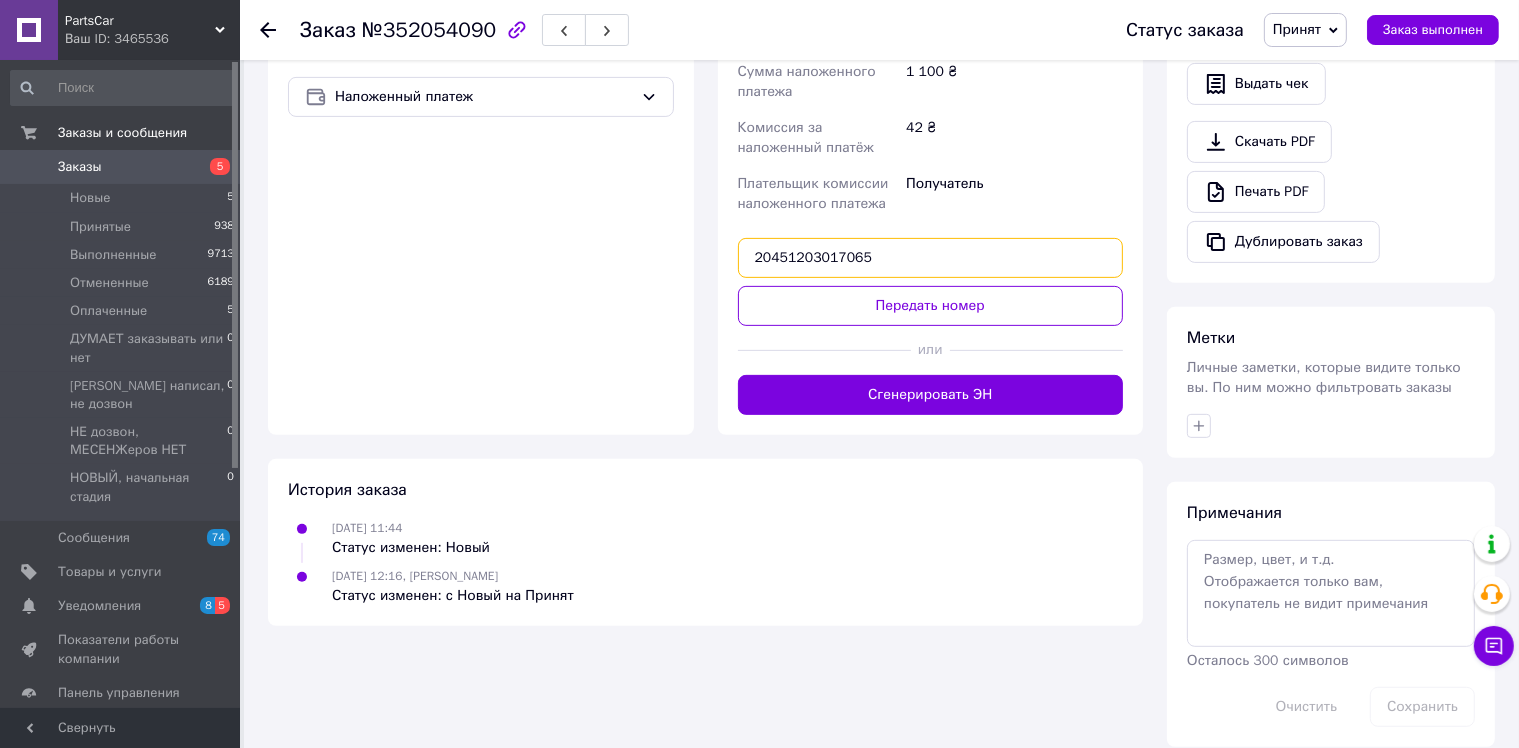type on "20451203017065" 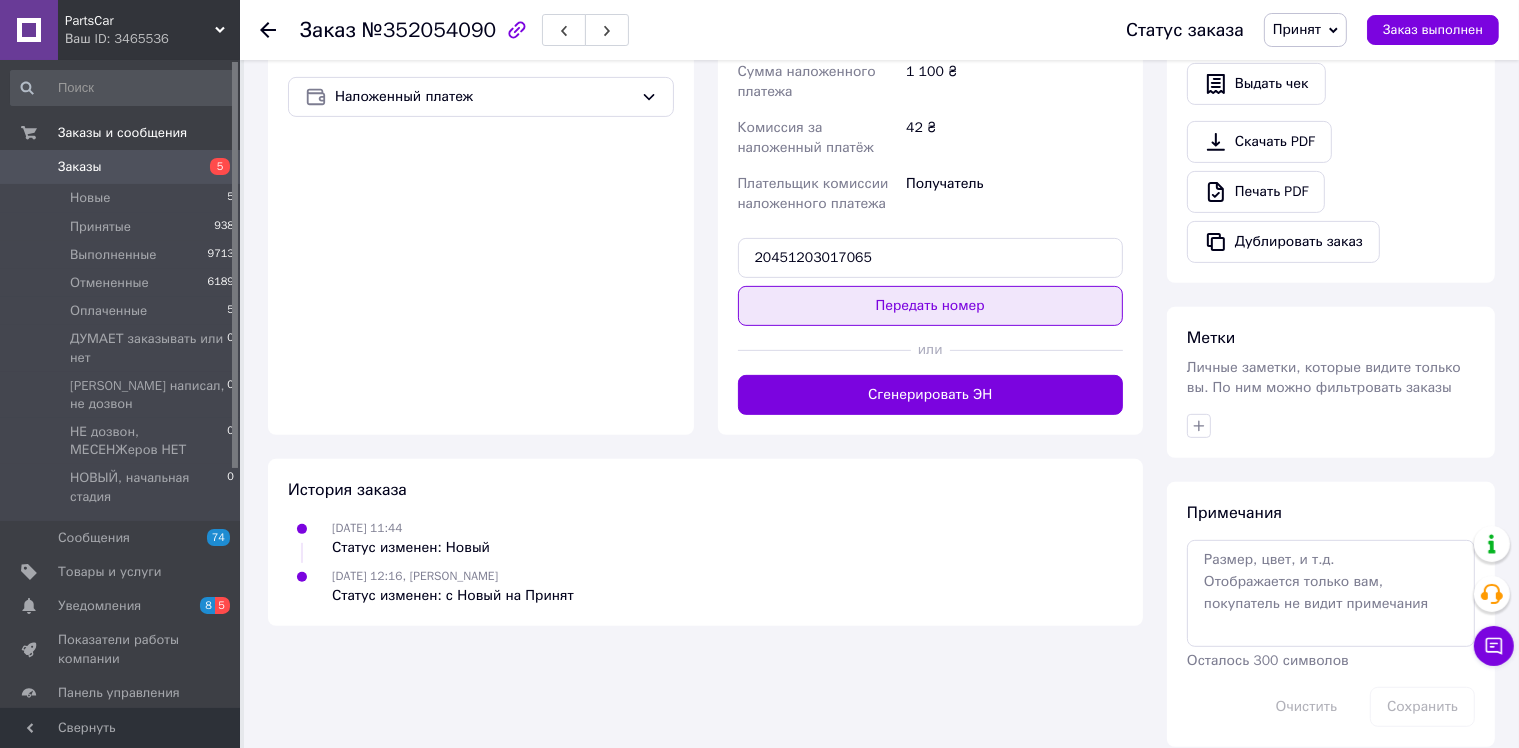 click on "Передать номер" at bounding box center (931, 306) 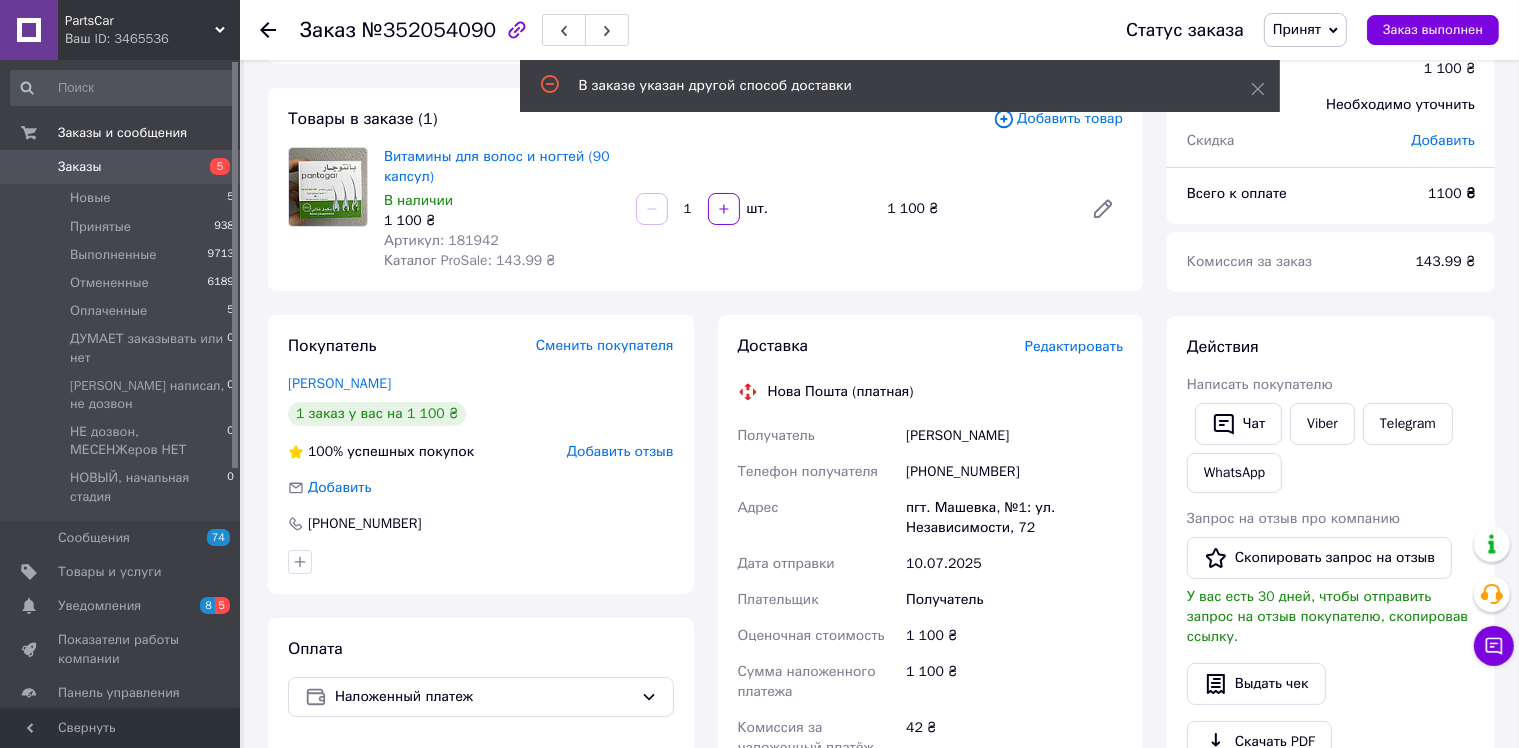 scroll, scrollTop: 484, scrollLeft: 0, axis: vertical 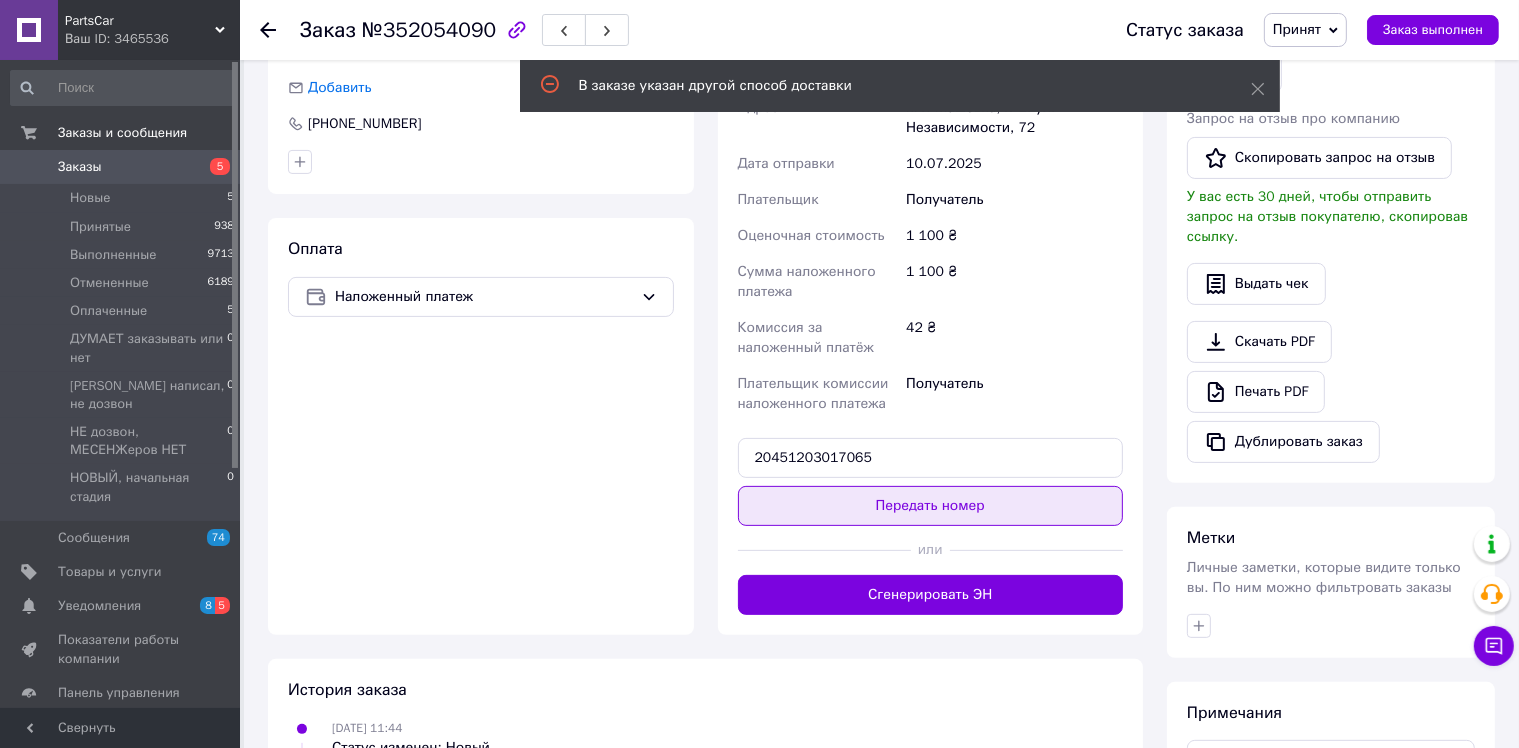click on "Передать номер" at bounding box center (931, 506) 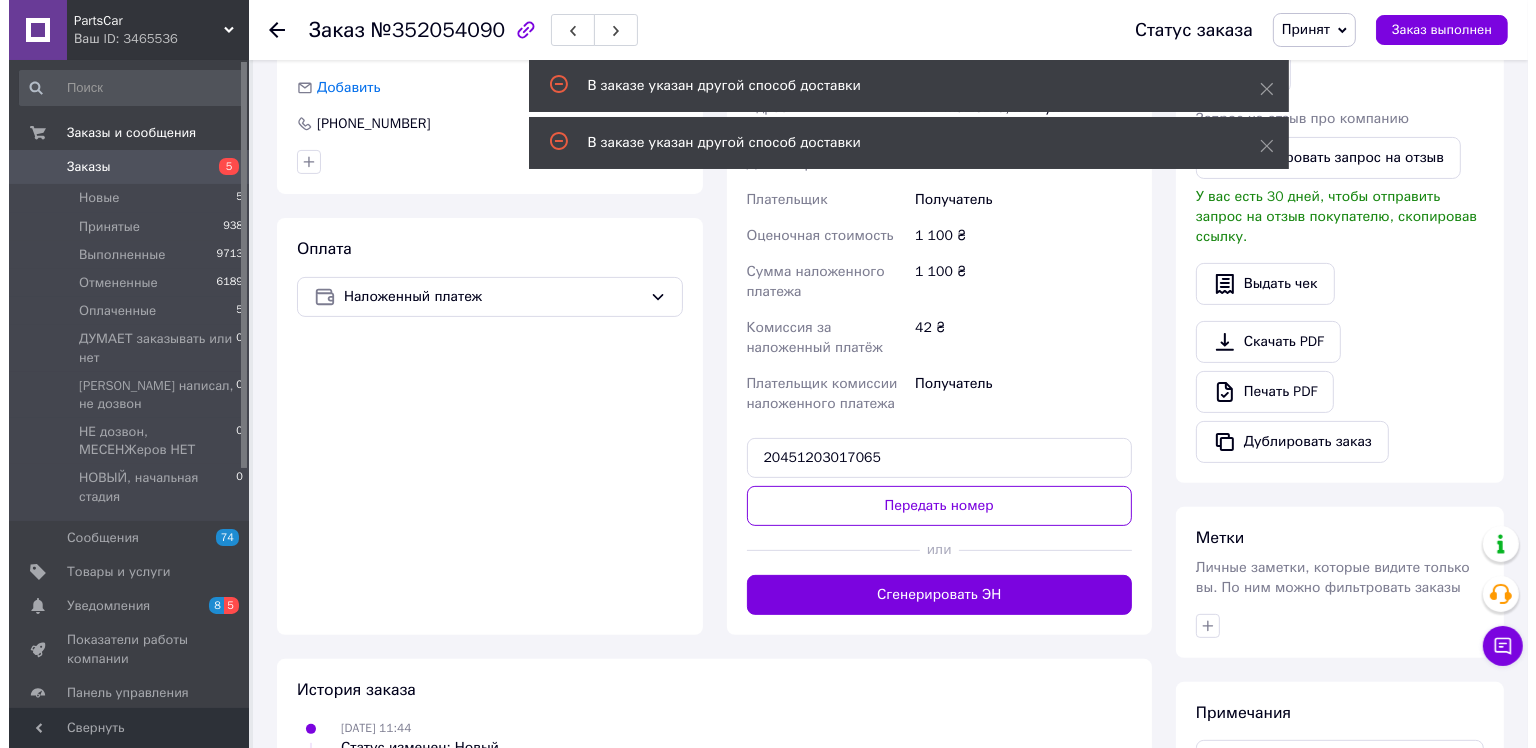 scroll, scrollTop: 184, scrollLeft: 0, axis: vertical 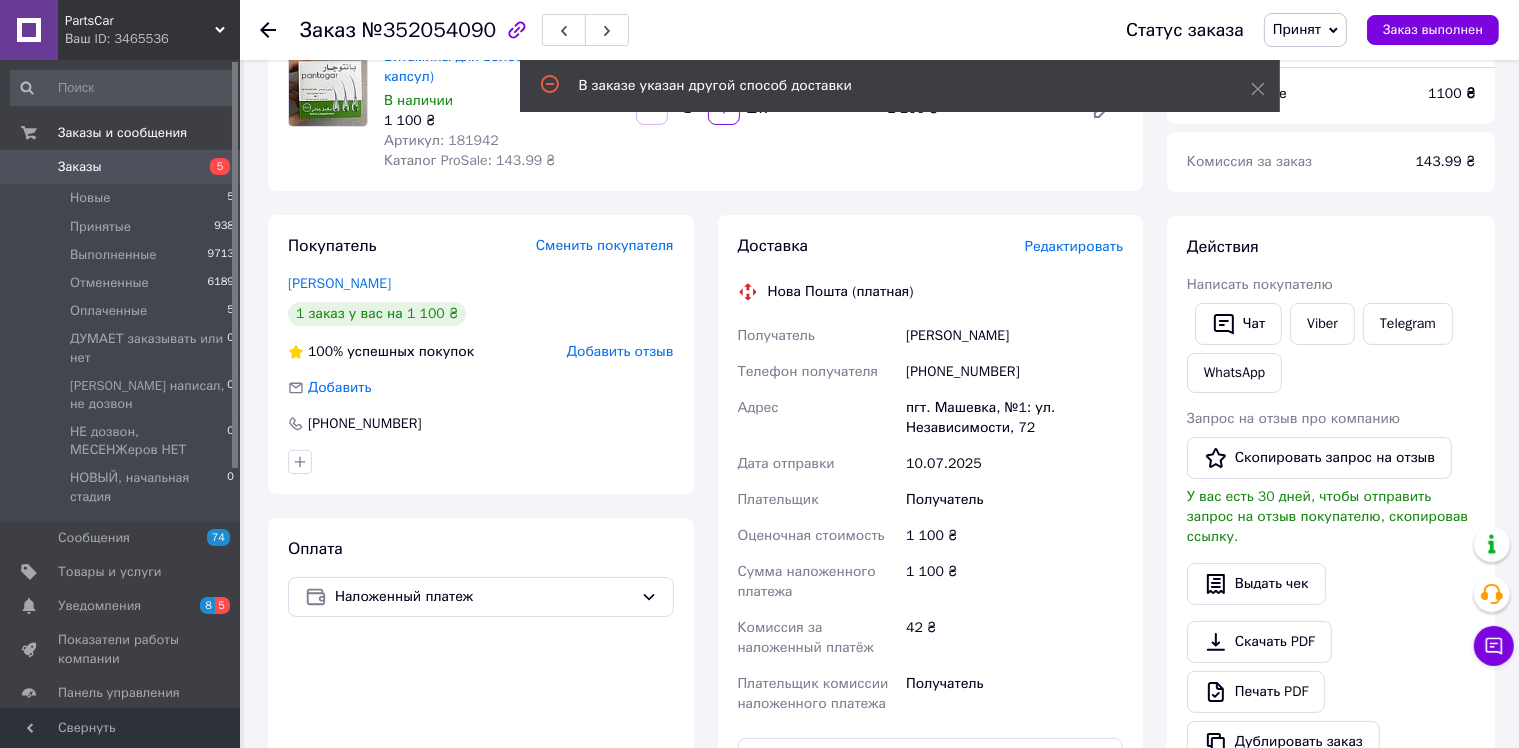 click on "Редактировать" at bounding box center [1074, 246] 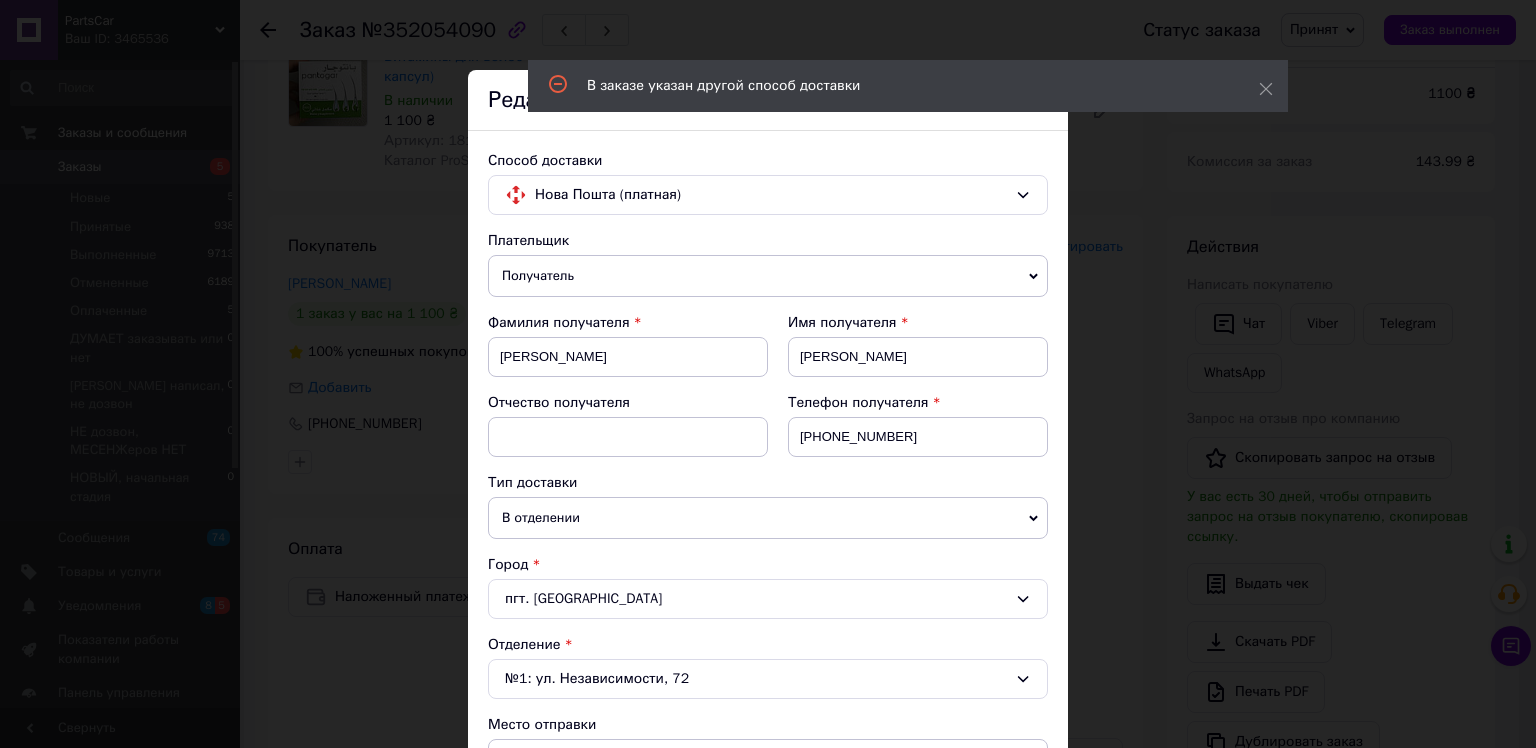 scroll, scrollTop: 200, scrollLeft: 0, axis: vertical 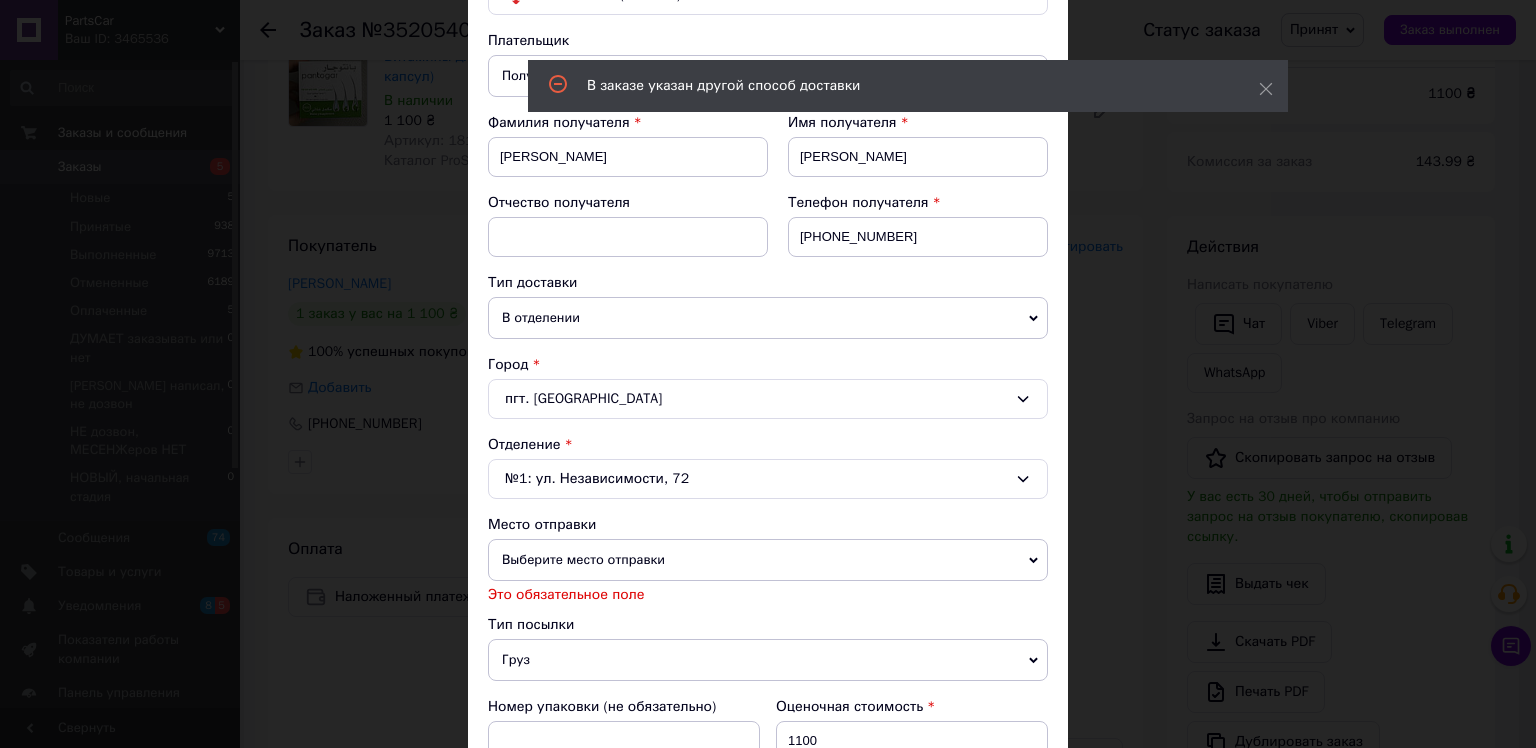 click on "Груз" at bounding box center (768, 660) 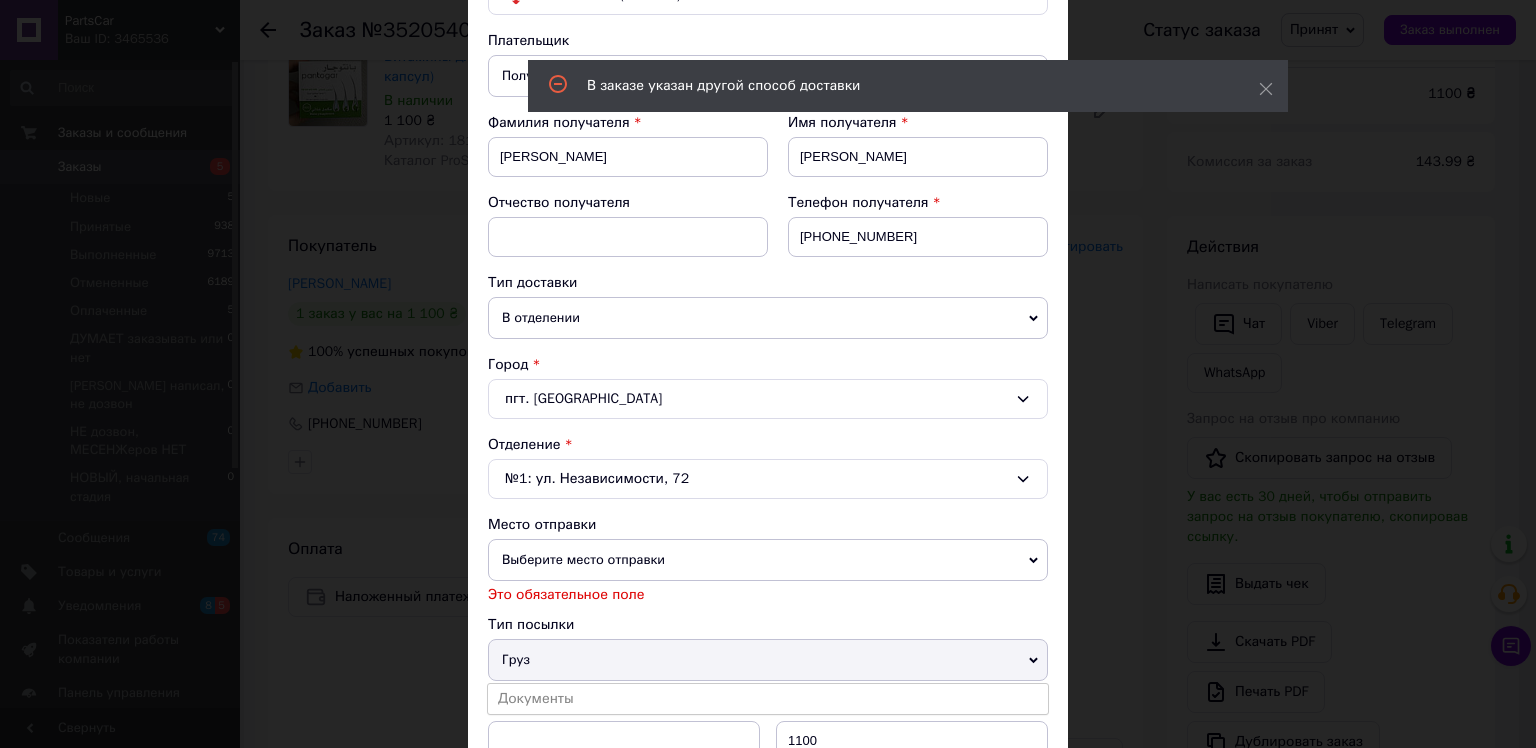 click on "Груз" at bounding box center [768, 660] 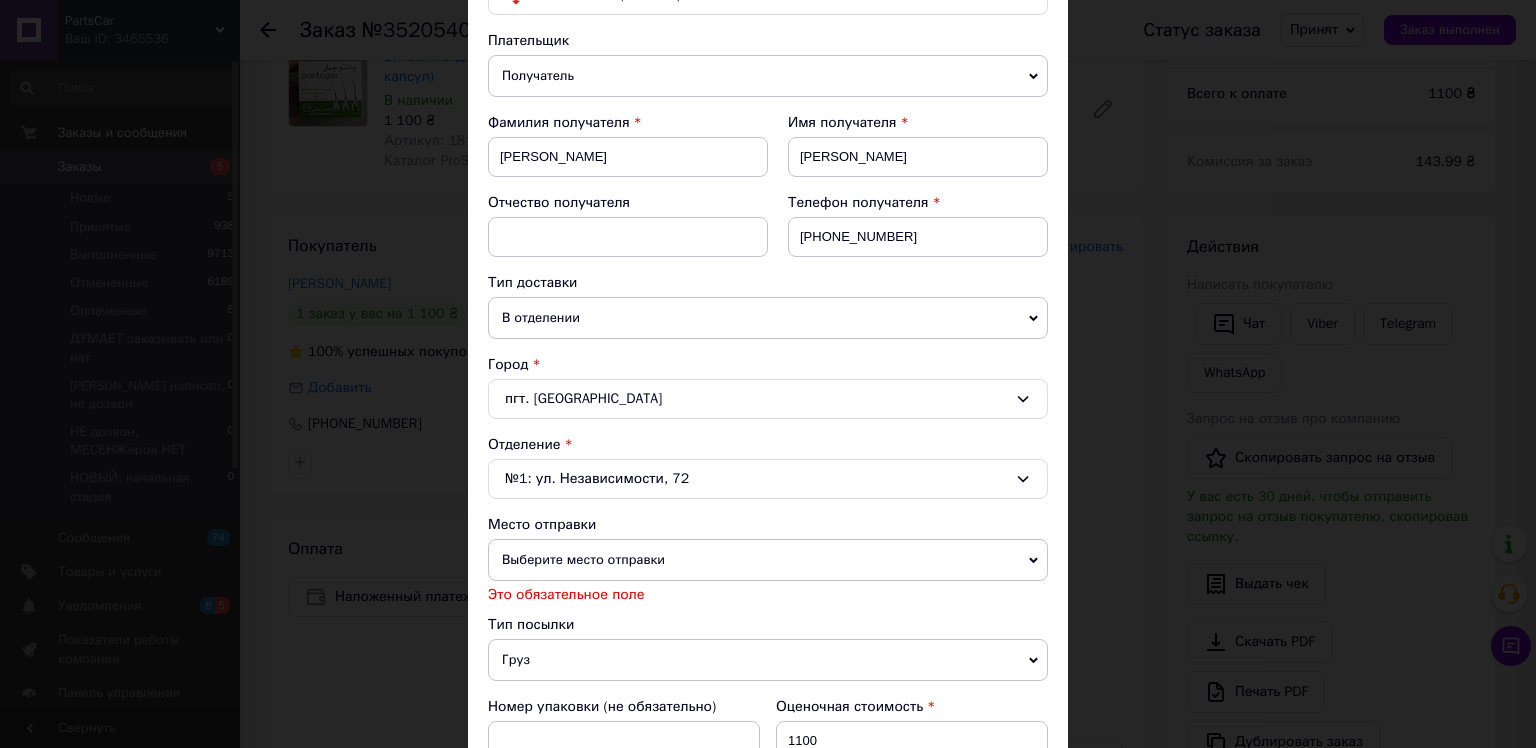 click on "Выберите место отправки" at bounding box center [768, 560] 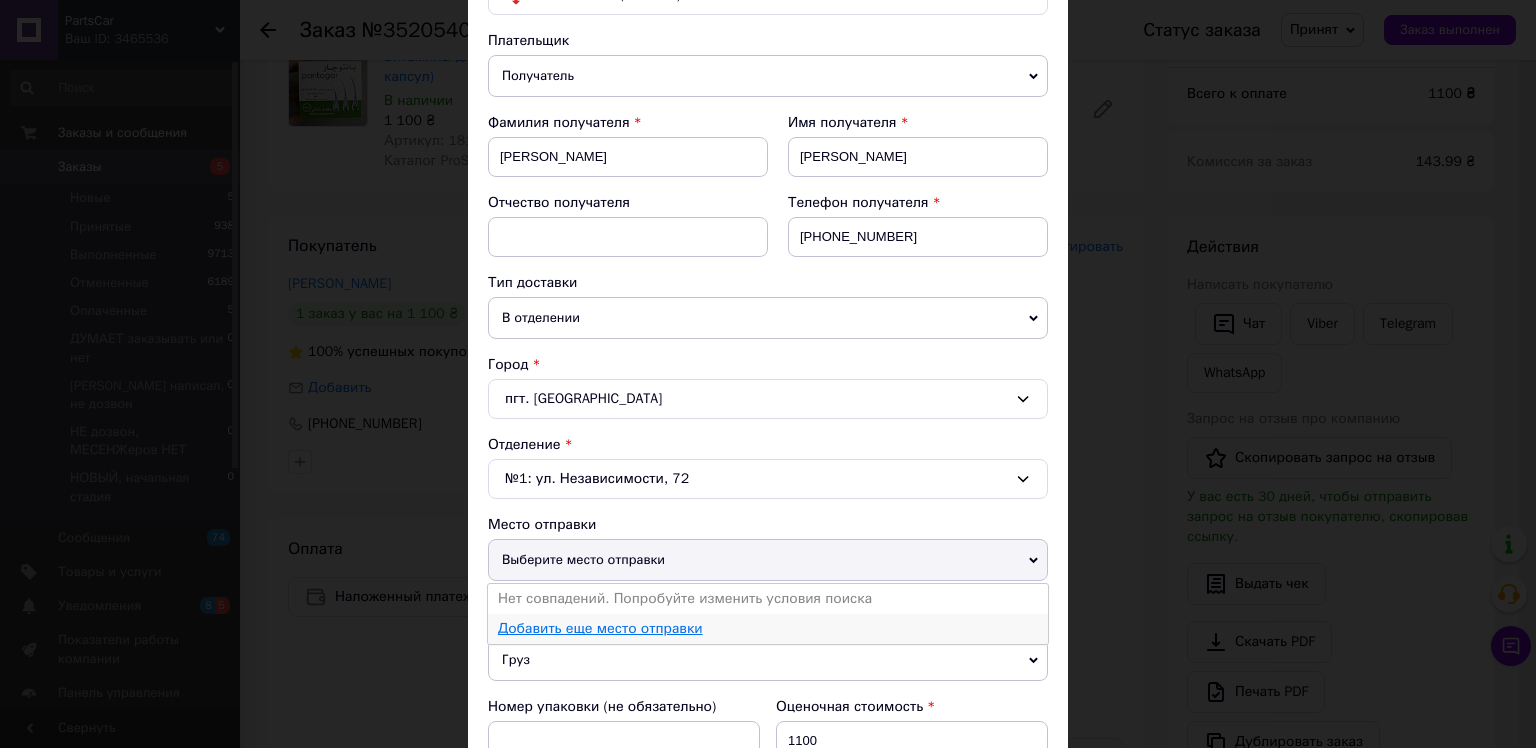 click on "Добавить еще место отправки" at bounding box center (600, 628) 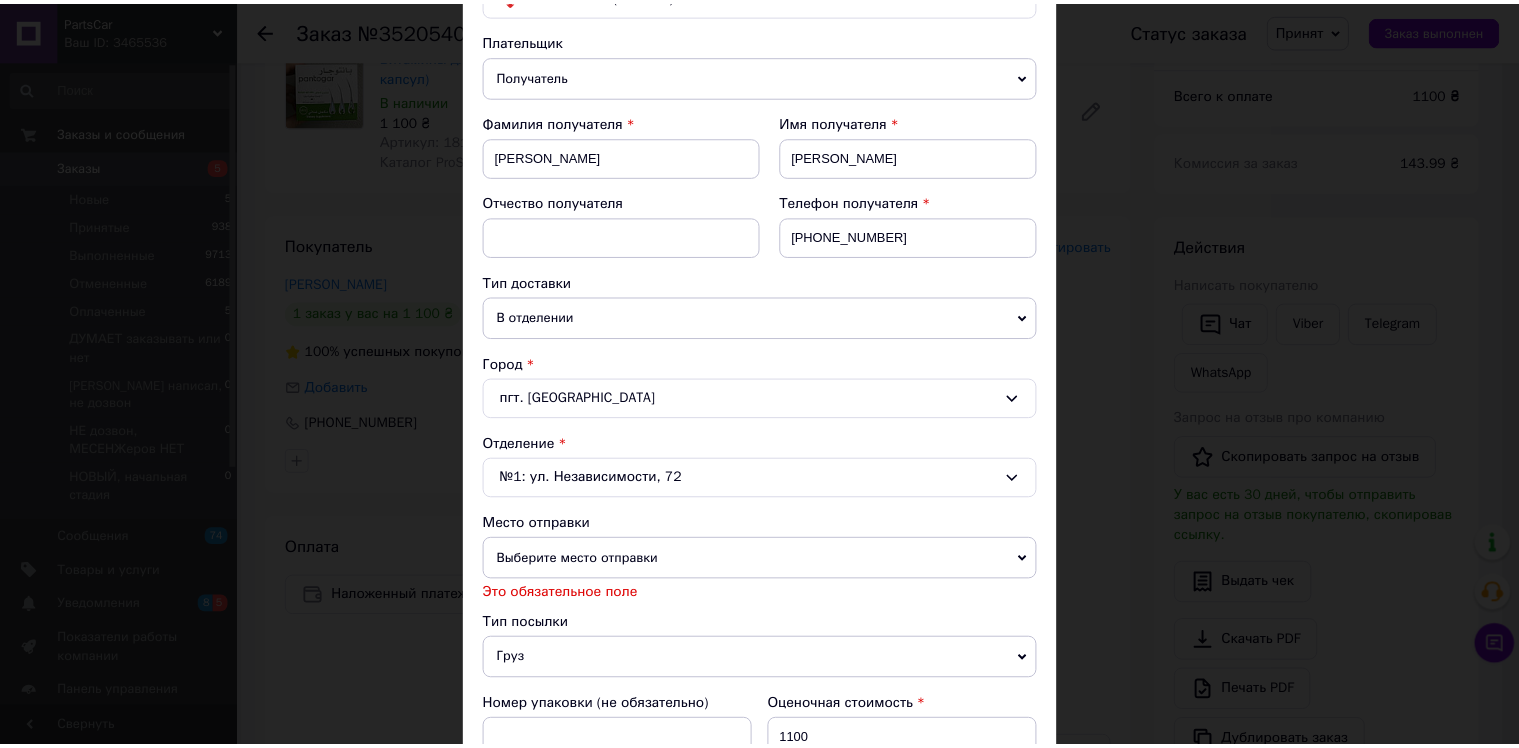 scroll, scrollTop: 400, scrollLeft: 0, axis: vertical 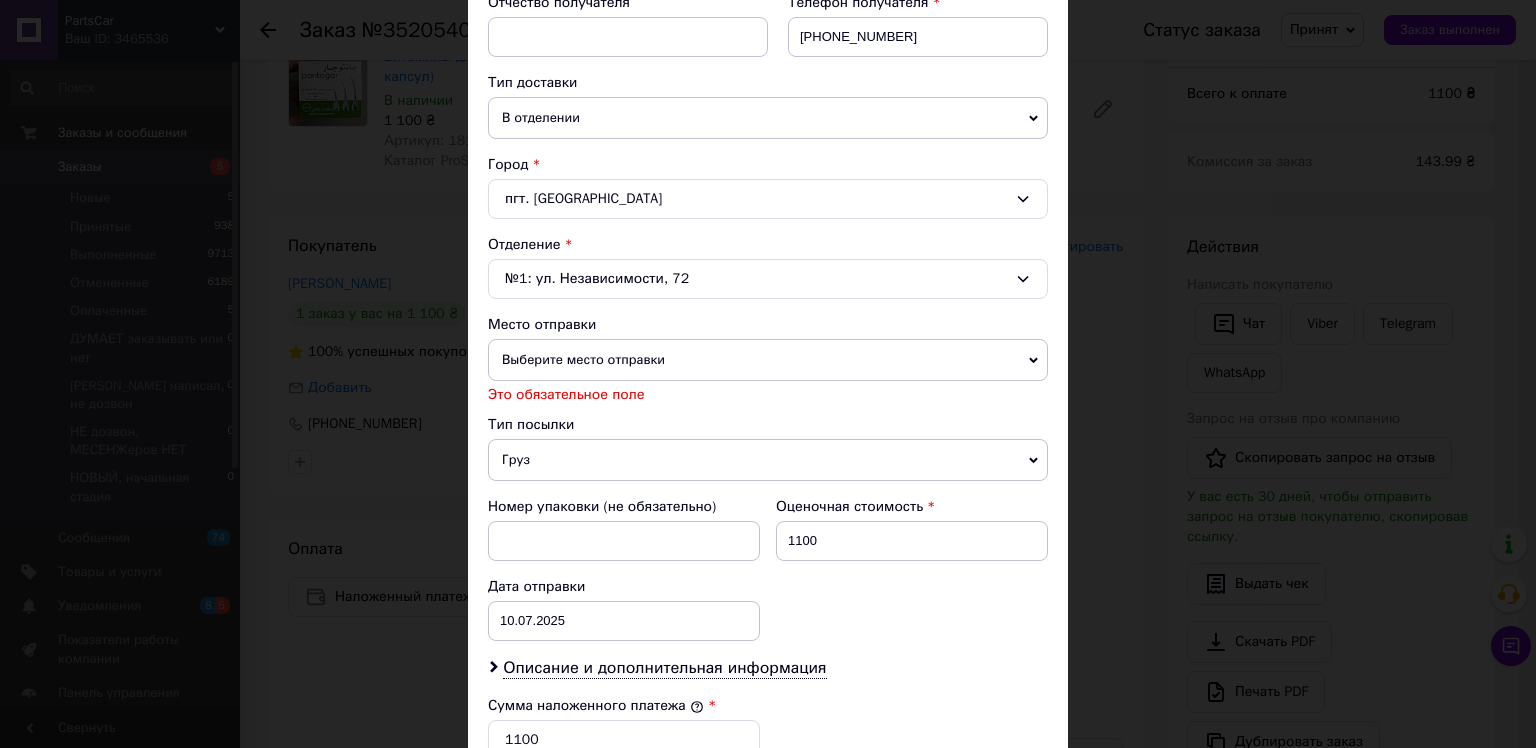 click on "Выберите место отправки" at bounding box center (768, 360) 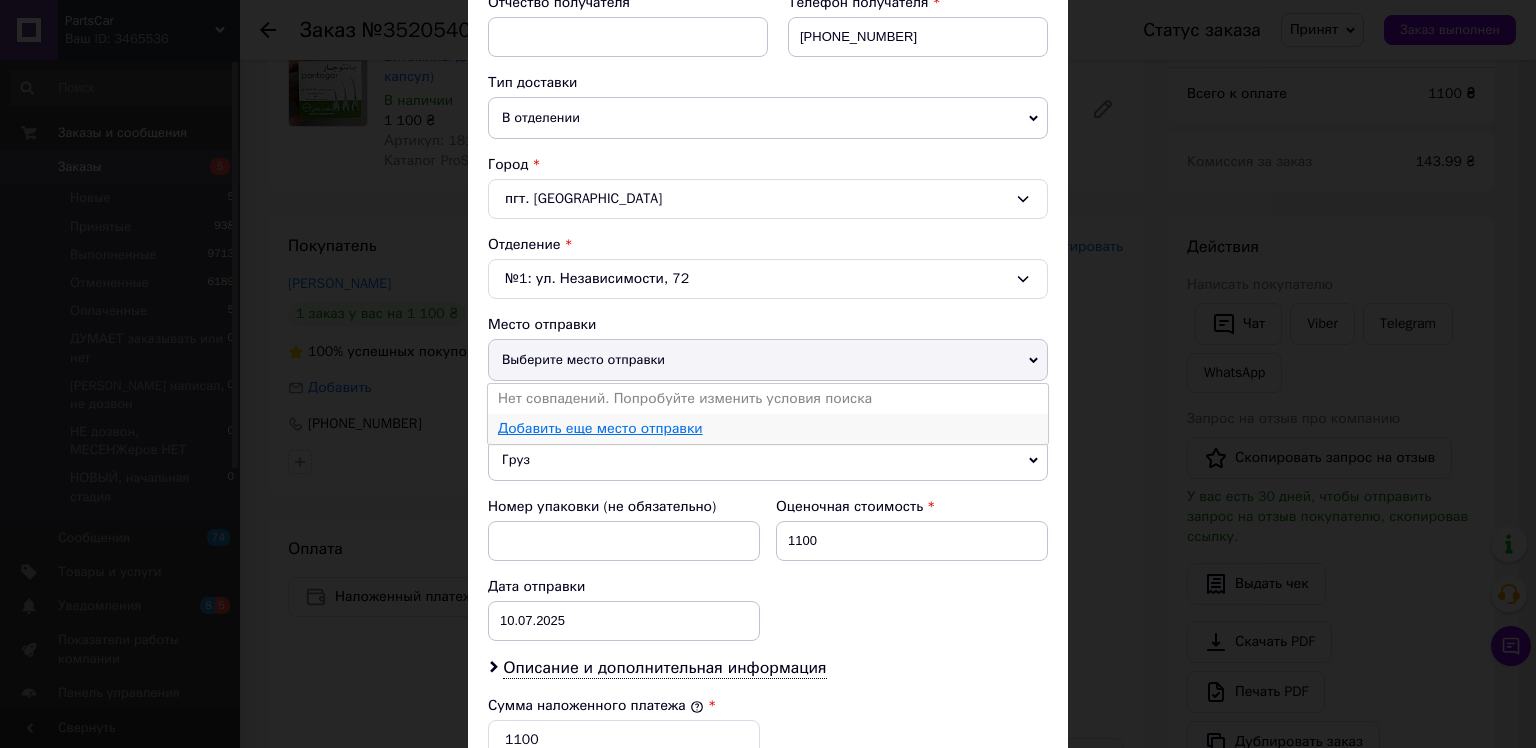 click on "Добавить еще место отправки" at bounding box center [600, 428] 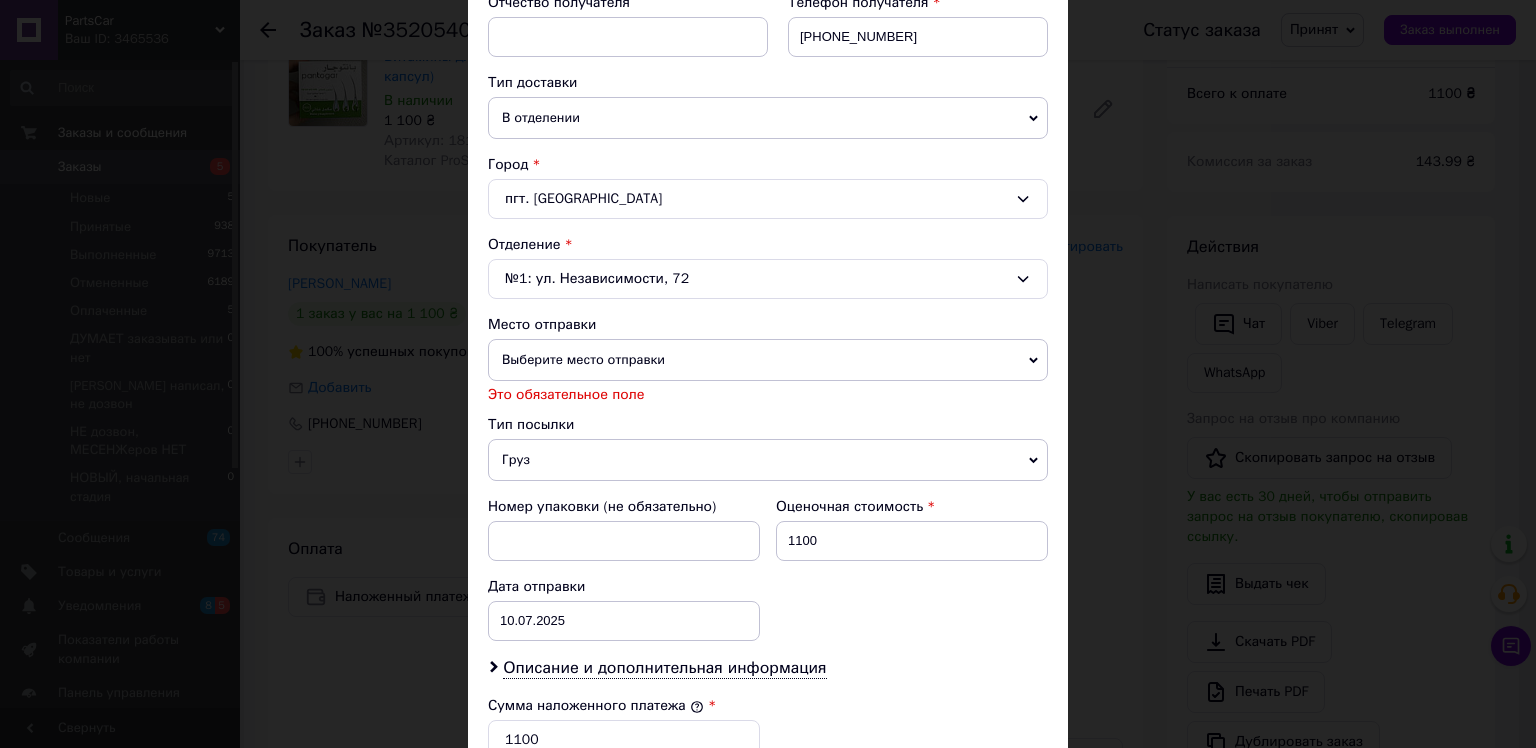 click on "× Редактирование доставки Способ доставки Нова Пошта (платная) Плательщик Получатель Отправитель Фамилия получателя Бутенко Имя получателя Юлія Отчество получателя Телефон получателя +380665001809 Тип доставки В отделении Курьером В почтомате Город пгт. Машевка Отделение №1: ул. Независимости, 72 Место отправки Выберите место отправки Нет совпадений. Попробуйте изменить условия поиска Добавить еще место отправки Это обязательное поле Тип посылки Груз Документы Номер упаковки (не обязательно) Оценочная стоимость 1100 Дата отправки 10.07.2025 < 2025 > < Июль > Пн Вт Ср" at bounding box center (768, 374) 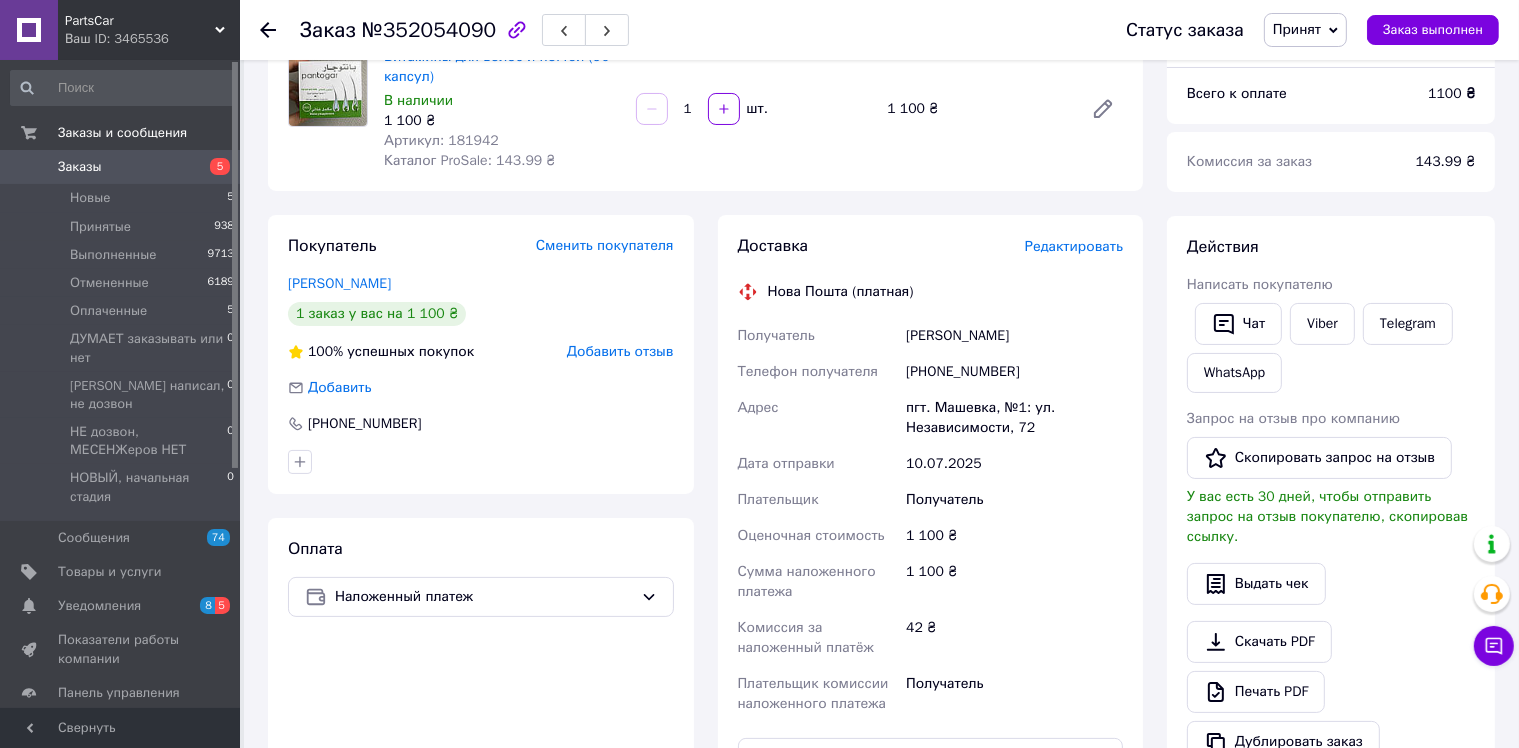 scroll, scrollTop: 584, scrollLeft: 0, axis: vertical 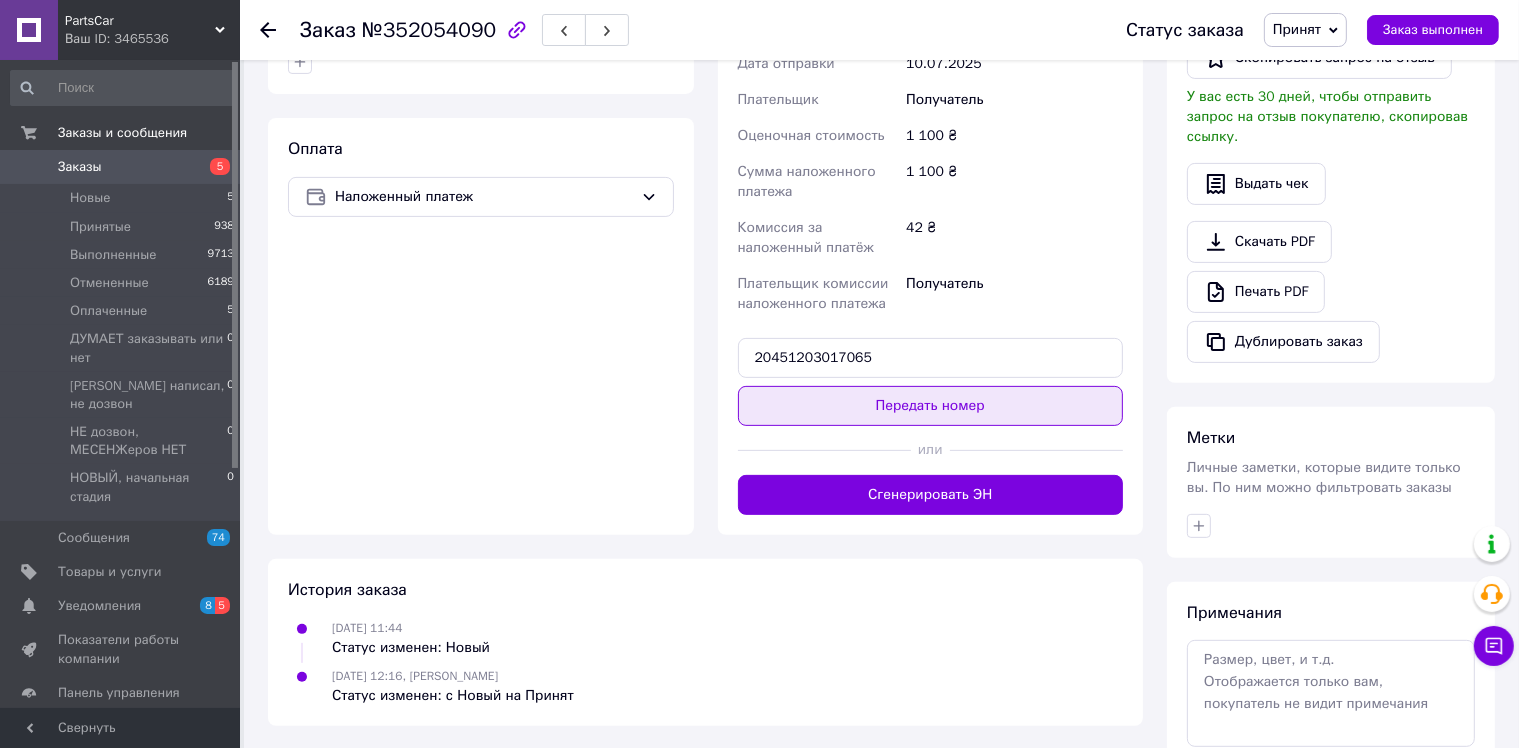 click on "Передать номер" at bounding box center [931, 406] 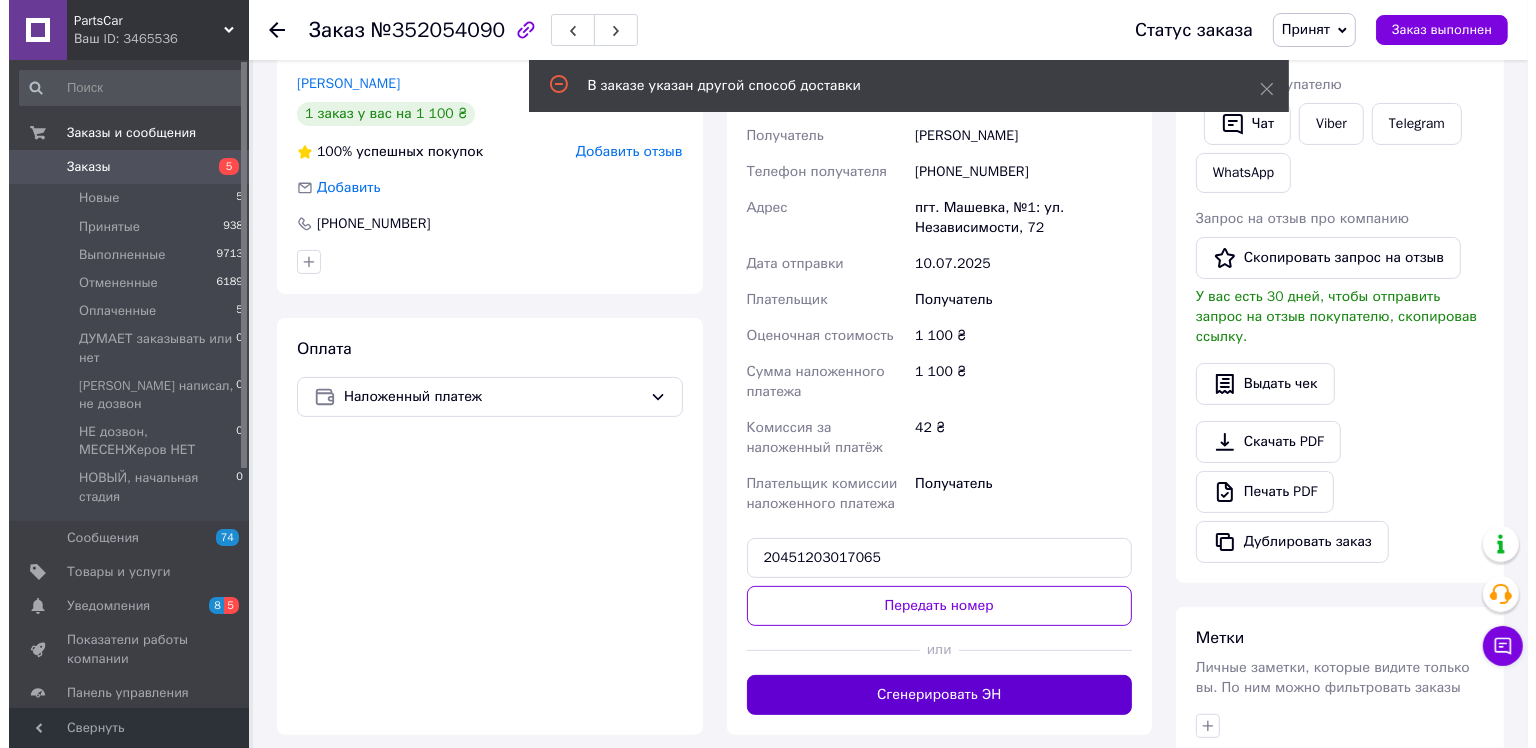 scroll, scrollTop: 284, scrollLeft: 0, axis: vertical 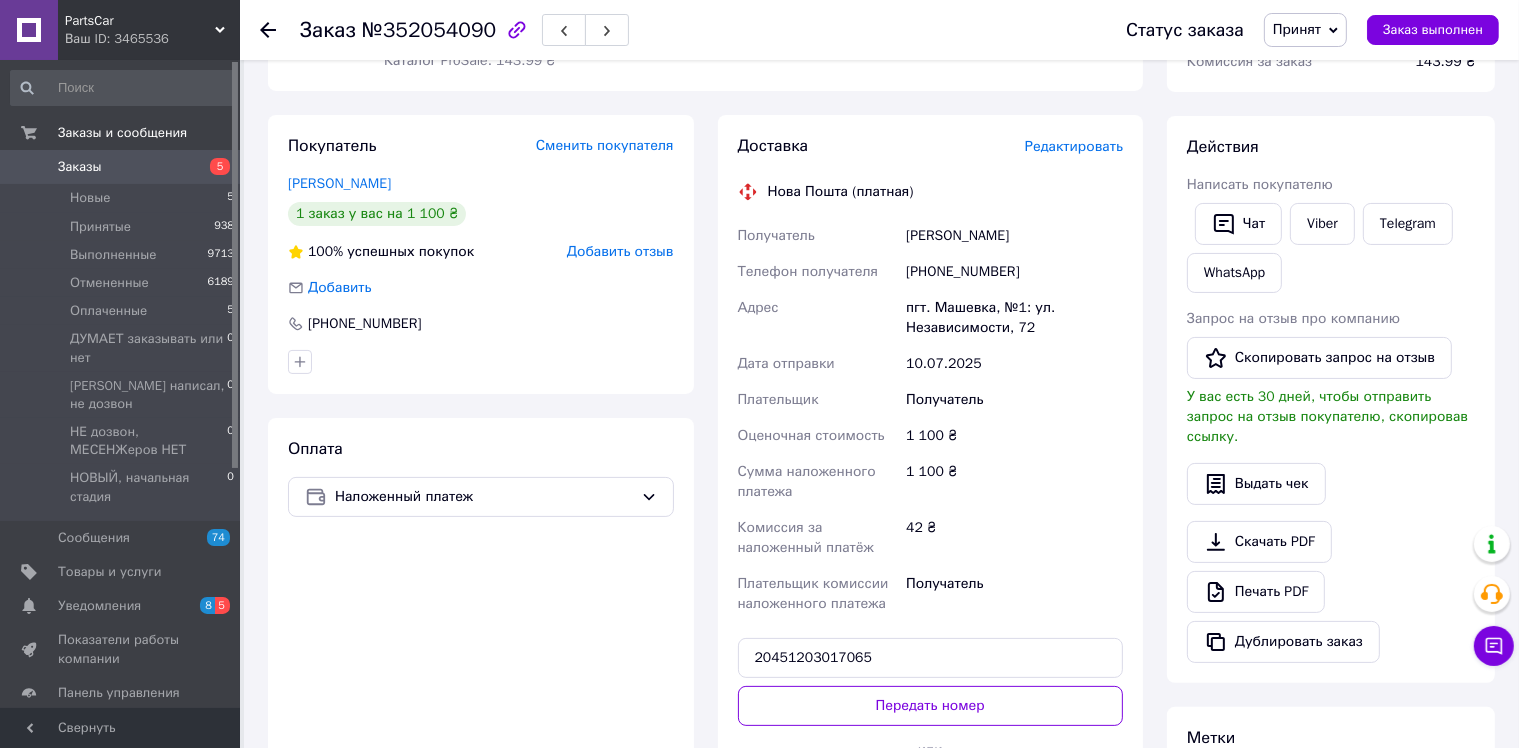 click on "Редактировать" at bounding box center (1074, 146) 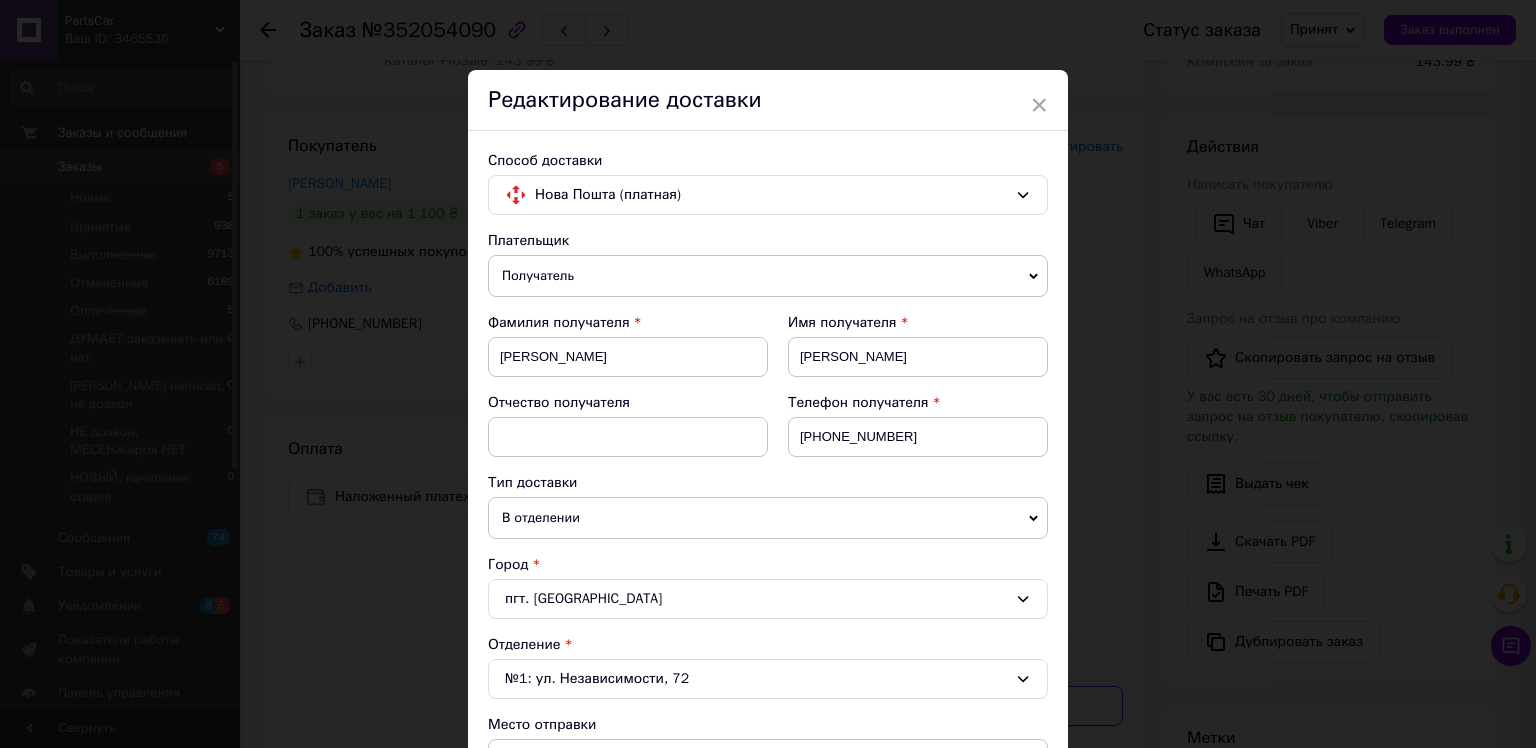 scroll, scrollTop: 200, scrollLeft: 0, axis: vertical 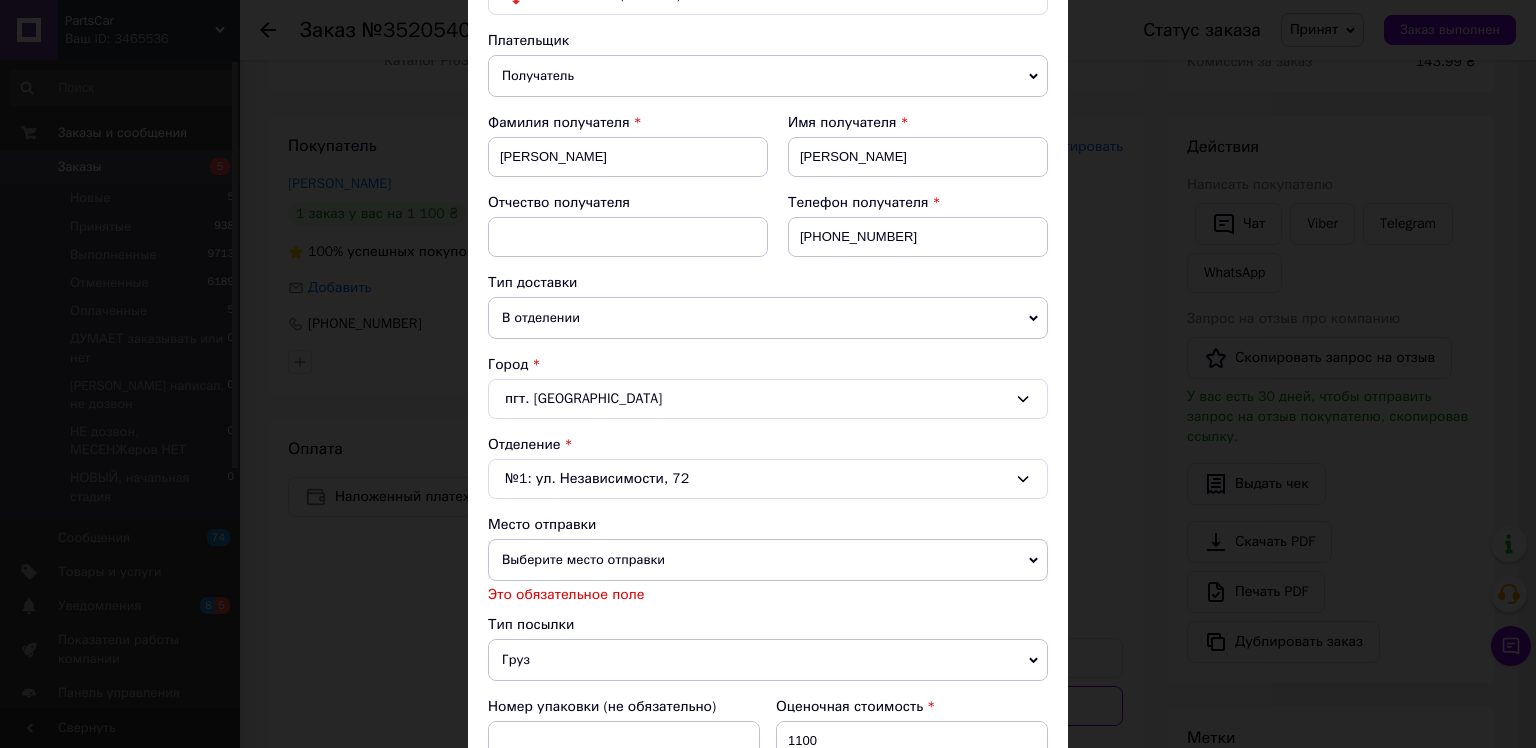 click on "В отделении" at bounding box center (768, 318) 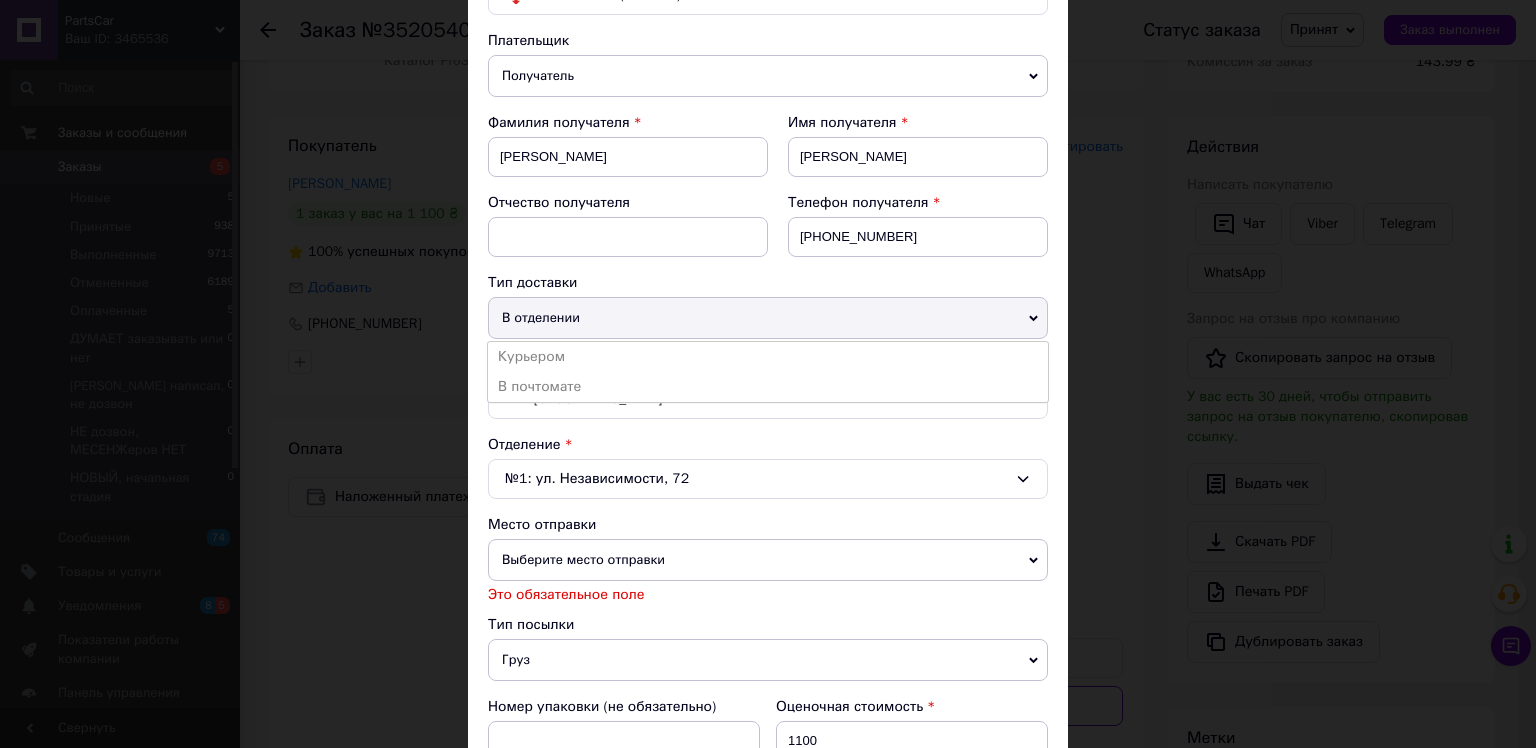 click on "Отделение" at bounding box center (768, 445) 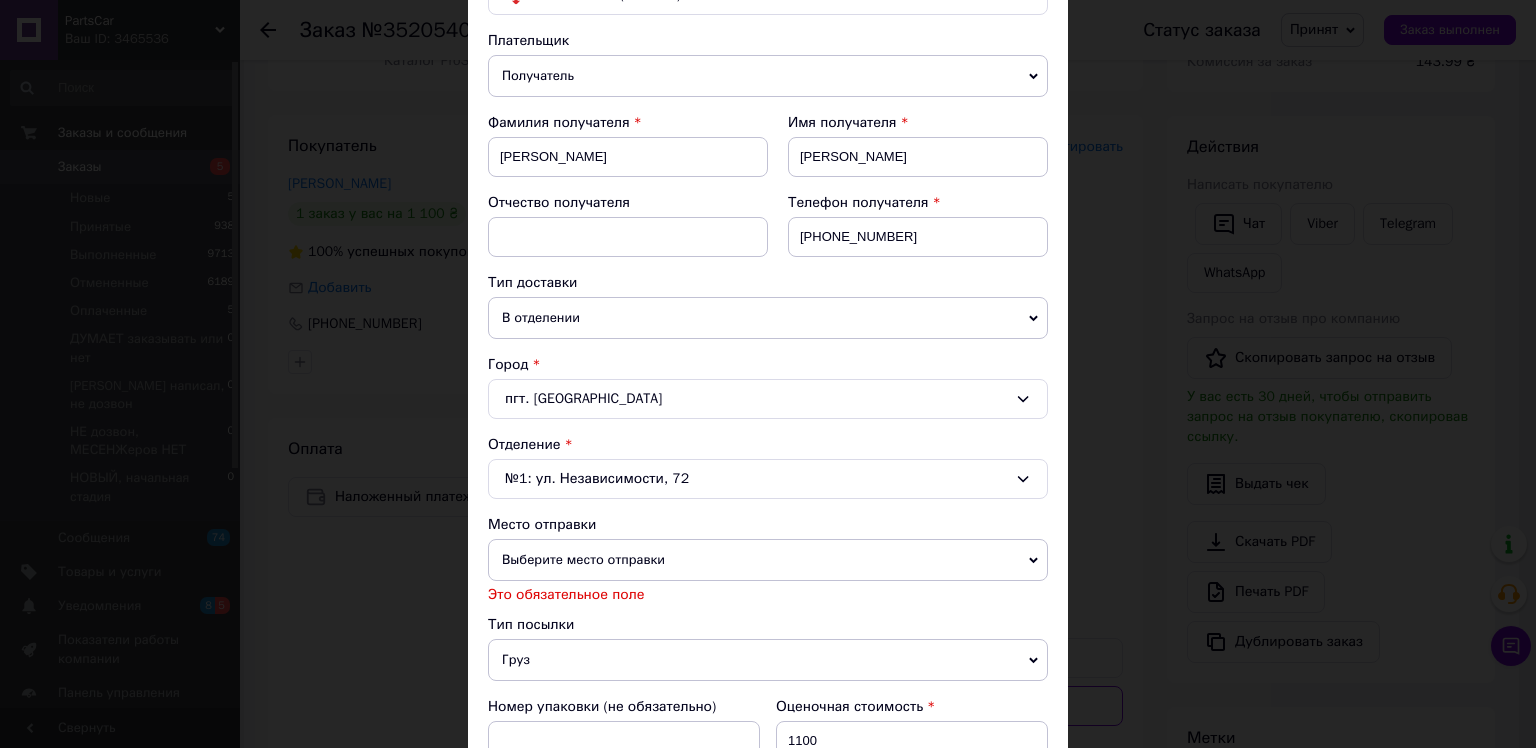 click on "пгт. Машевка" at bounding box center (768, 399) 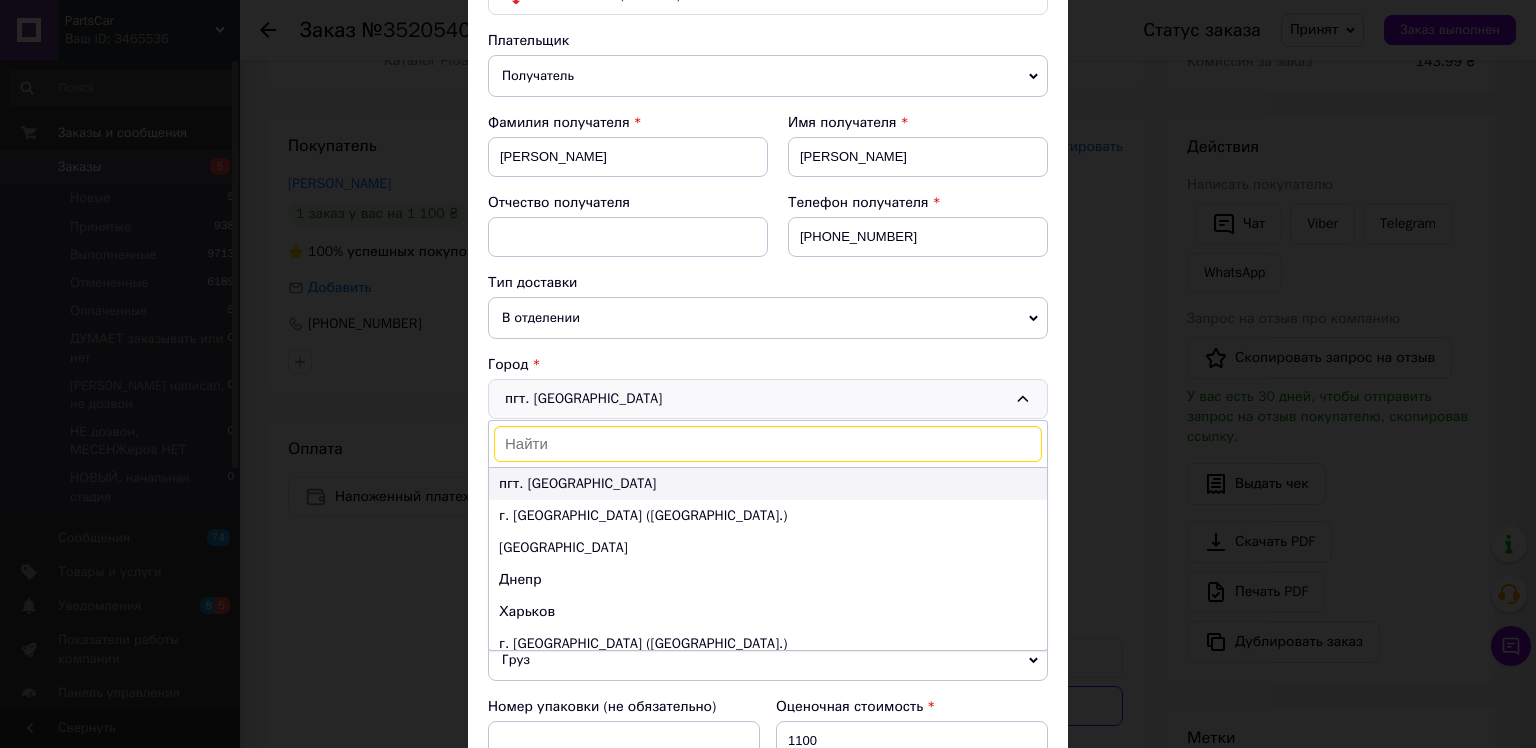 click on "пгт. Машевка" at bounding box center [768, 484] 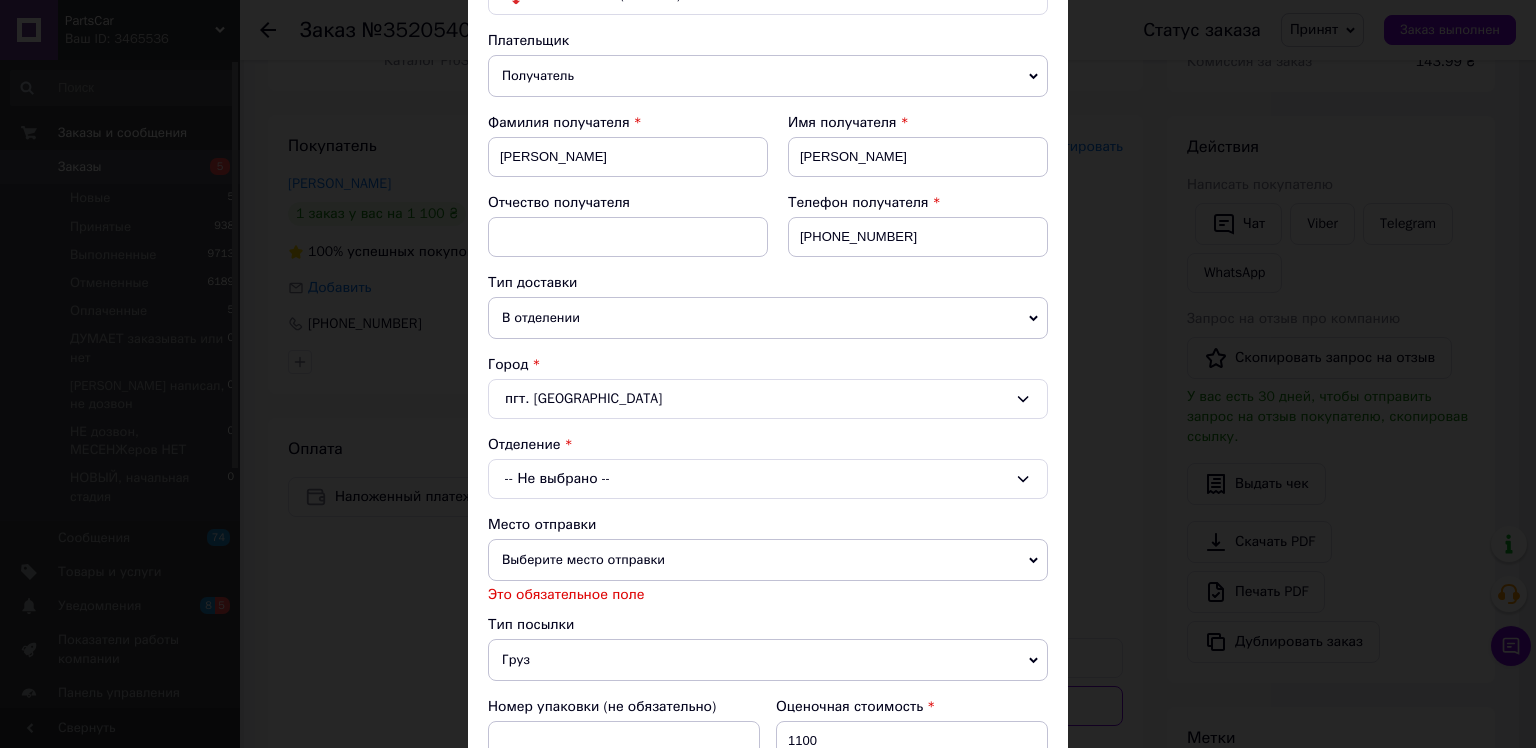 click on "-- Не выбрано --" at bounding box center [768, 479] 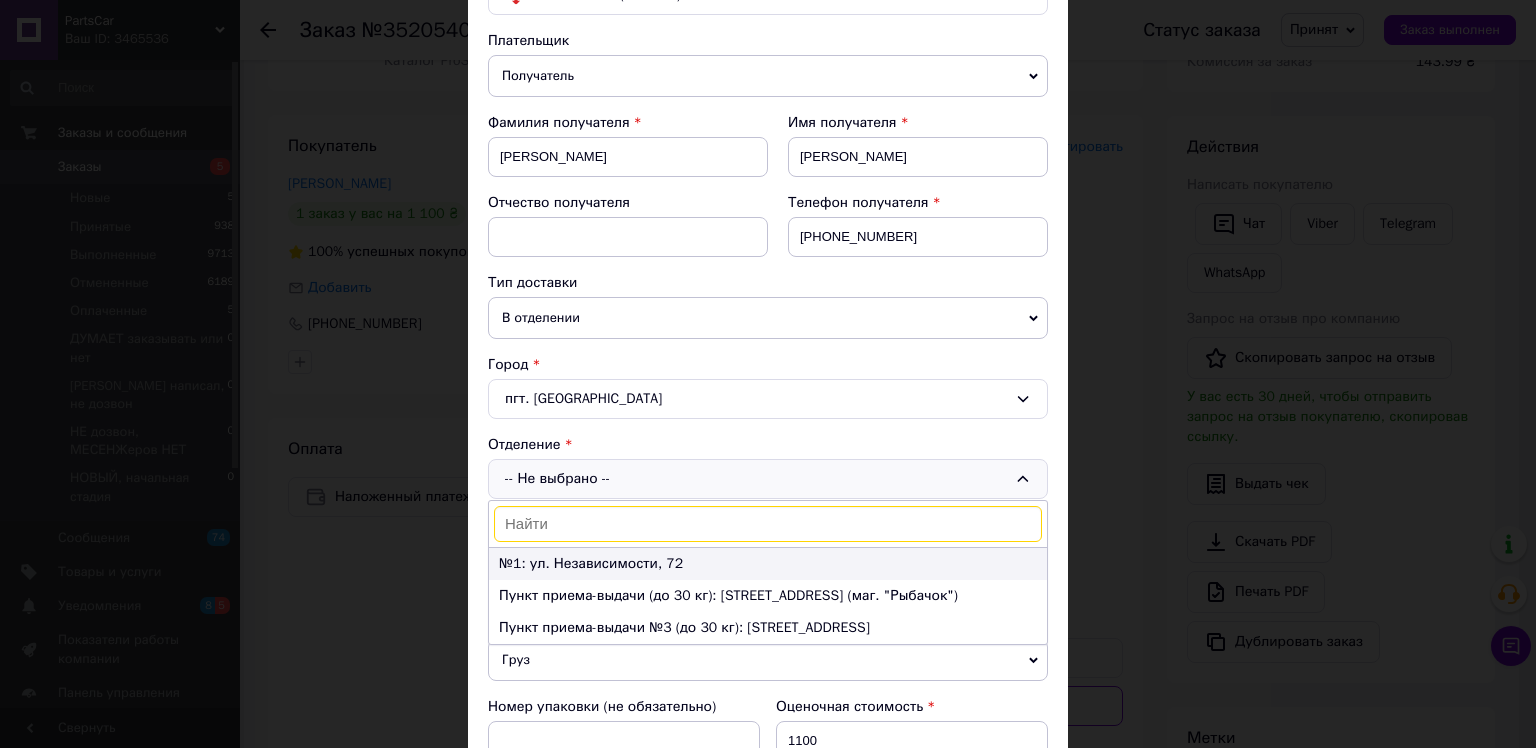 click on "№1: ул. Независимости, 72" at bounding box center (768, 564) 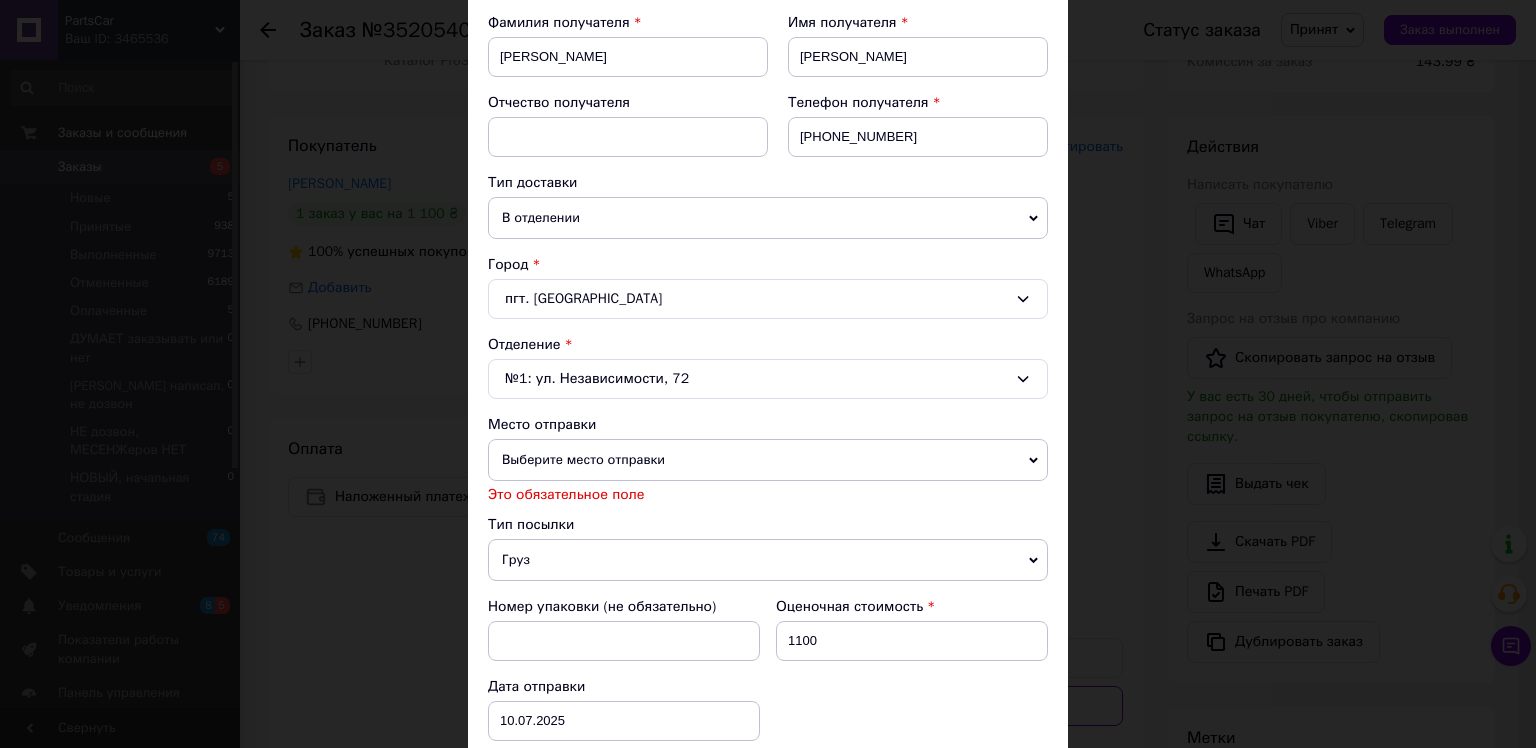 scroll, scrollTop: 400, scrollLeft: 0, axis: vertical 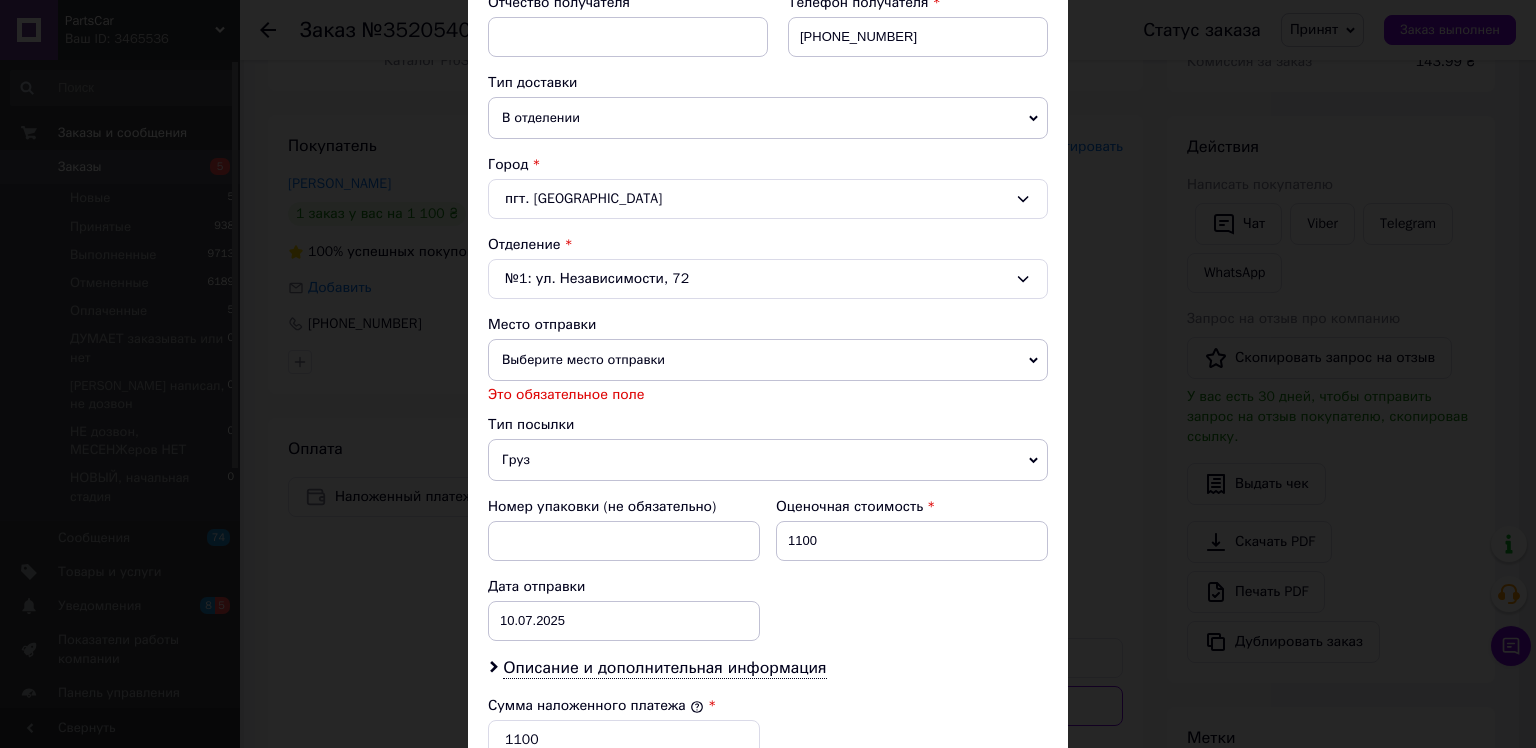 click 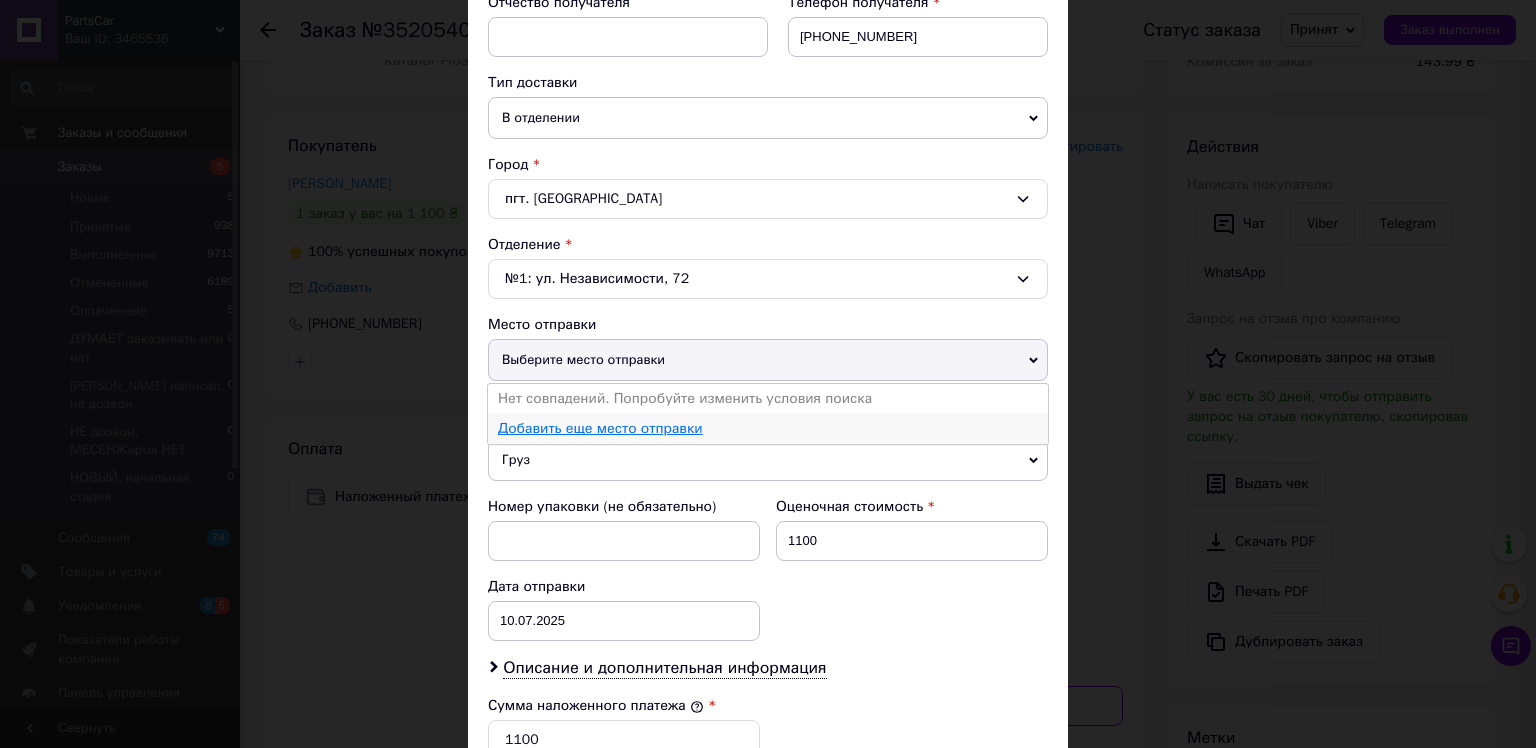click on "Добавить еще место отправки" at bounding box center [600, 428] 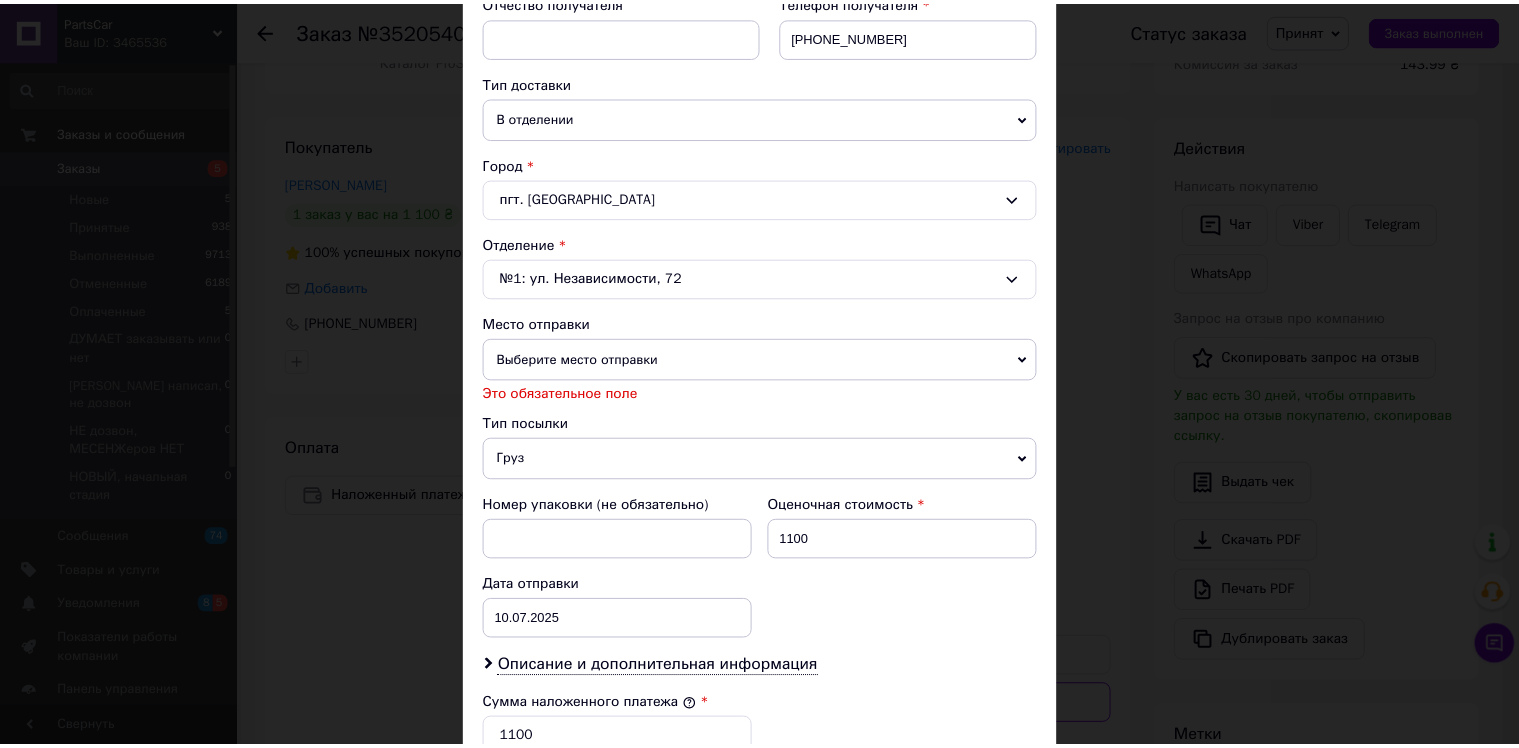 scroll, scrollTop: 0, scrollLeft: 0, axis: both 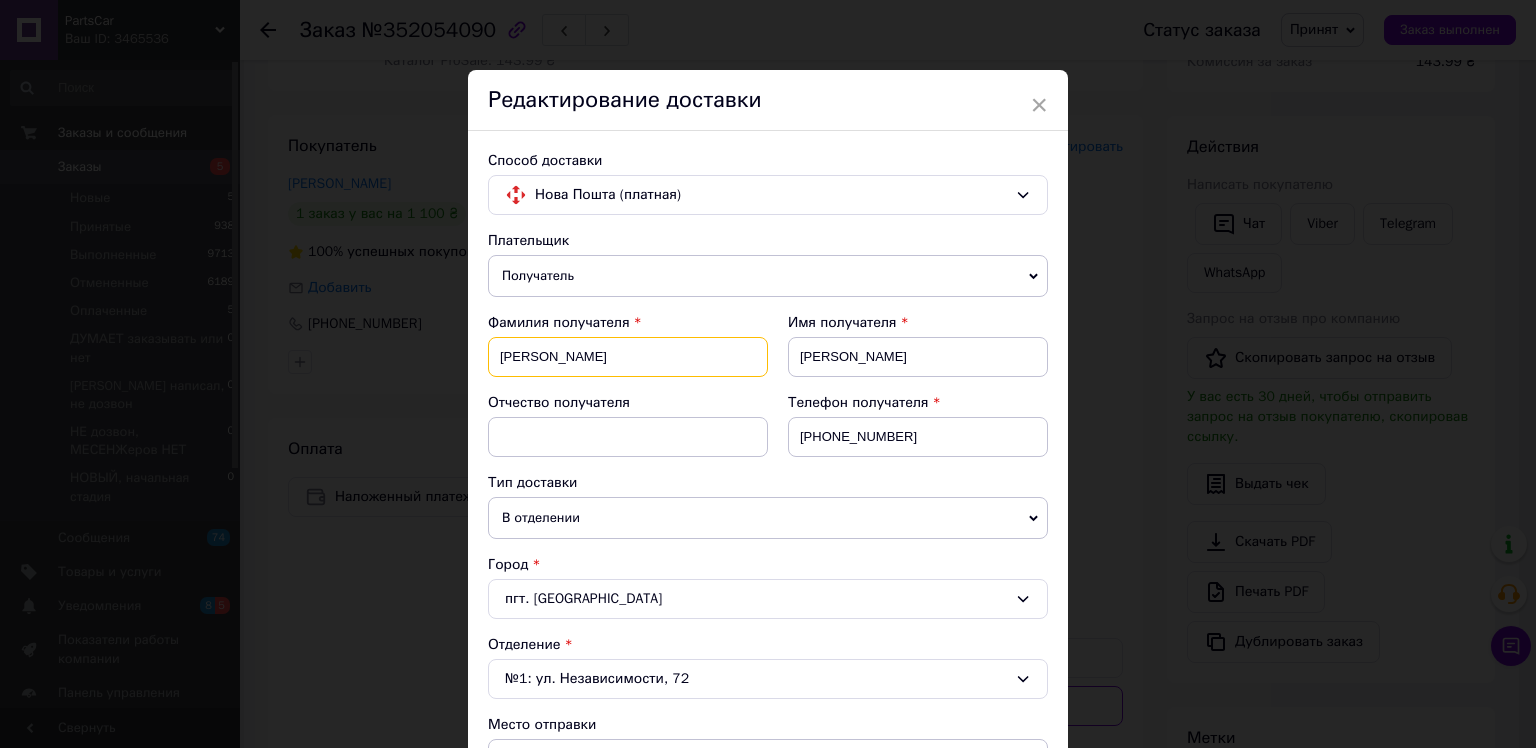 drag, startPoint x: 565, startPoint y: 362, endPoint x: 554, endPoint y: 362, distance: 11 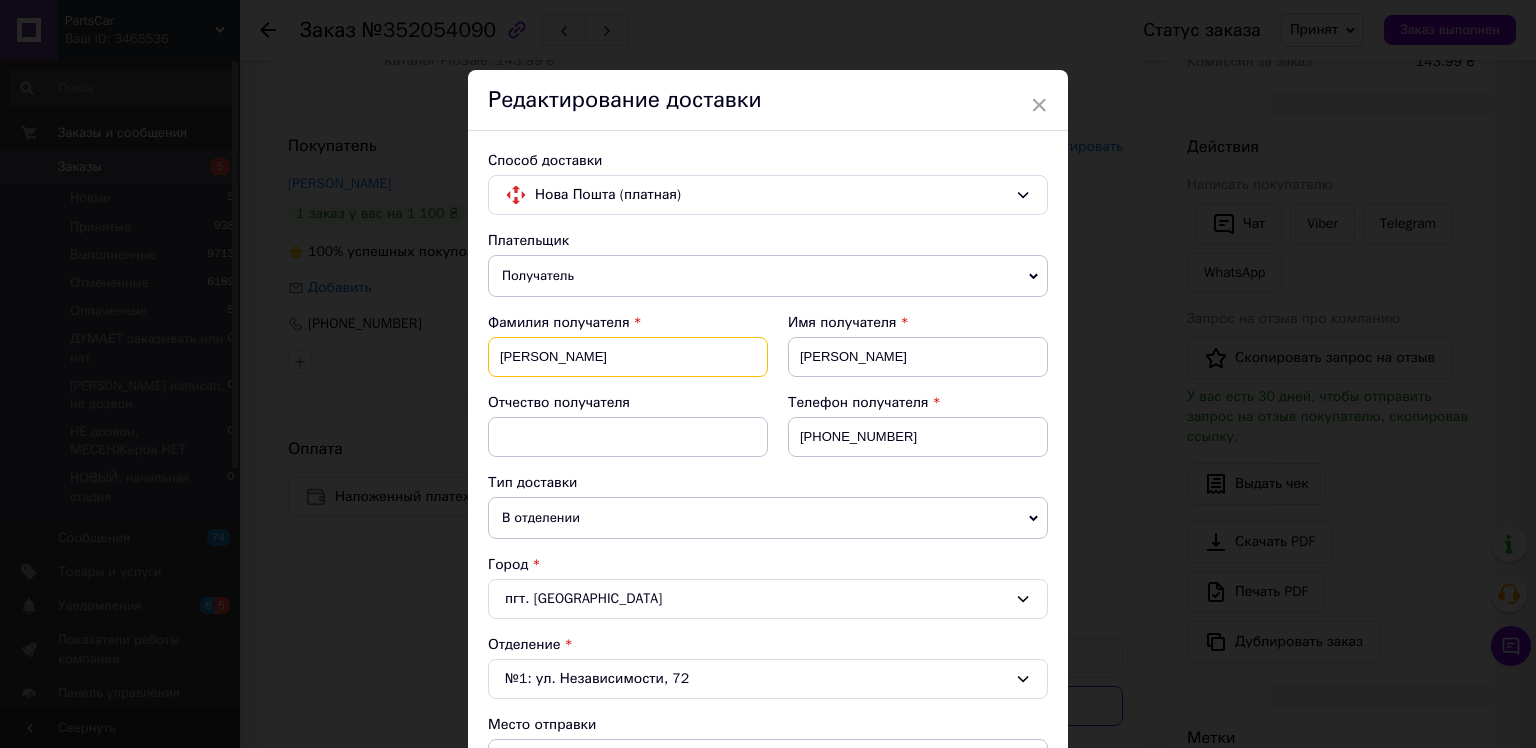 drag, startPoint x: 585, startPoint y: 353, endPoint x: 485, endPoint y: 347, distance: 100.17984 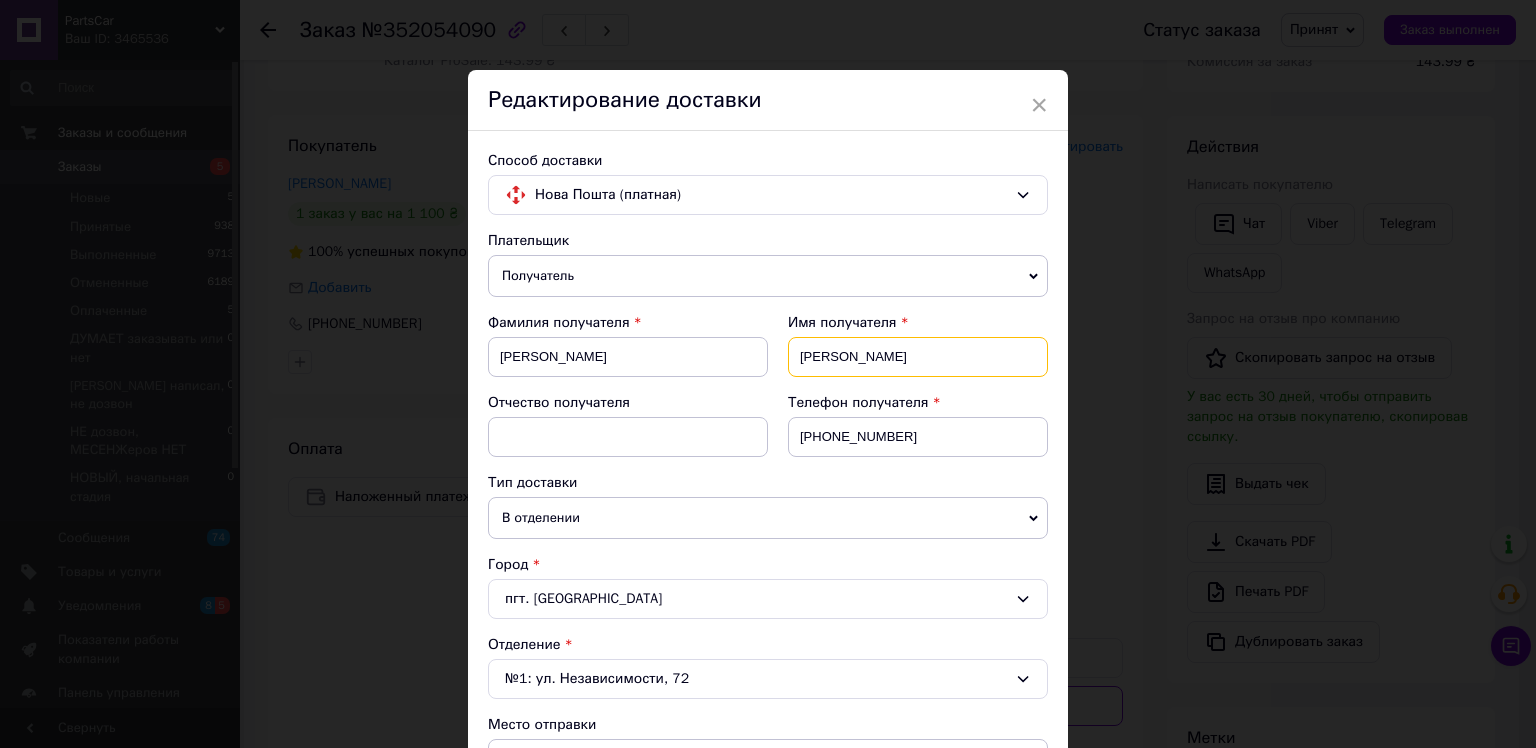 drag, startPoint x: 839, startPoint y: 364, endPoint x: 776, endPoint y: 354, distance: 63.788715 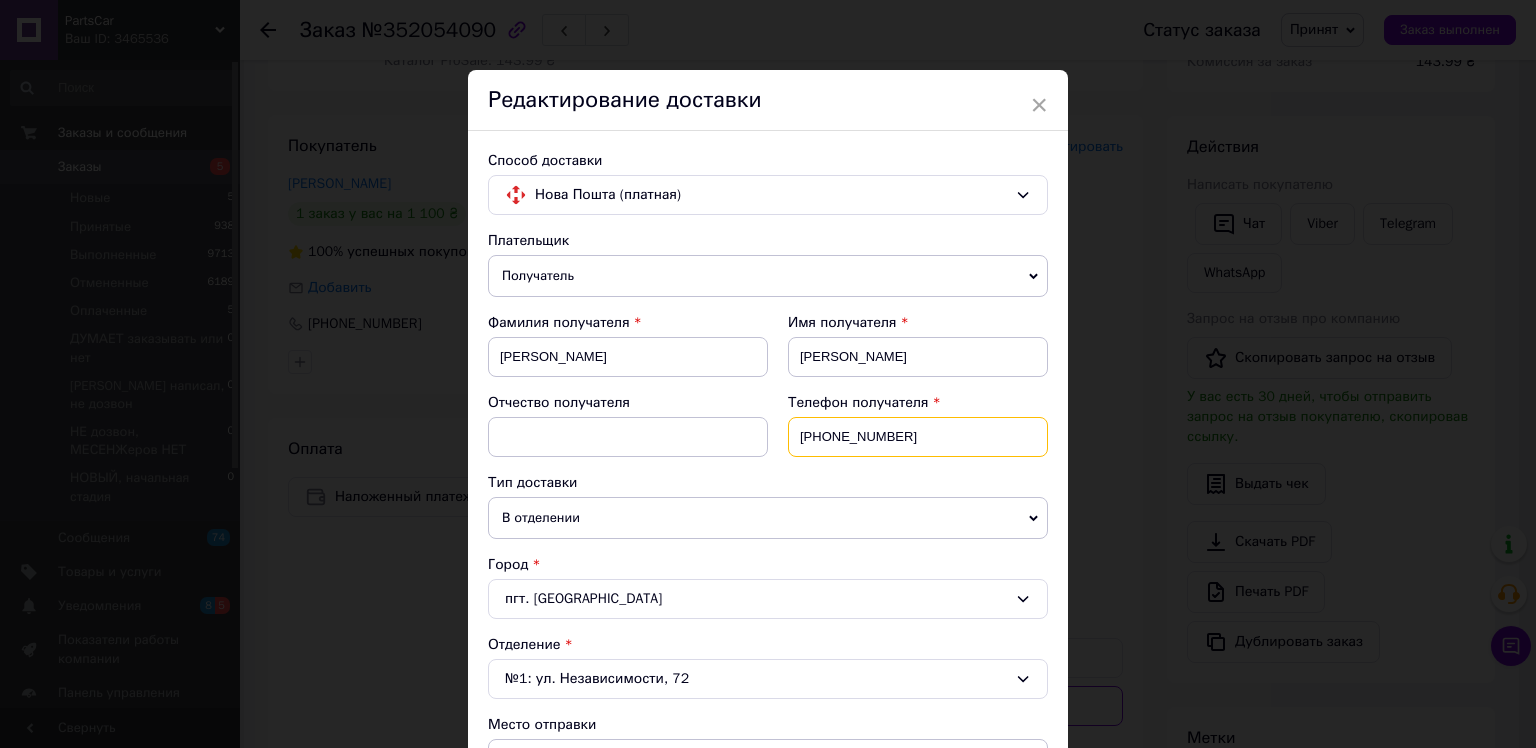 drag, startPoint x: 918, startPoint y: 448, endPoint x: 781, endPoint y: 433, distance: 137.81873 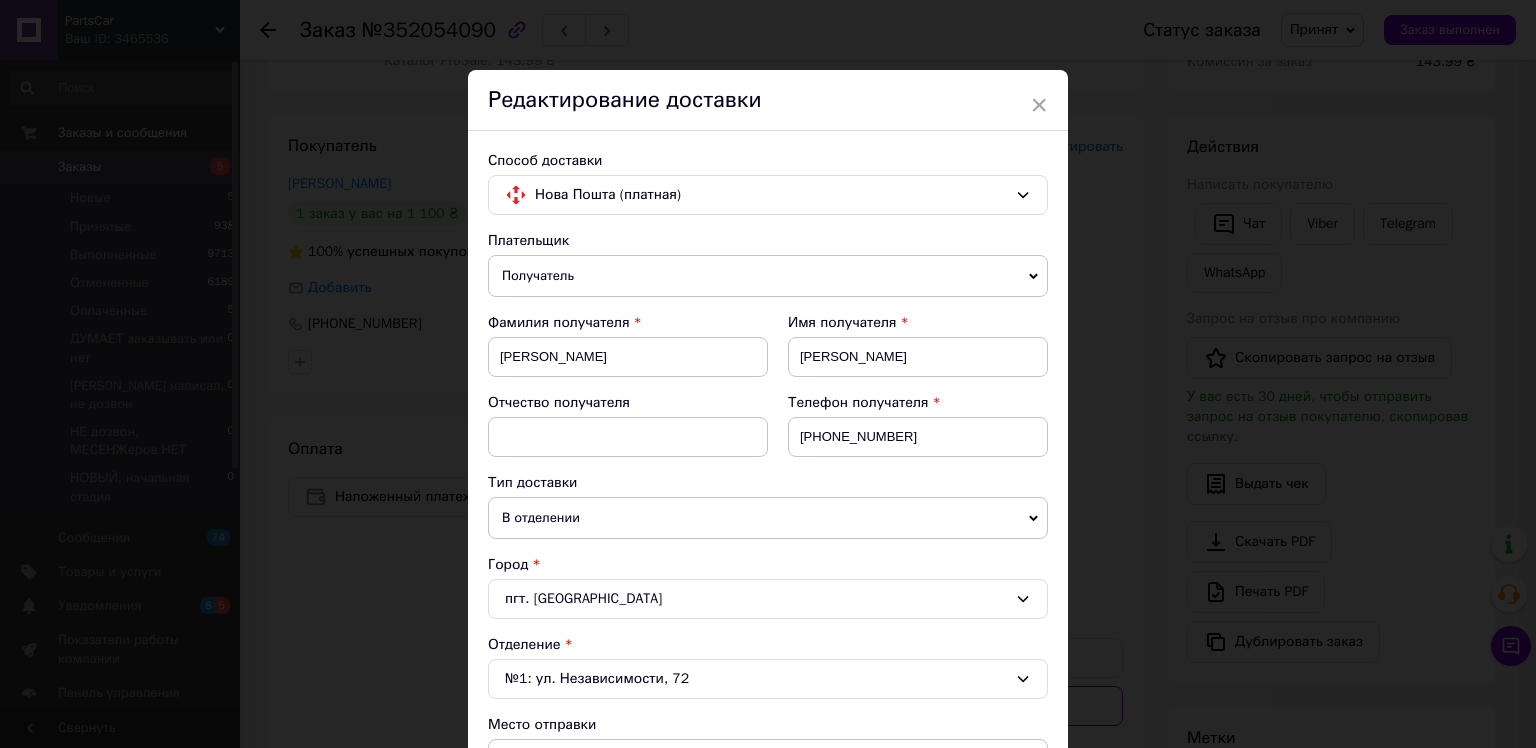 click on "× Редактирование доставки Способ доставки Нова Пошта (платная) Плательщик Получатель Отправитель Фамилия получателя Бутенко Имя получателя Юлія Отчество получателя Телефон получателя +380665001809 Тип доставки В отделении Курьером В почтомате Город пгт. Машевка Отделение №1: ул. Независимости, 72 Место отправки Выберите место отправки Нет совпадений. Попробуйте изменить условия поиска Добавить еще место отправки Это обязательное поле Тип посылки Груз Документы Номер упаковки (не обязательно) Оценочная стоимость 1100 Дата отправки 10.07.2025 < 2025 > < Июль > Пн Вт Ср" at bounding box center (768, 374) 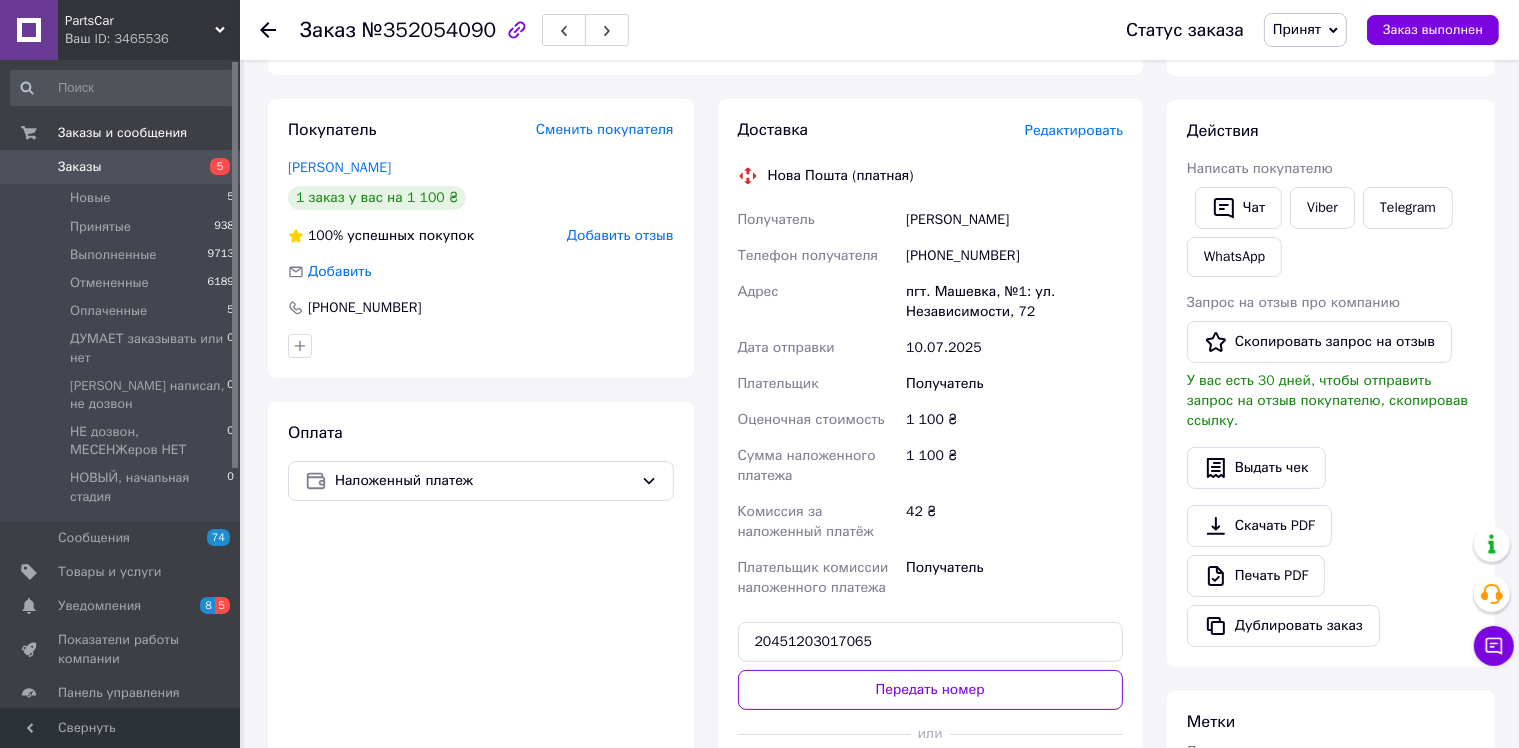 scroll, scrollTop: 400, scrollLeft: 0, axis: vertical 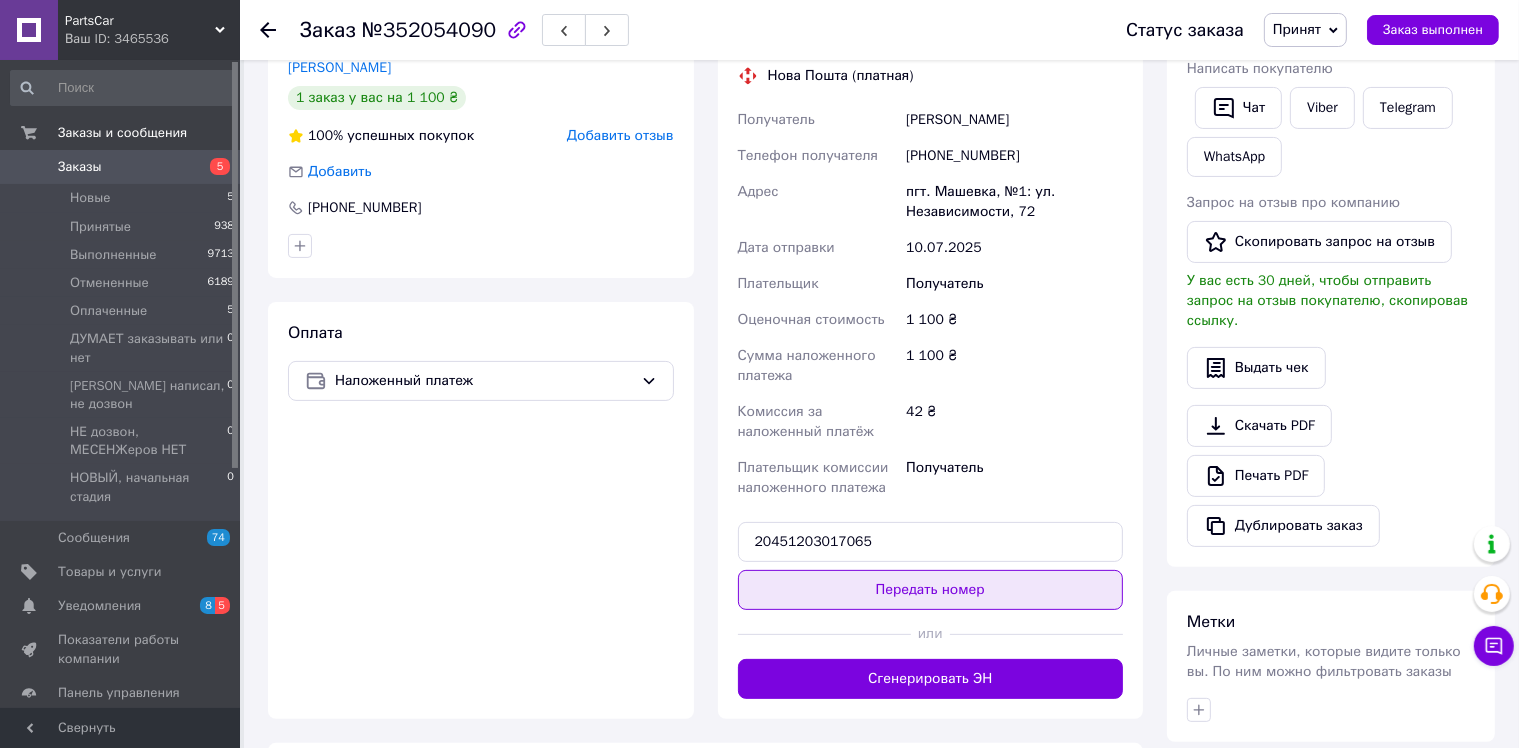 click on "Передать номер" at bounding box center [931, 590] 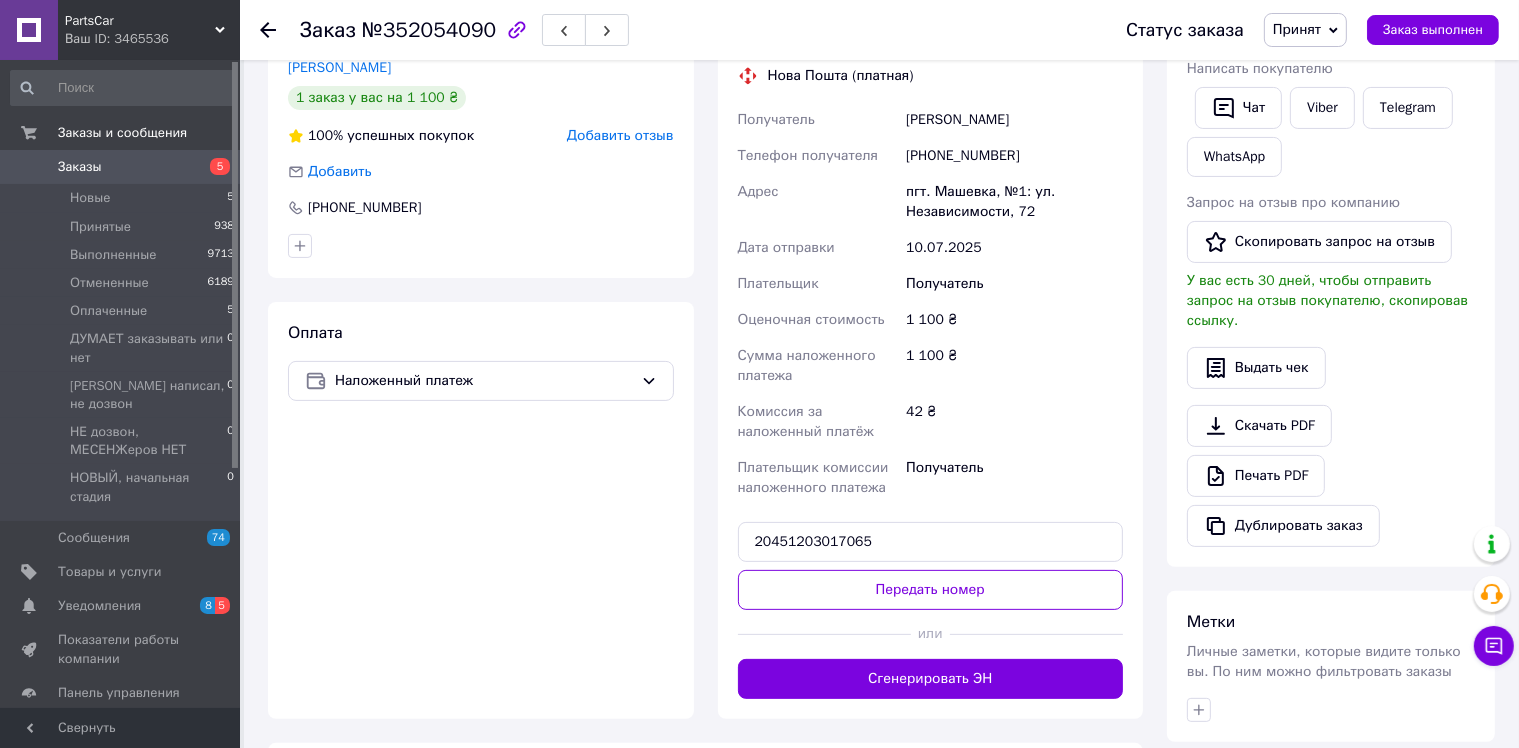 click at bounding box center [280, 30] 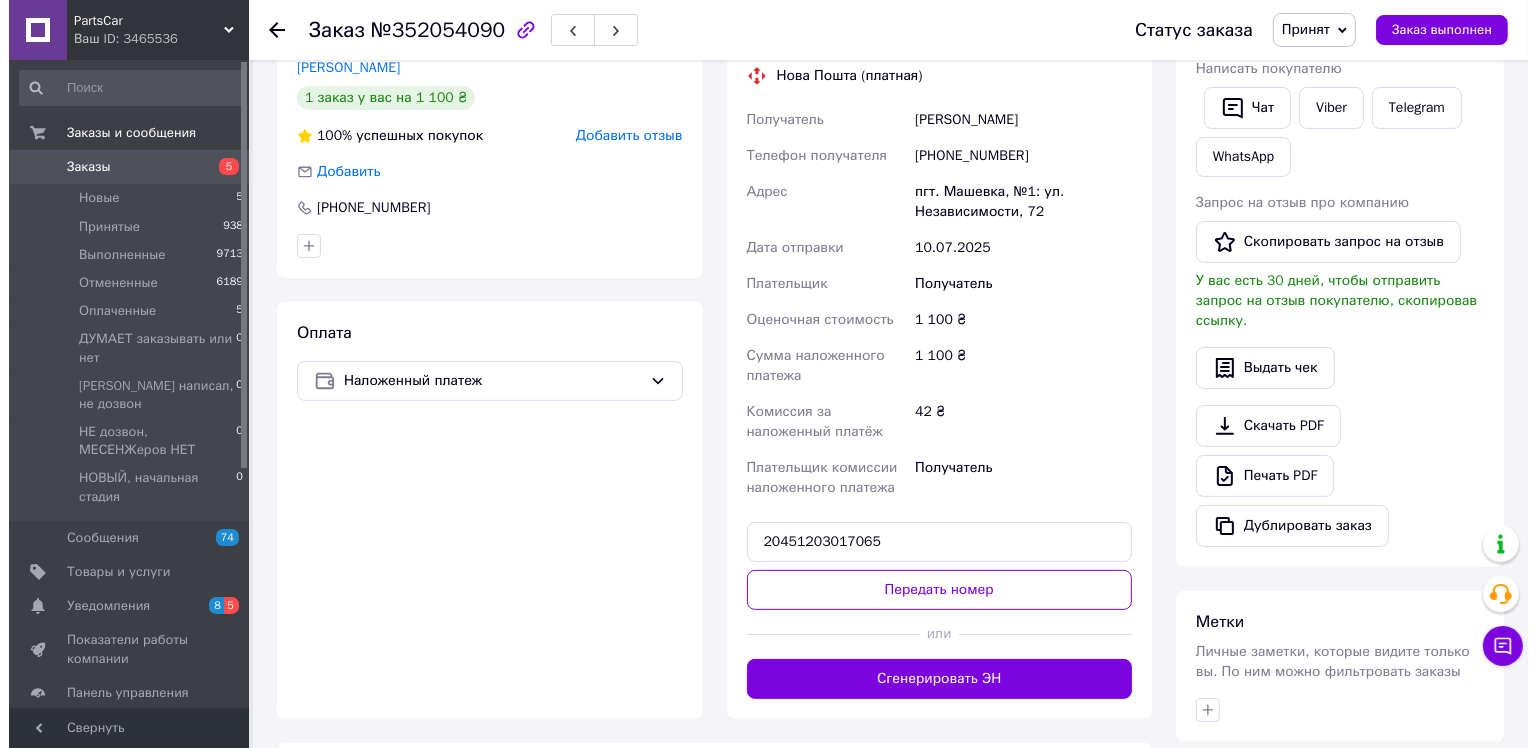 scroll, scrollTop: 0, scrollLeft: 0, axis: both 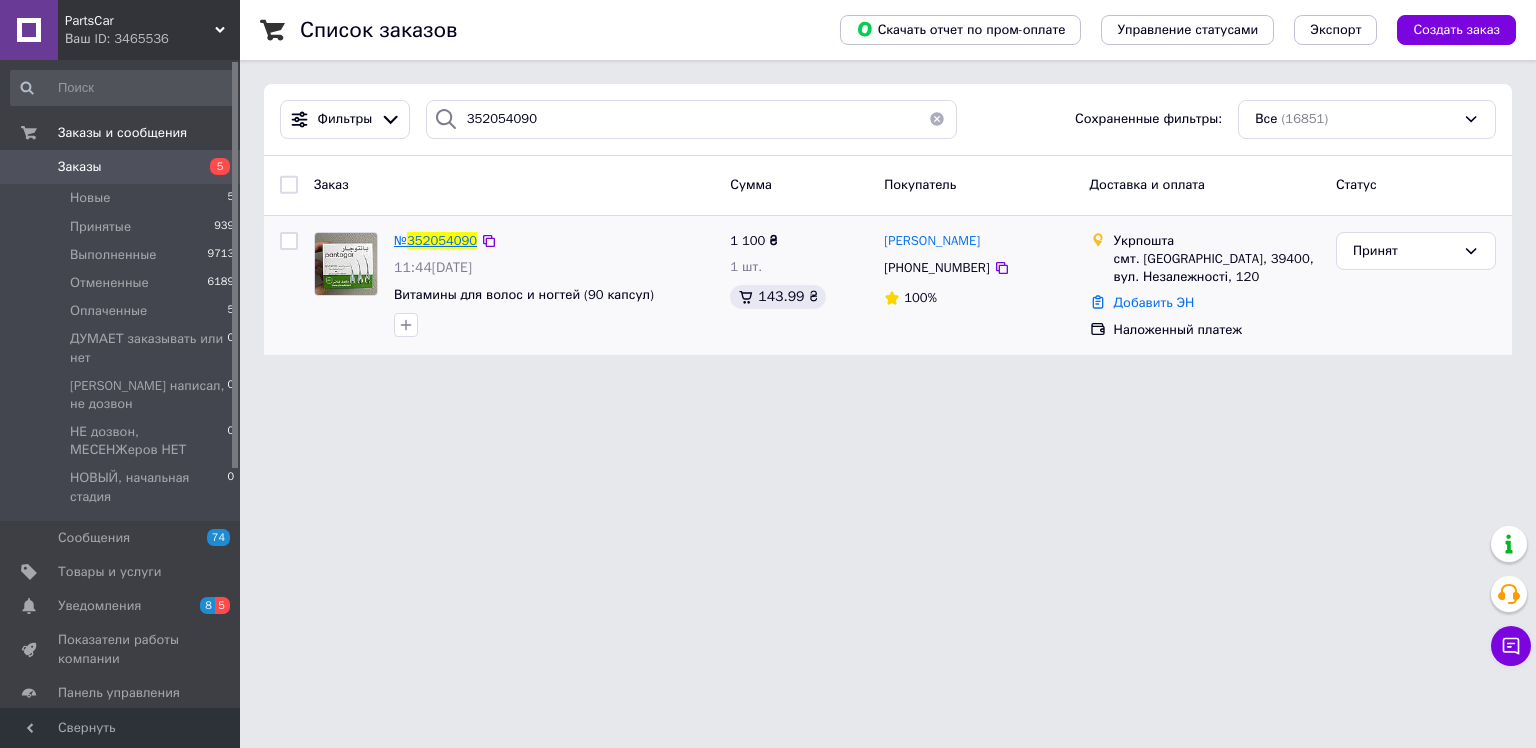 click on "352054090" at bounding box center [442, 240] 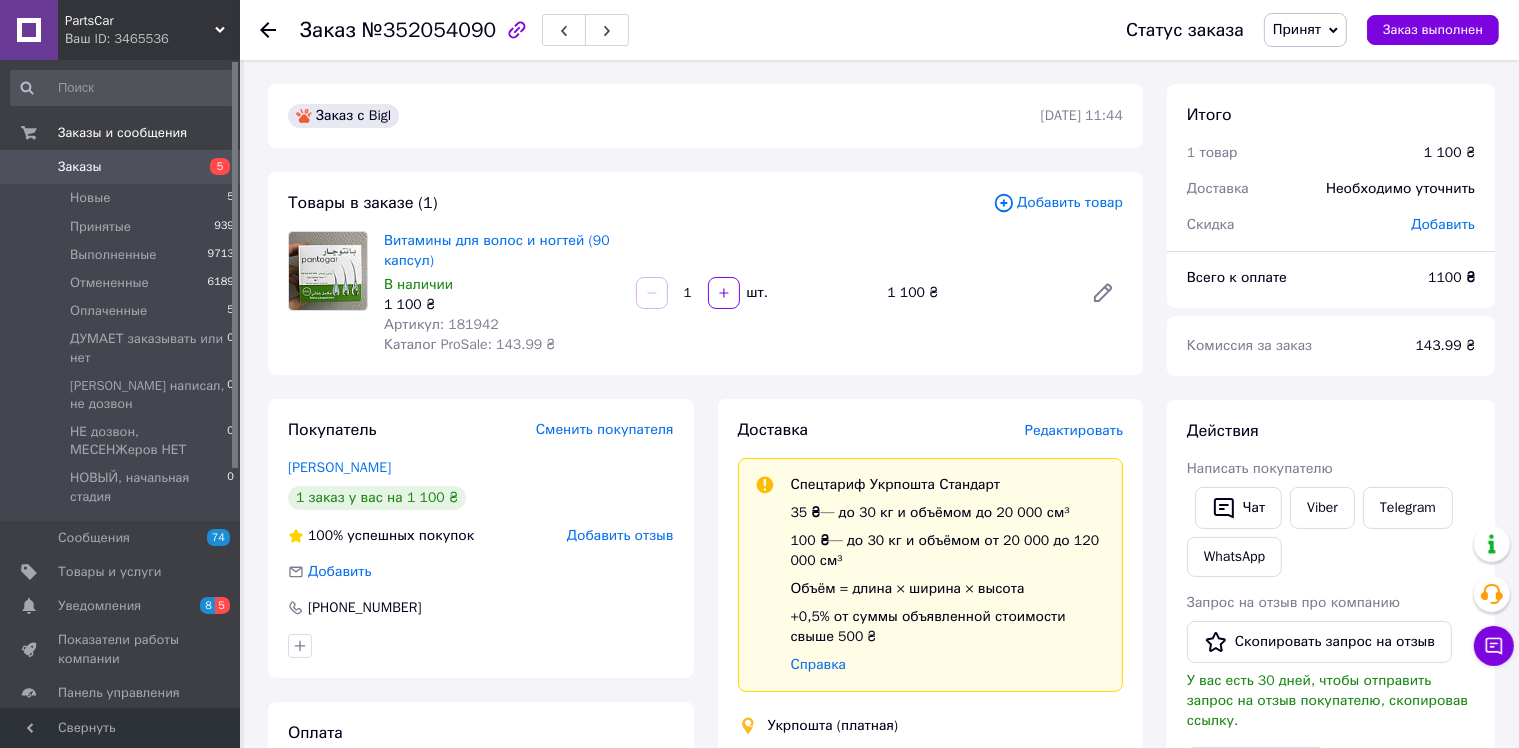 click on "Редактировать" at bounding box center (1074, 430) 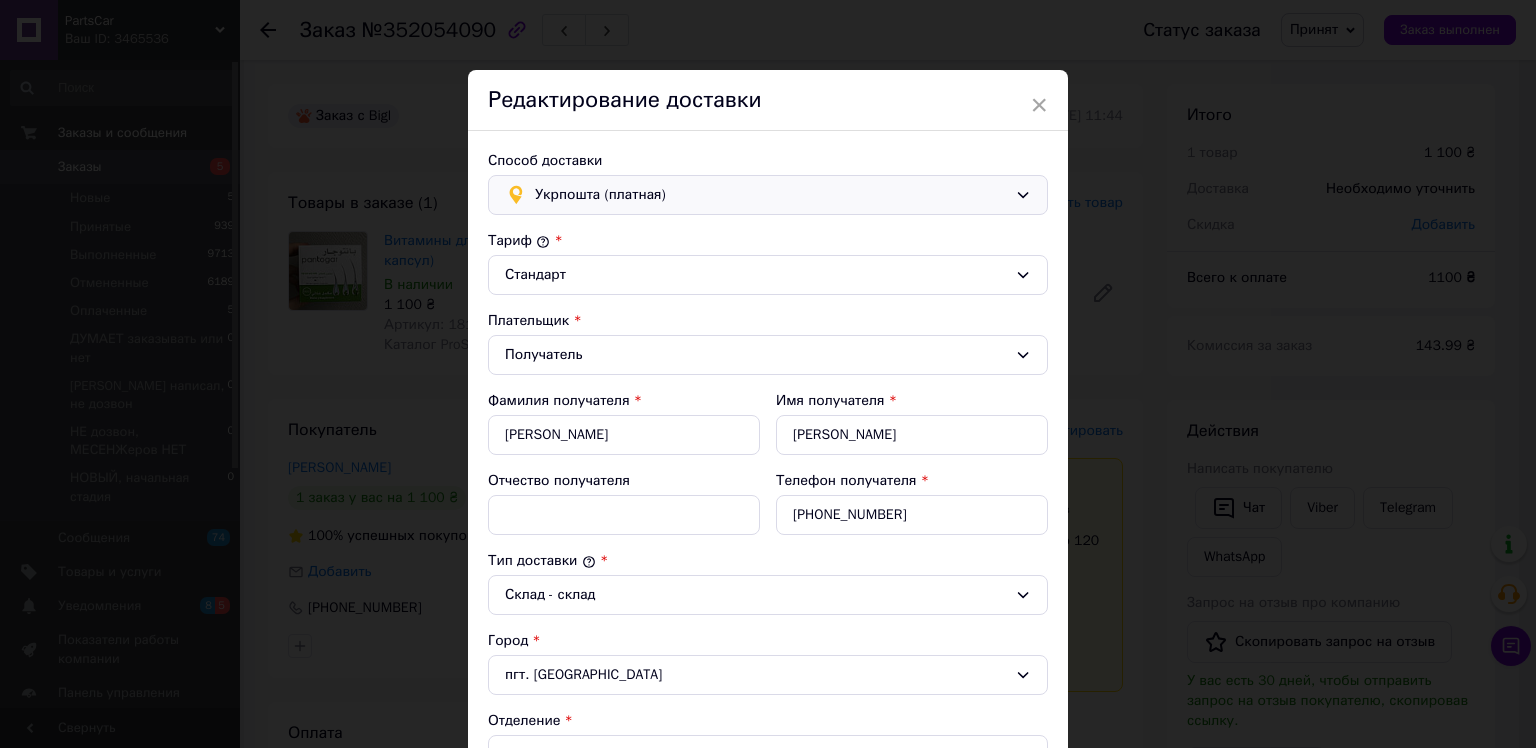 click on "Укрпошта (платная)" at bounding box center [771, 195] 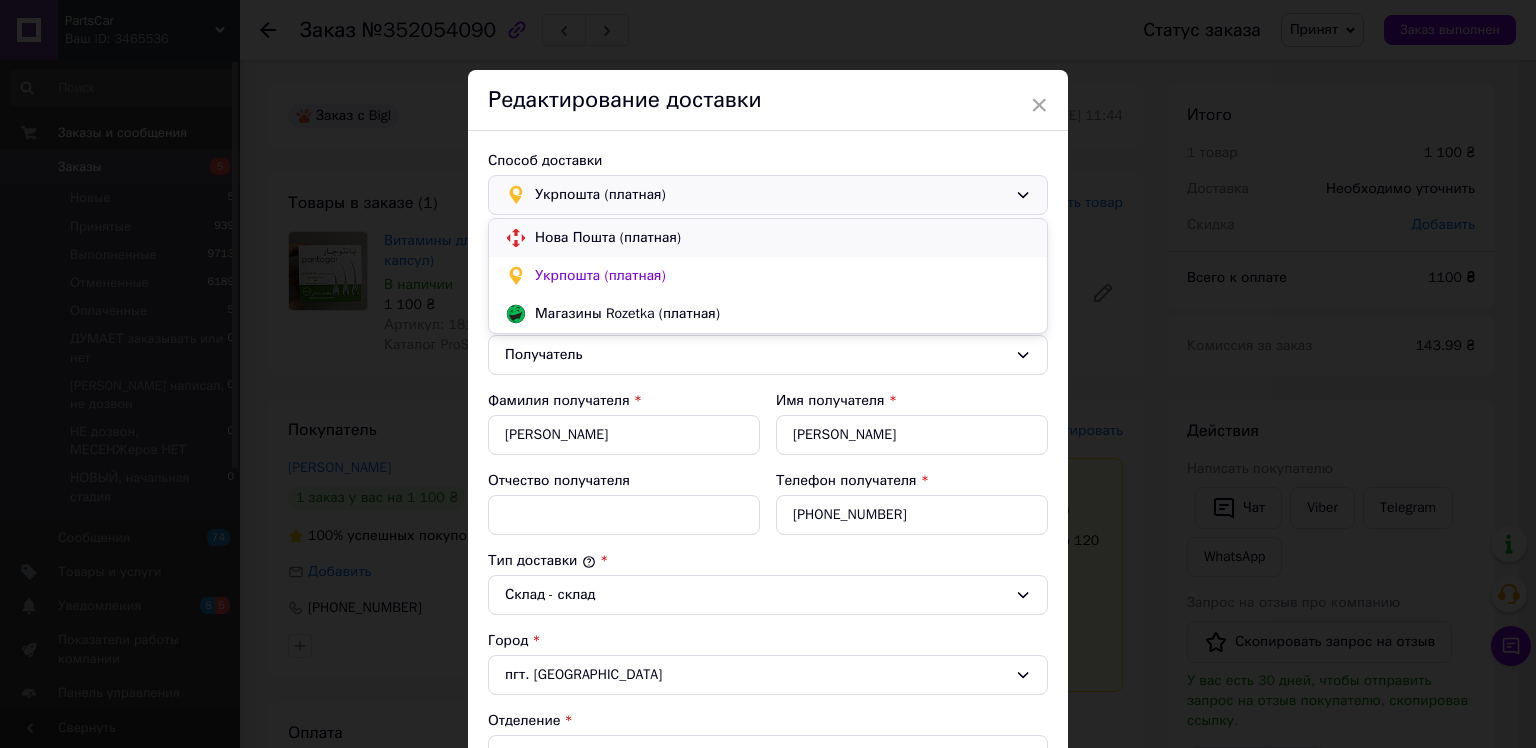 click on "Нова Пошта (платная)" at bounding box center [783, 238] 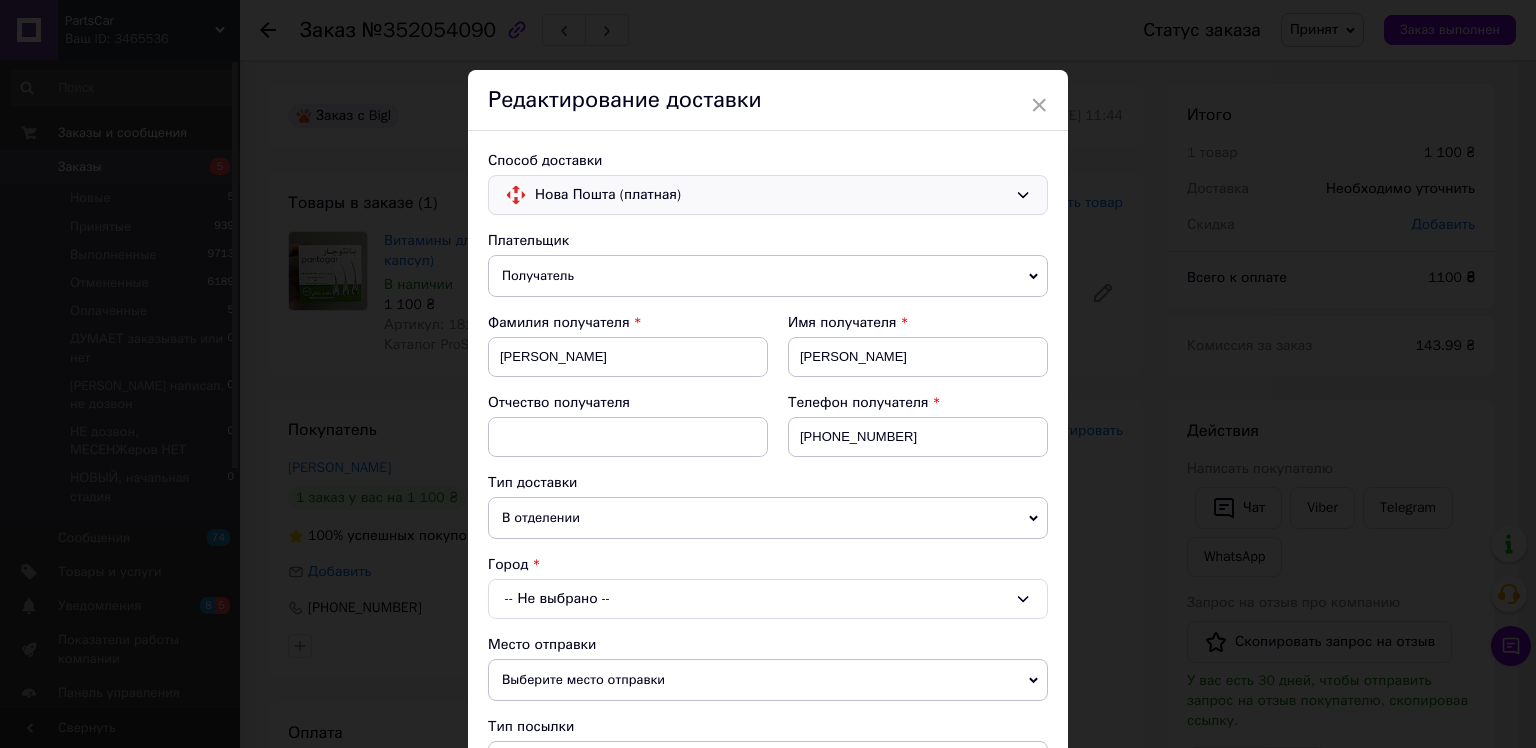 scroll, scrollTop: 200, scrollLeft: 0, axis: vertical 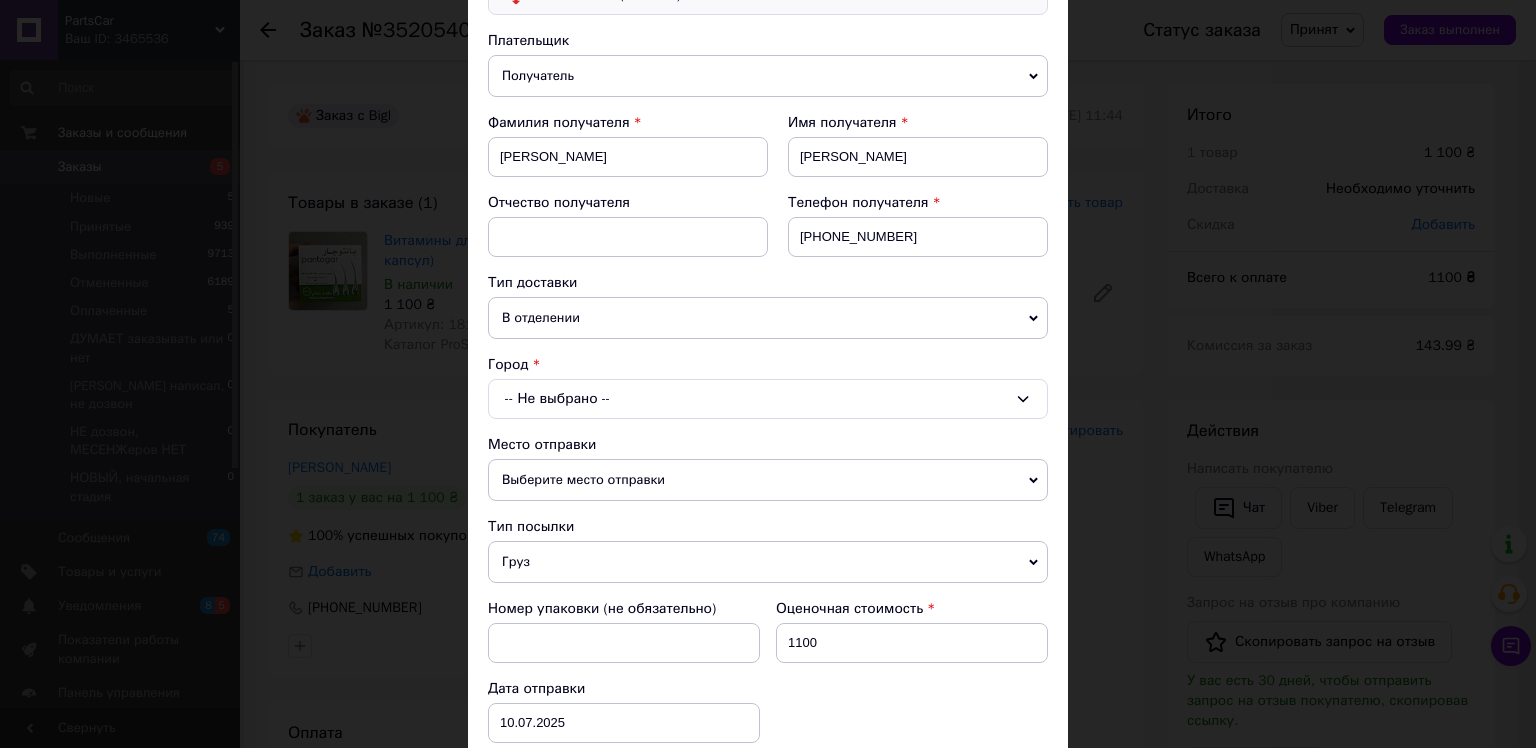 click on "В отделении" at bounding box center (768, 318) 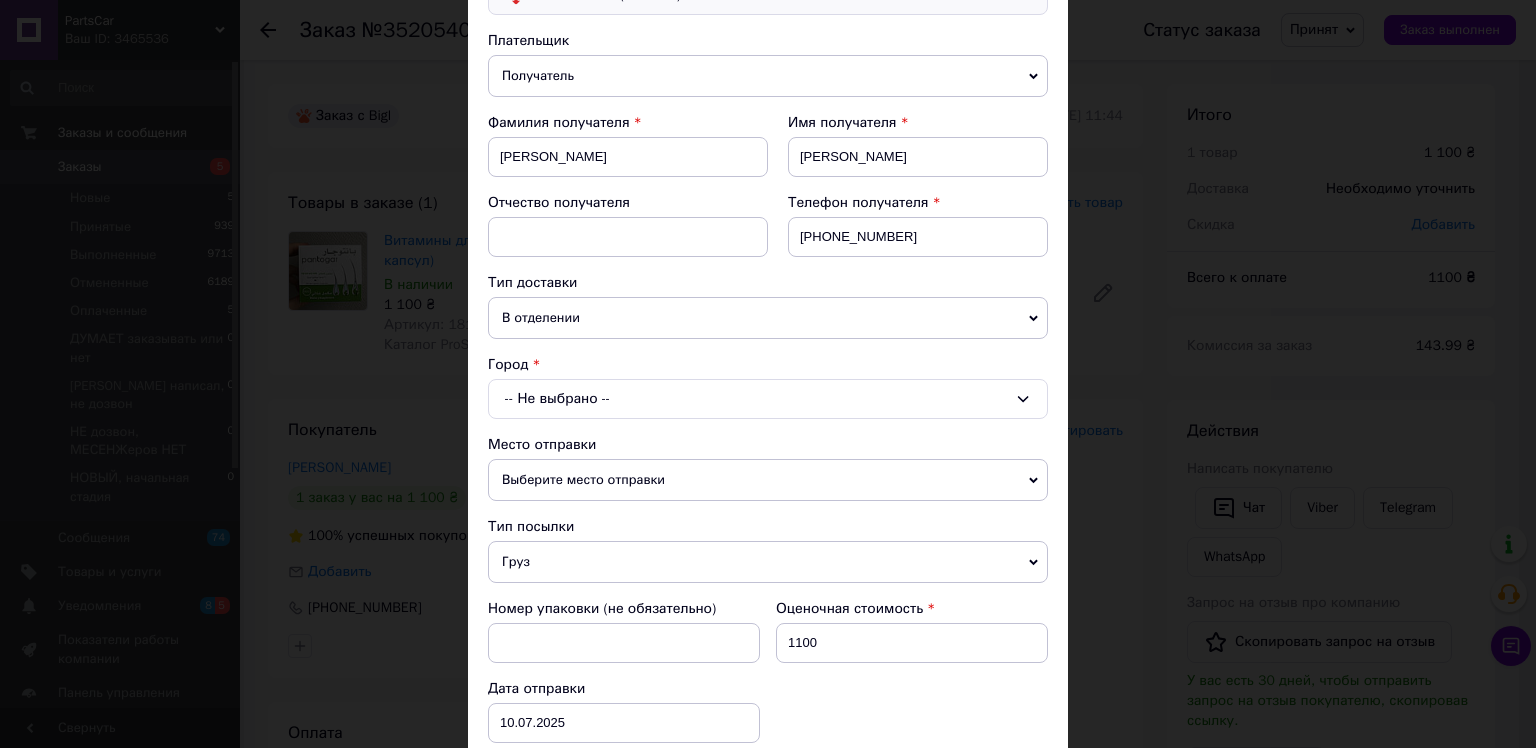 click on "Плательщик Получатель Отправитель Фамилия получателя Бутенко Имя получателя Юлія Отчество получателя Телефон получателя +380665001809 Тип доставки В отделении Курьером В почтомате Город -- Не выбрано -- Место отправки Выберите место отправки Нет совпадений. Попробуйте изменить условия поиска Добавить еще место отправки Тип посылки Груз Документы Номер упаковки (не обязательно) Оценочная стоимость 1100 Дата отправки 10.07.2025 < 2025 > < Июль > Пн Вт Ср Чт Пт Сб Вс 30 1 2 3 4 5 6 7 8 9 10 11 12 13 14 15 16 17 18 19 20 21 22 23 24 25 26 27 28 29 30 31 1 2 3 4 5 6 7 8 9 10   Описание и дополнительная информация     * 1100 *" at bounding box center (768, 573) 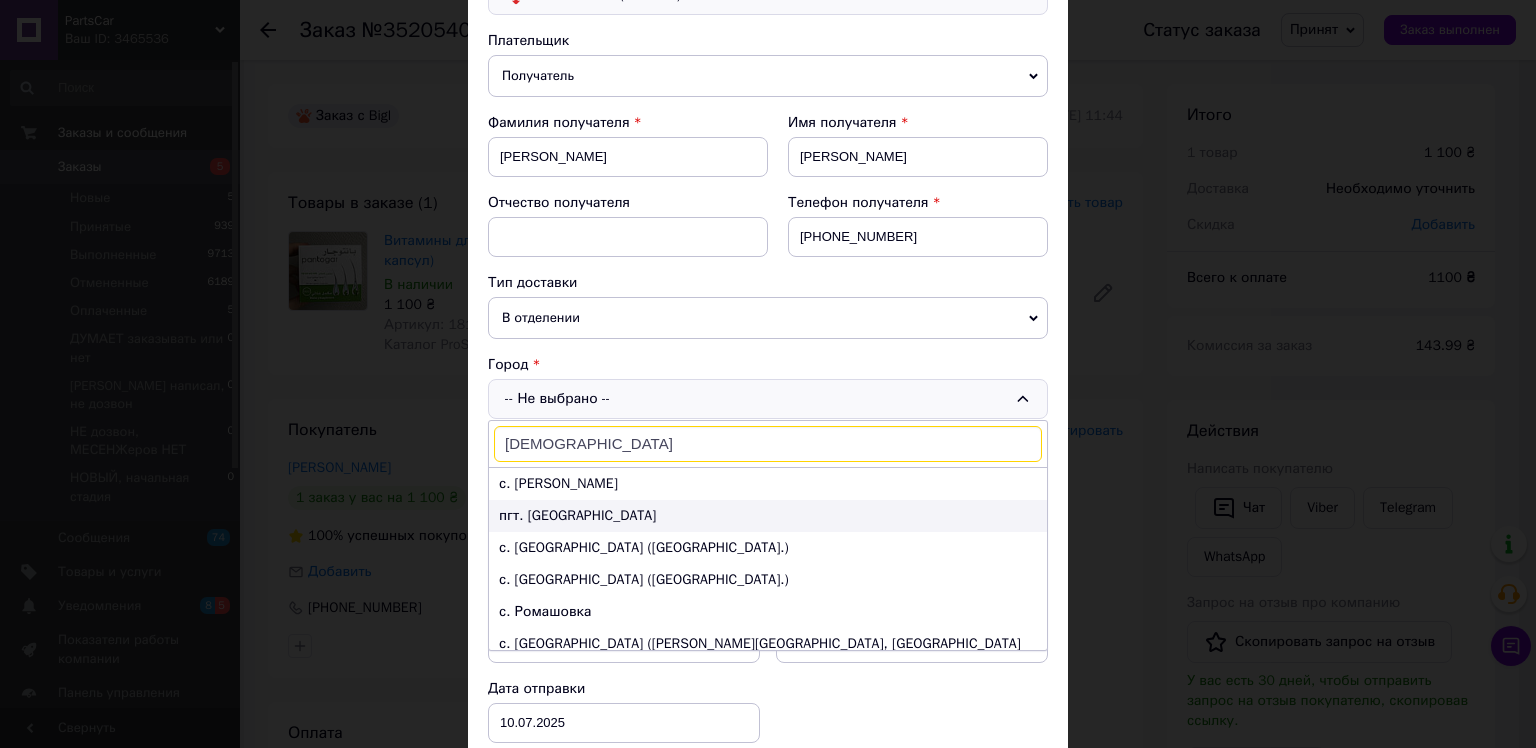 type on "машів" 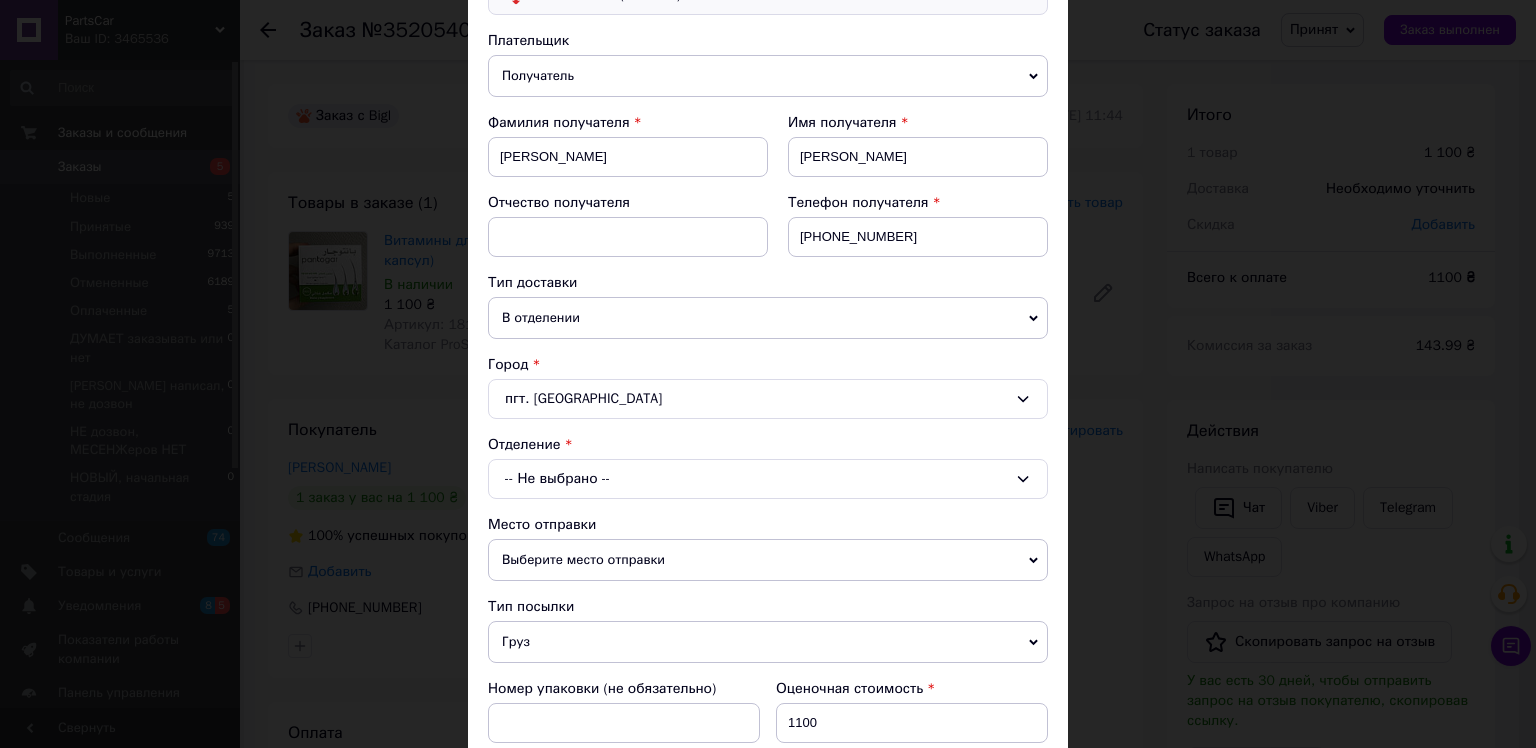click on "-- Не выбрано --" at bounding box center [768, 479] 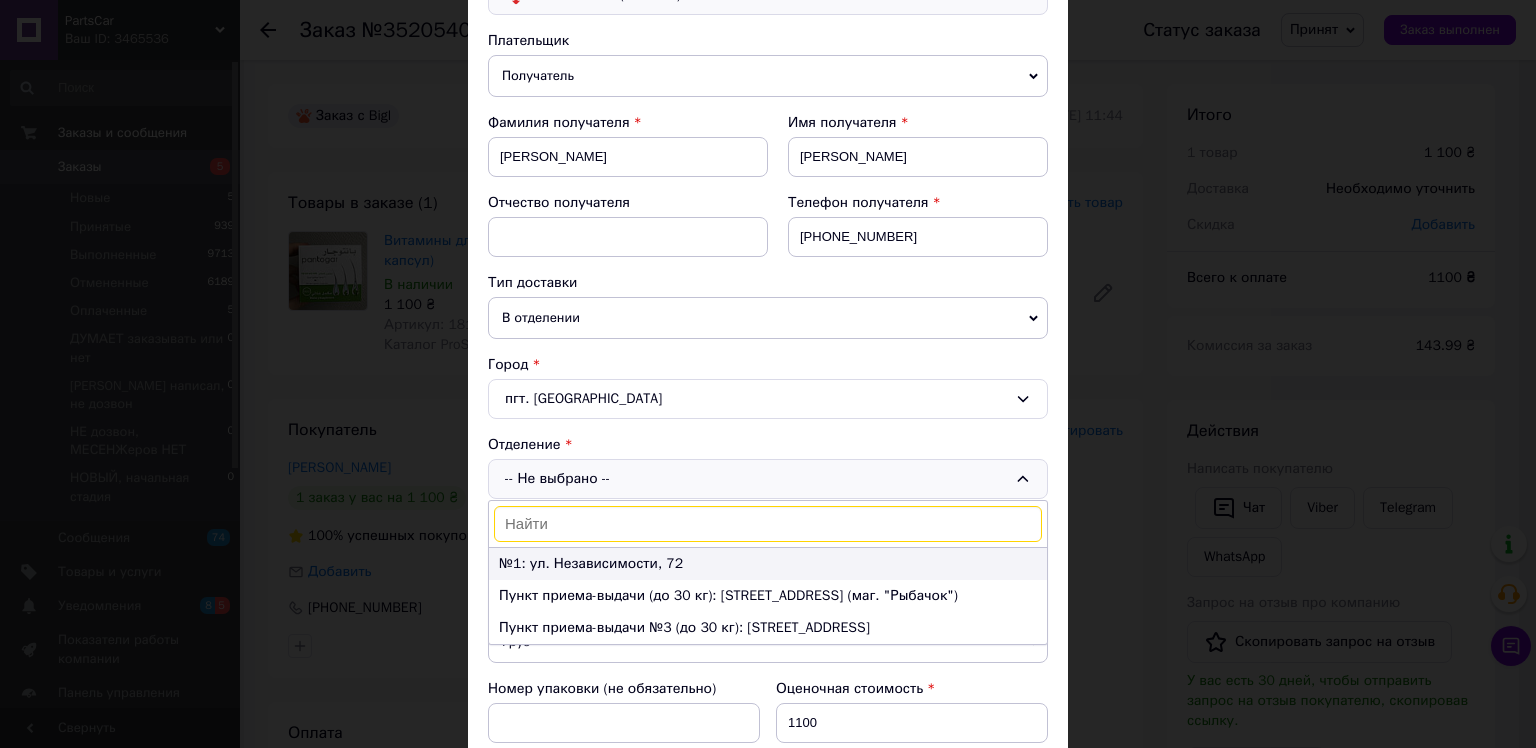 click on "№1: ул. Независимости, 72" at bounding box center (768, 564) 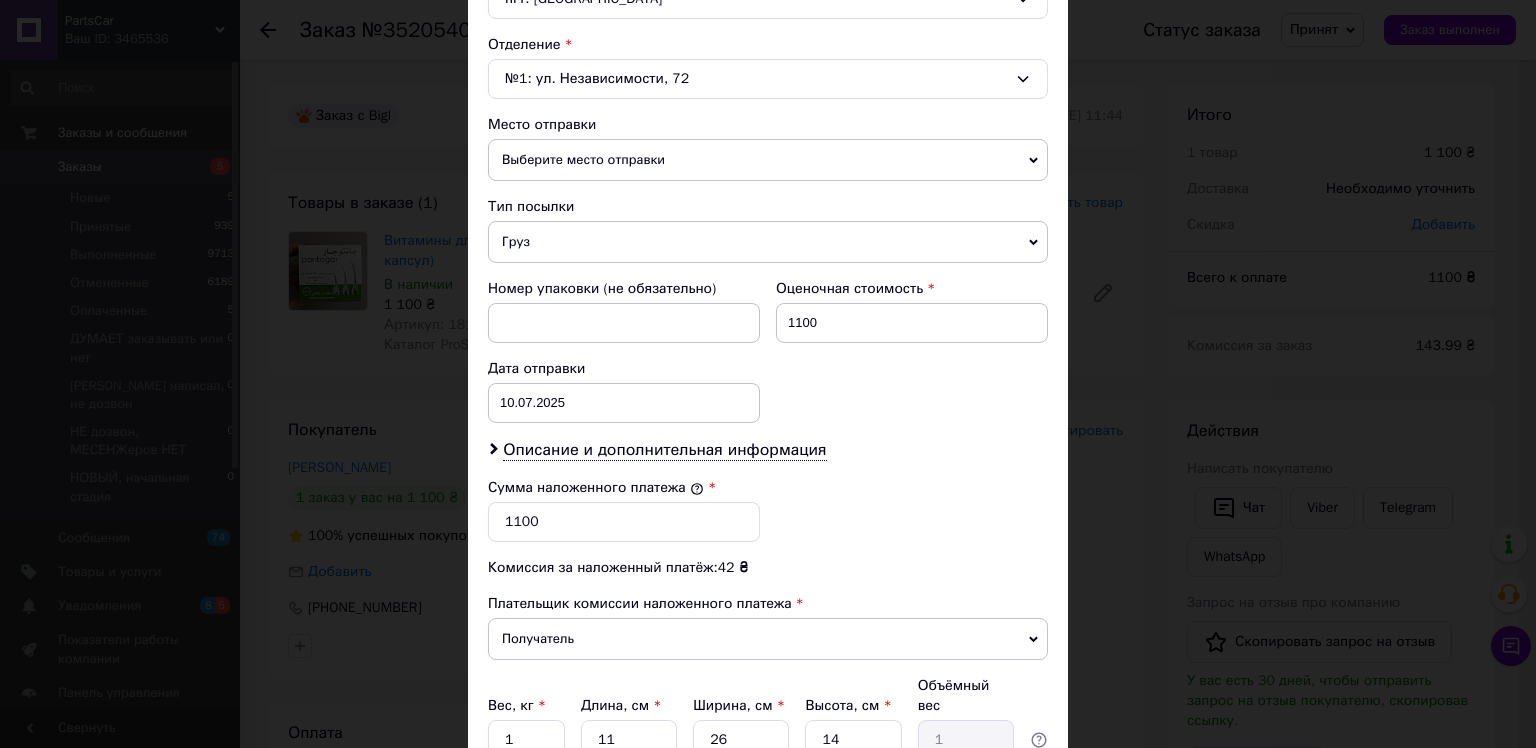 scroll, scrollTop: 772, scrollLeft: 0, axis: vertical 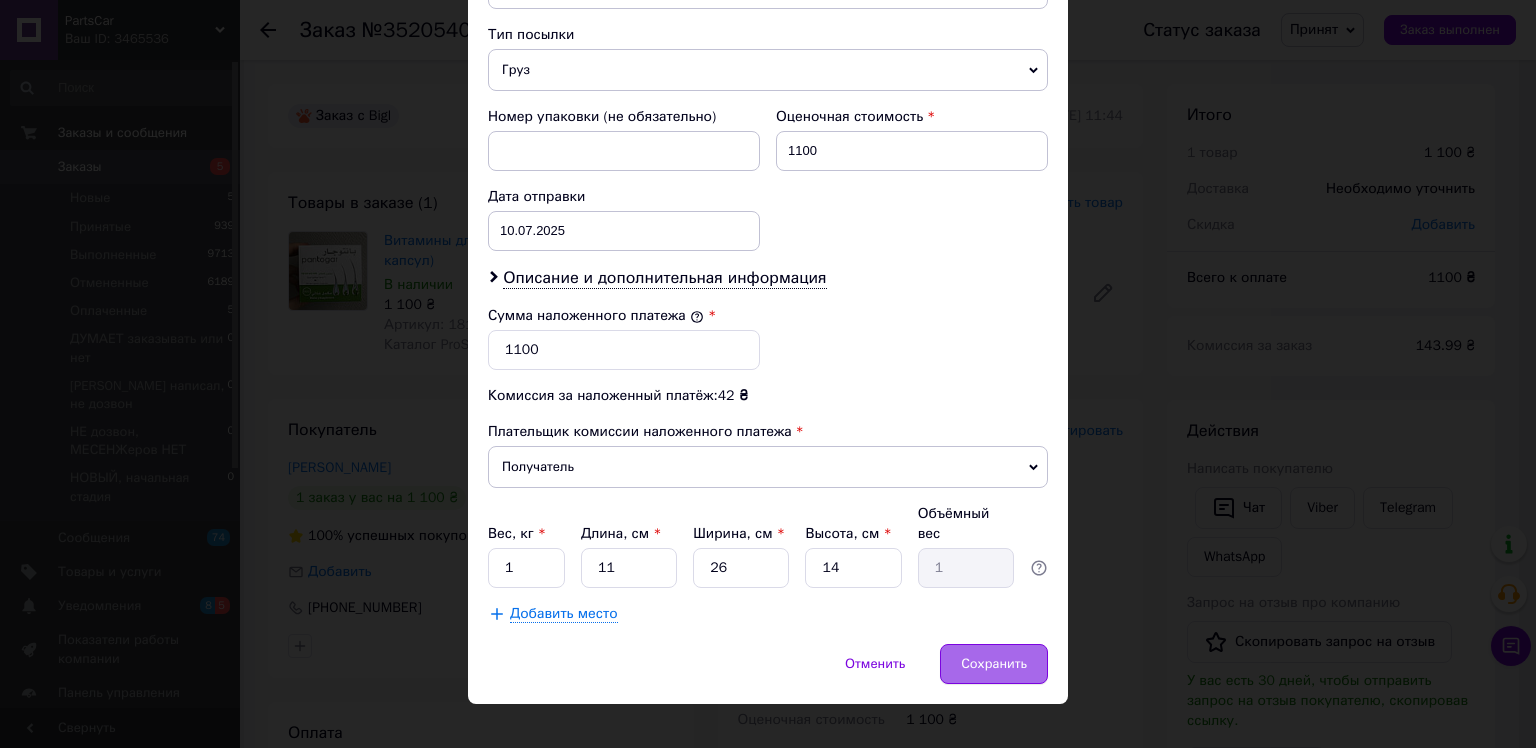 click on "Сохранить" at bounding box center (994, 664) 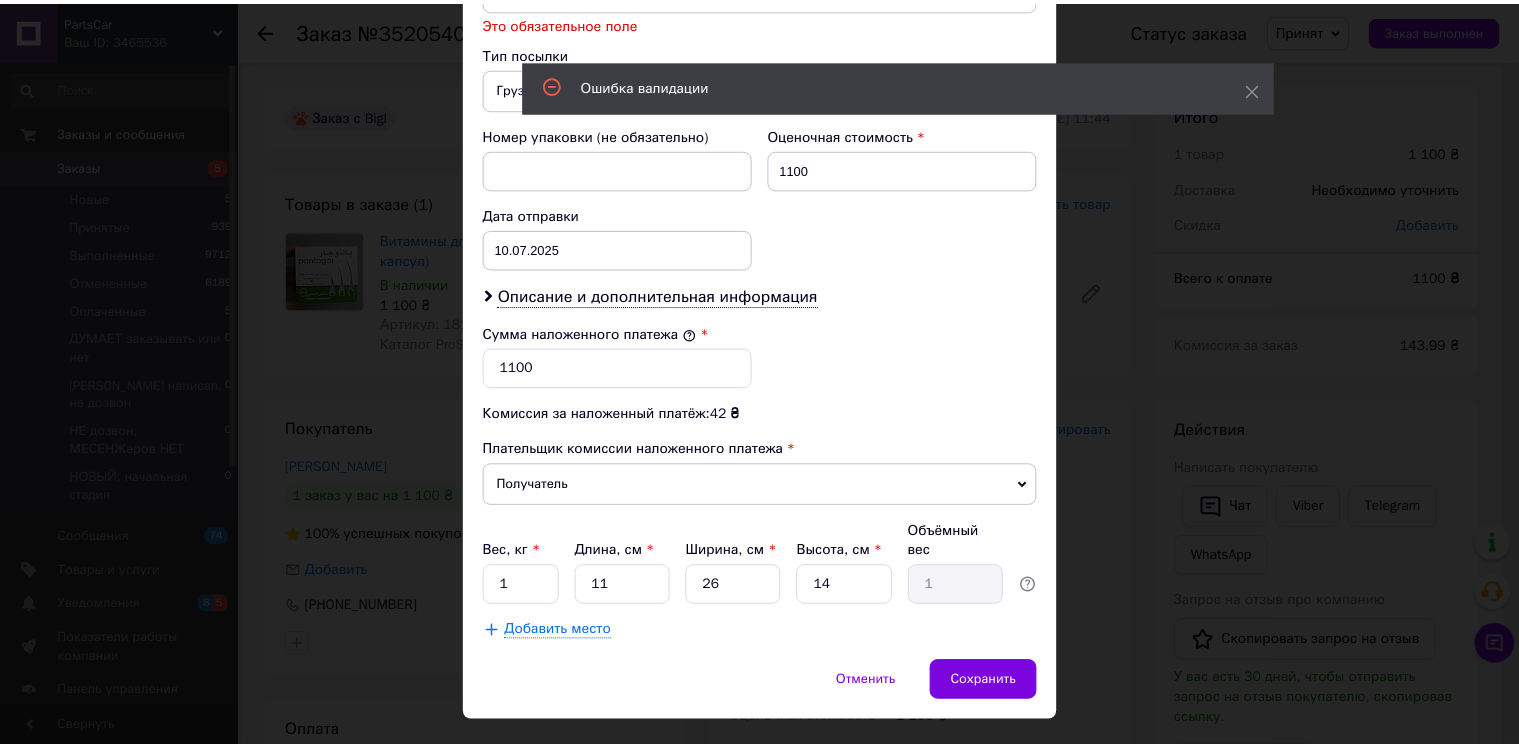 scroll, scrollTop: 382, scrollLeft: 0, axis: vertical 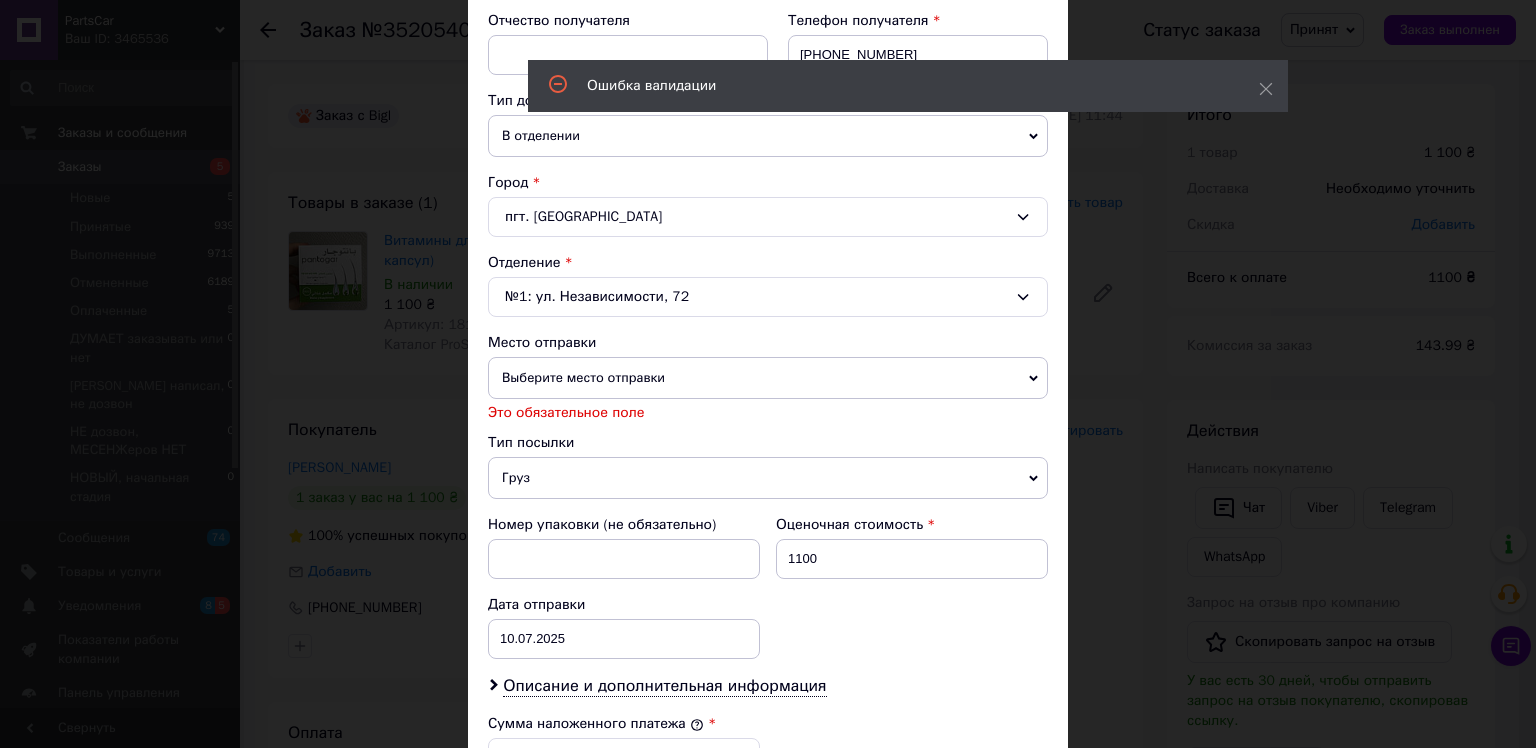 click on "Выберите место отправки" at bounding box center [768, 378] 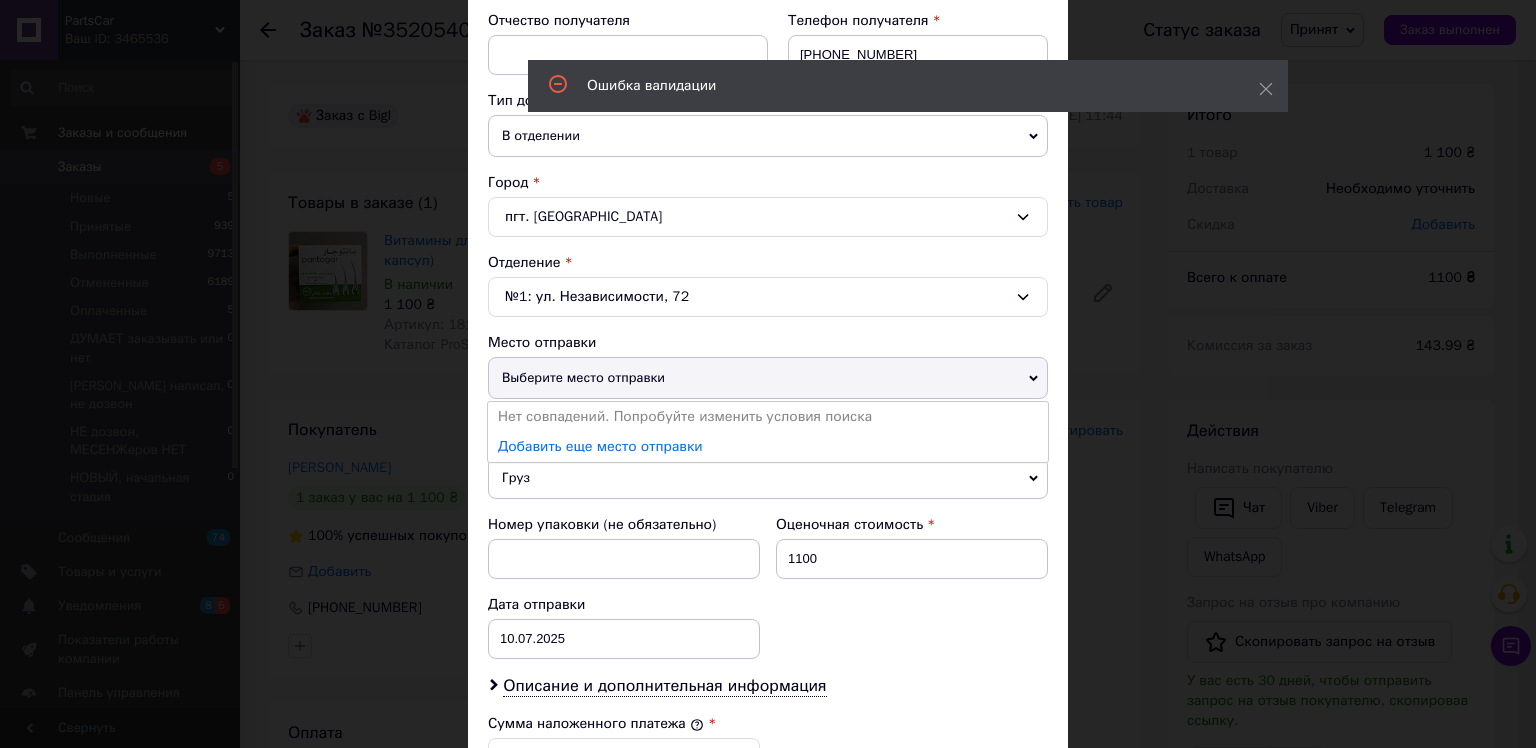 click on "× Редактирование доставки Способ доставки Нова Пошта (платная) Плательщик Получатель Отправитель Фамилия получателя Бутенко Имя получателя Юлія Отчество получателя Телефон получателя +380665001809 Тип доставки В отделении Курьером В почтомате Город пгт. Машевка Отделение №1: ул. Независимости, 72 Место отправки Выберите место отправки Нет совпадений. Попробуйте изменить условия поиска Добавить еще место отправки Это обязательное поле Тип посылки Груз Документы Номер упаковки (не обязательно) Оценочная стоимость 1100 Дата отправки 10.07.2025 < 2025 > < Июль > Пн Вт Ср" at bounding box center (768, 374) 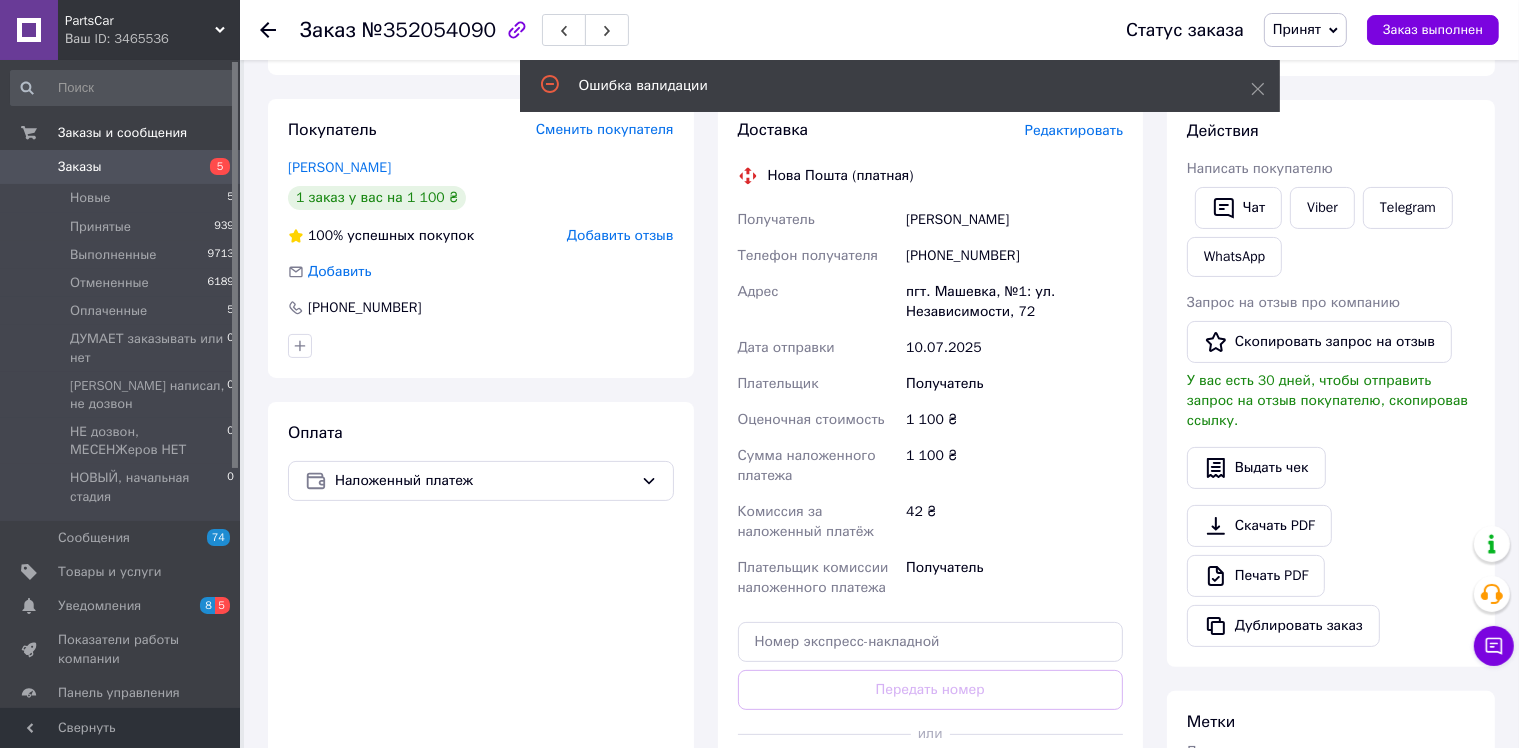 scroll, scrollTop: 200, scrollLeft: 0, axis: vertical 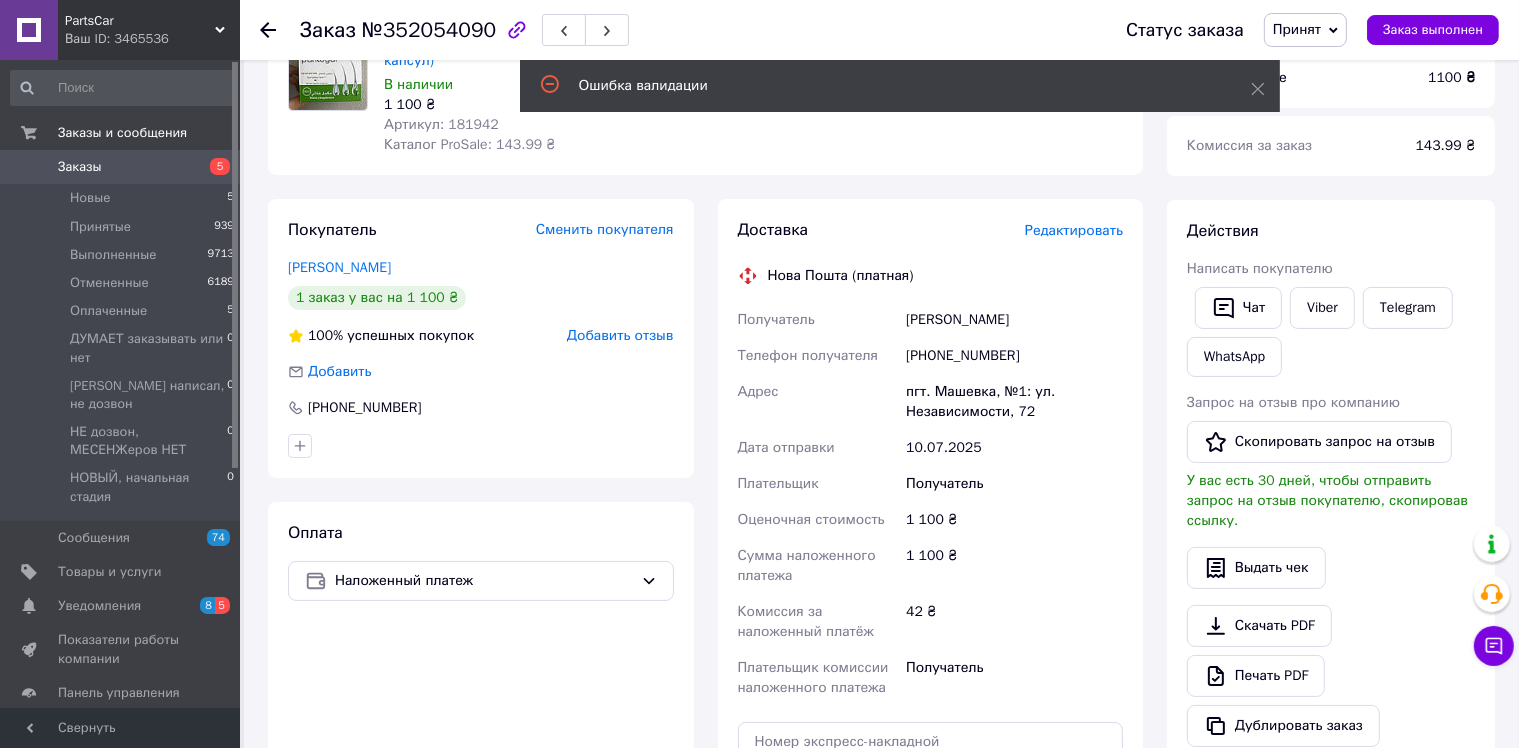 click 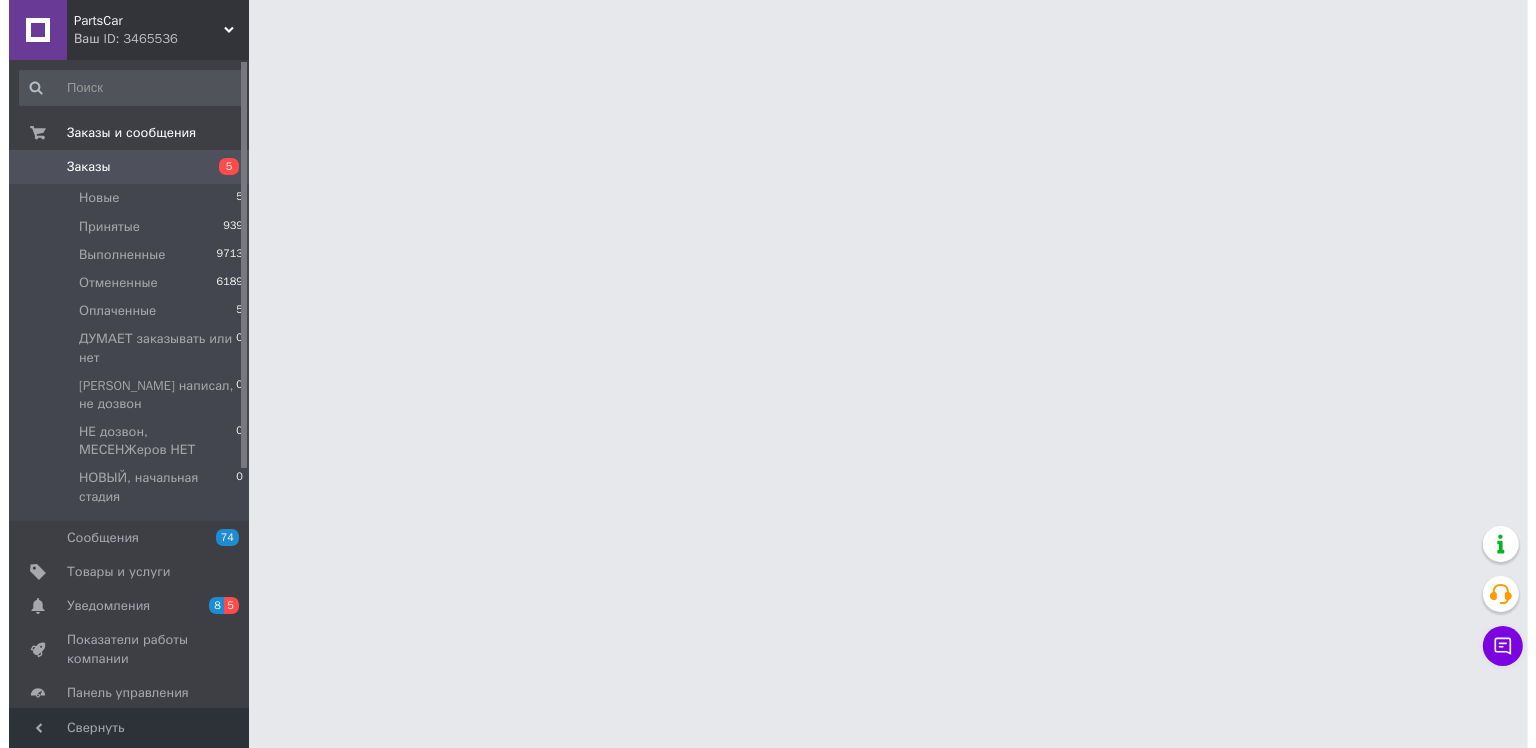 scroll, scrollTop: 0, scrollLeft: 0, axis: both 